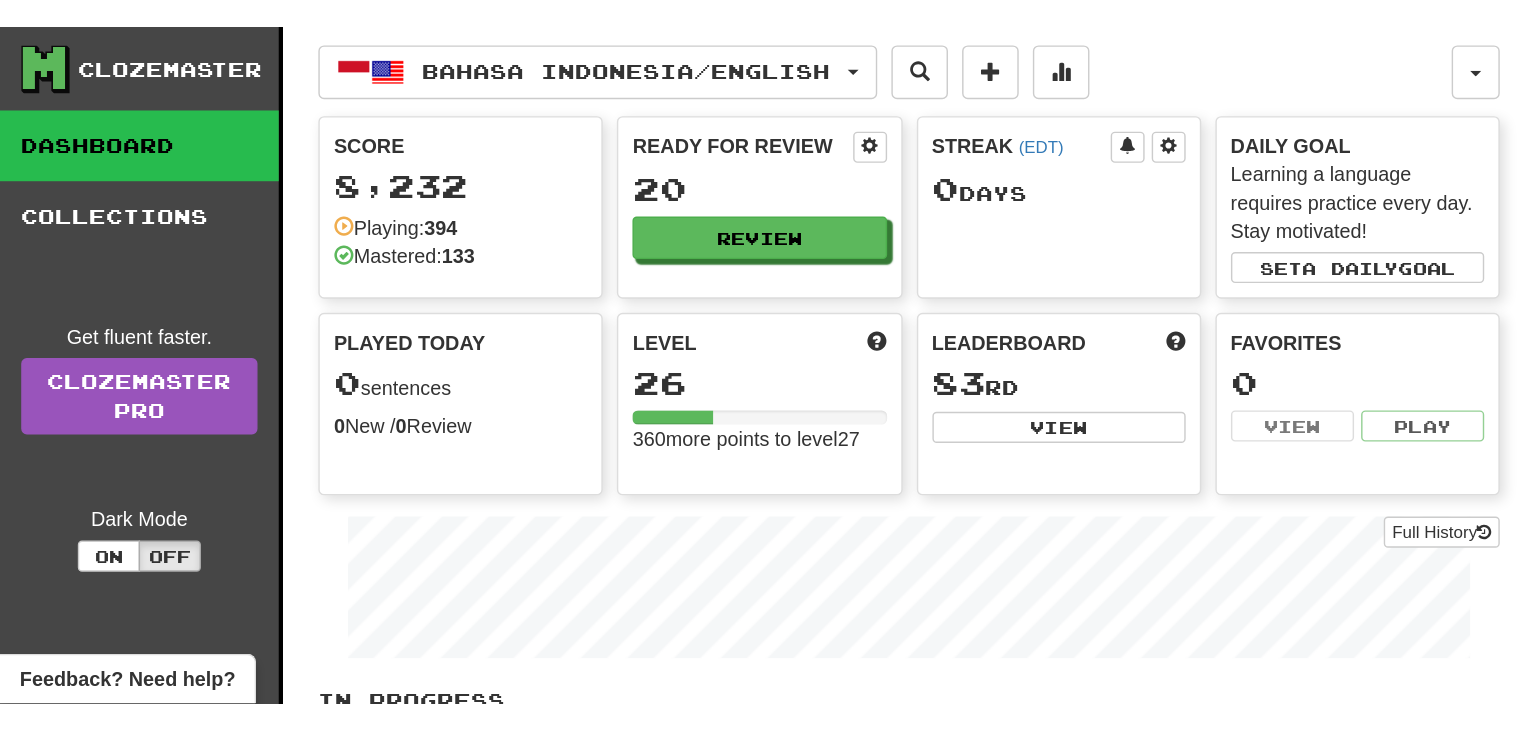 scroll, scrollTop: 0, scrollLeft: 0, axis: both 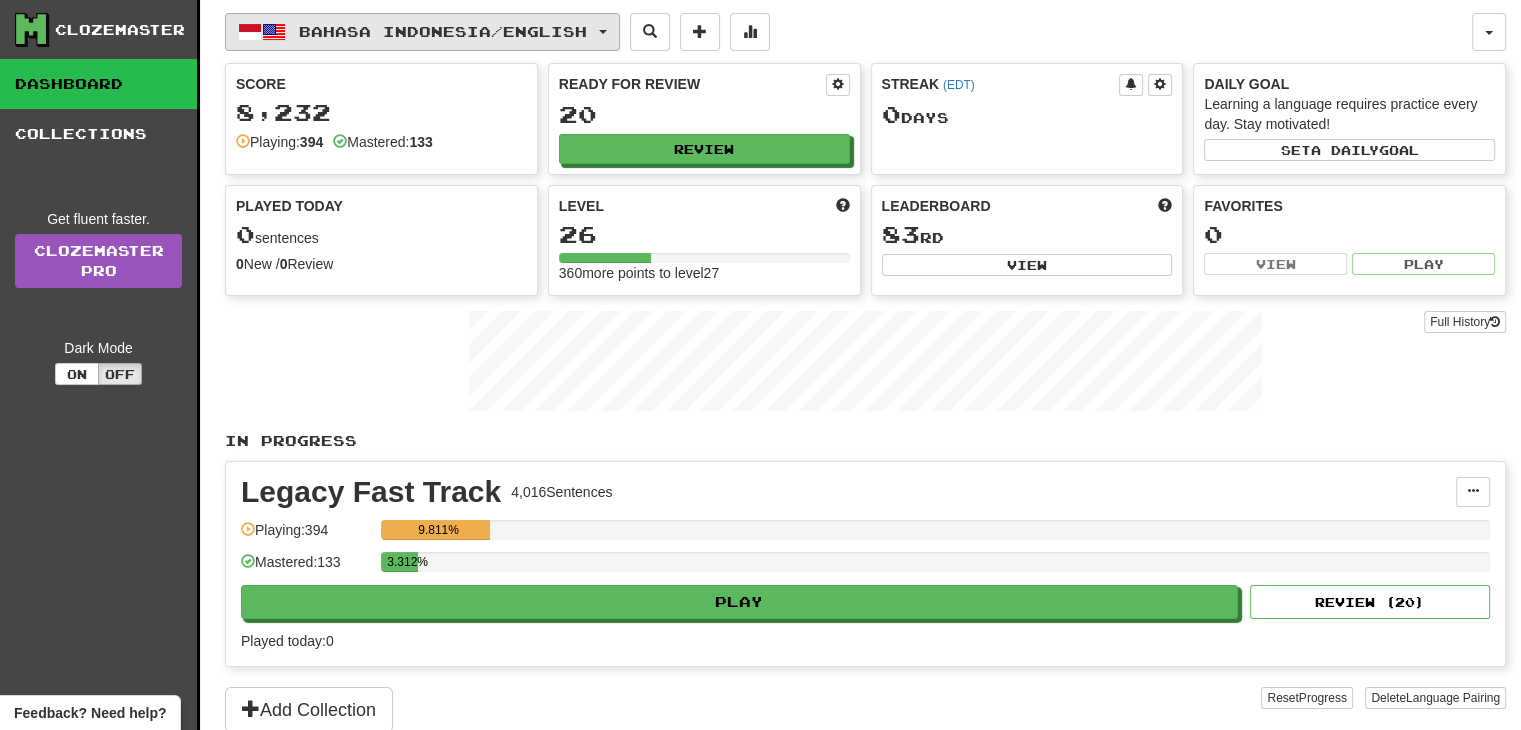 click on "Bahasa Indonesia  /  English" at bounding box center [422, 32] 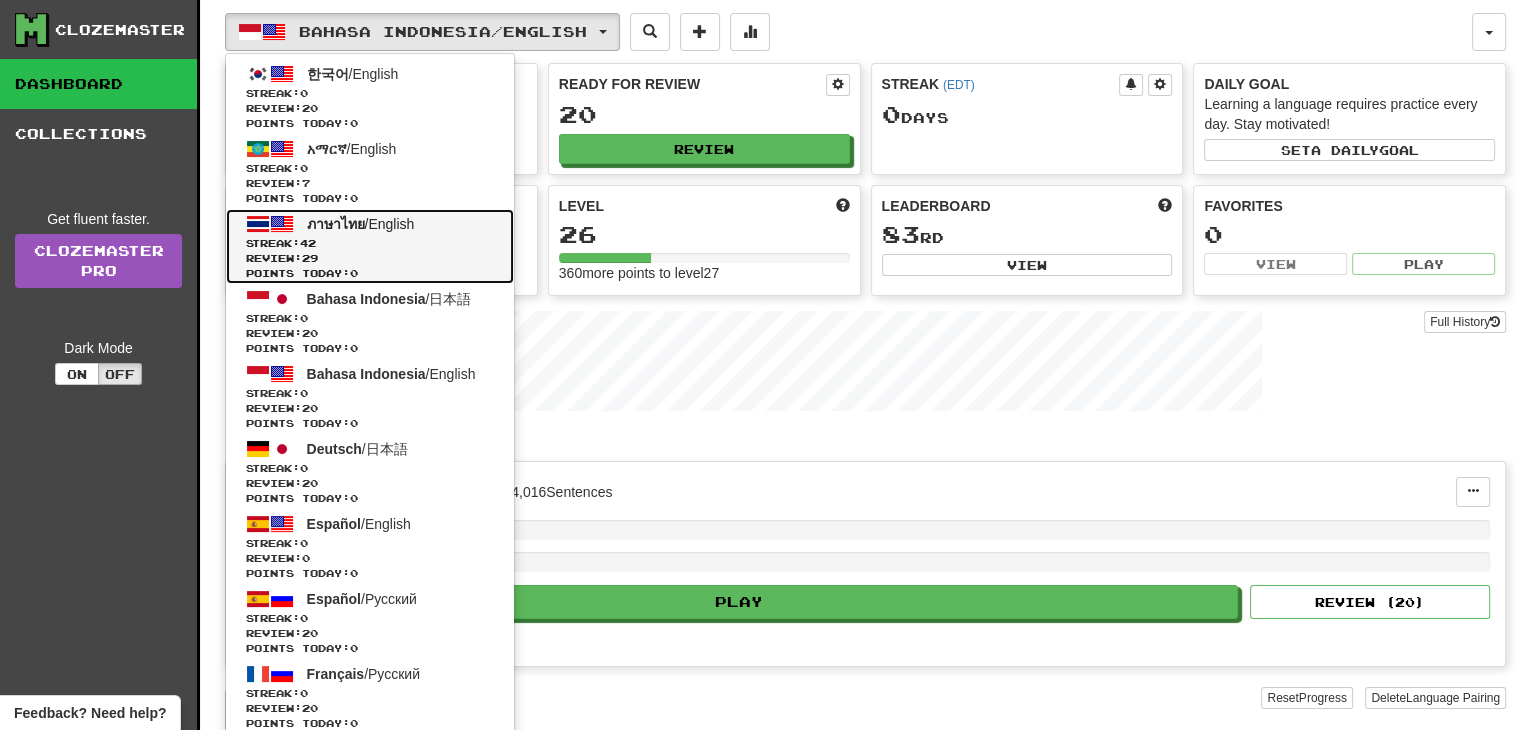 click on "Streak:  42" at bounding box center [370, 243] 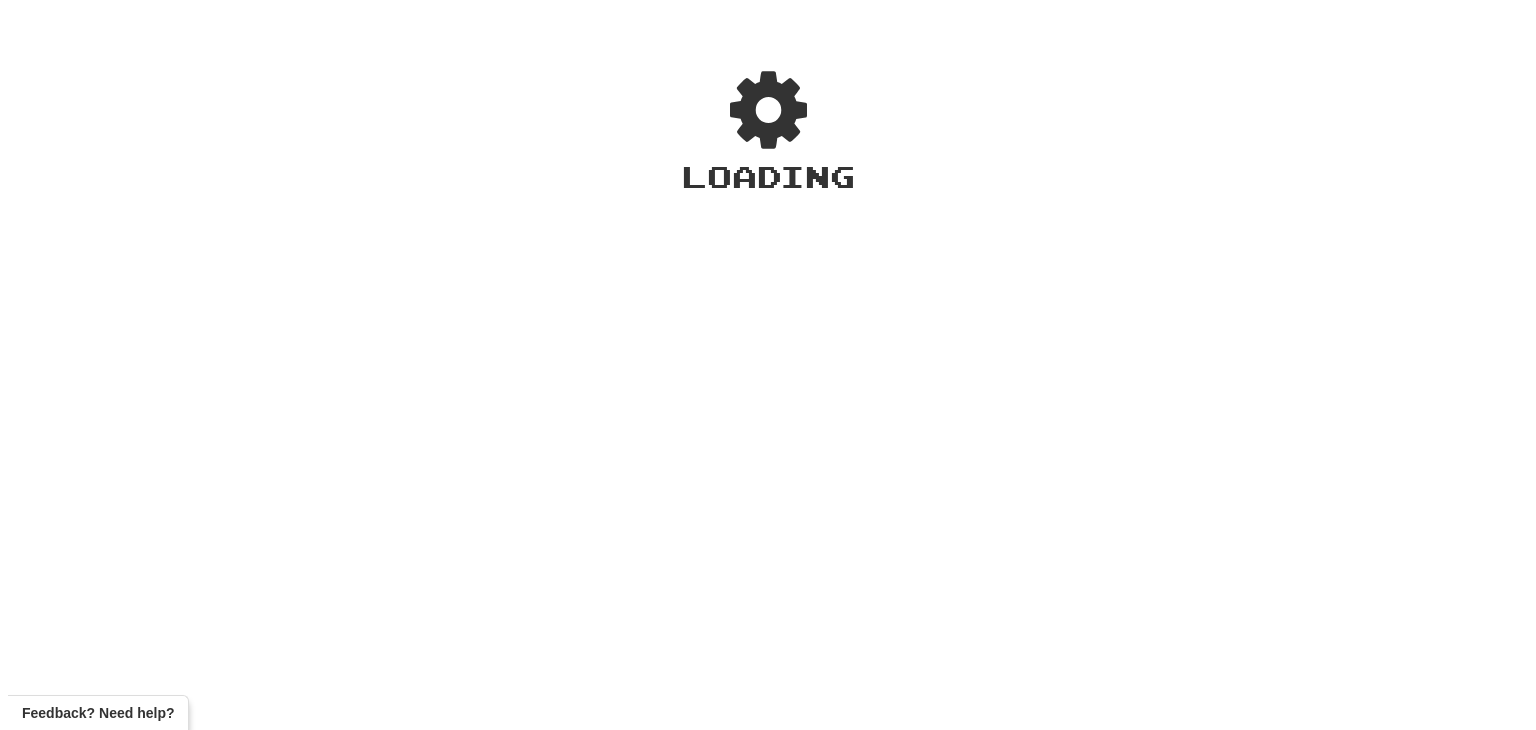 scroll, scrollTop: 0, scrollLeft: 0, axis: both 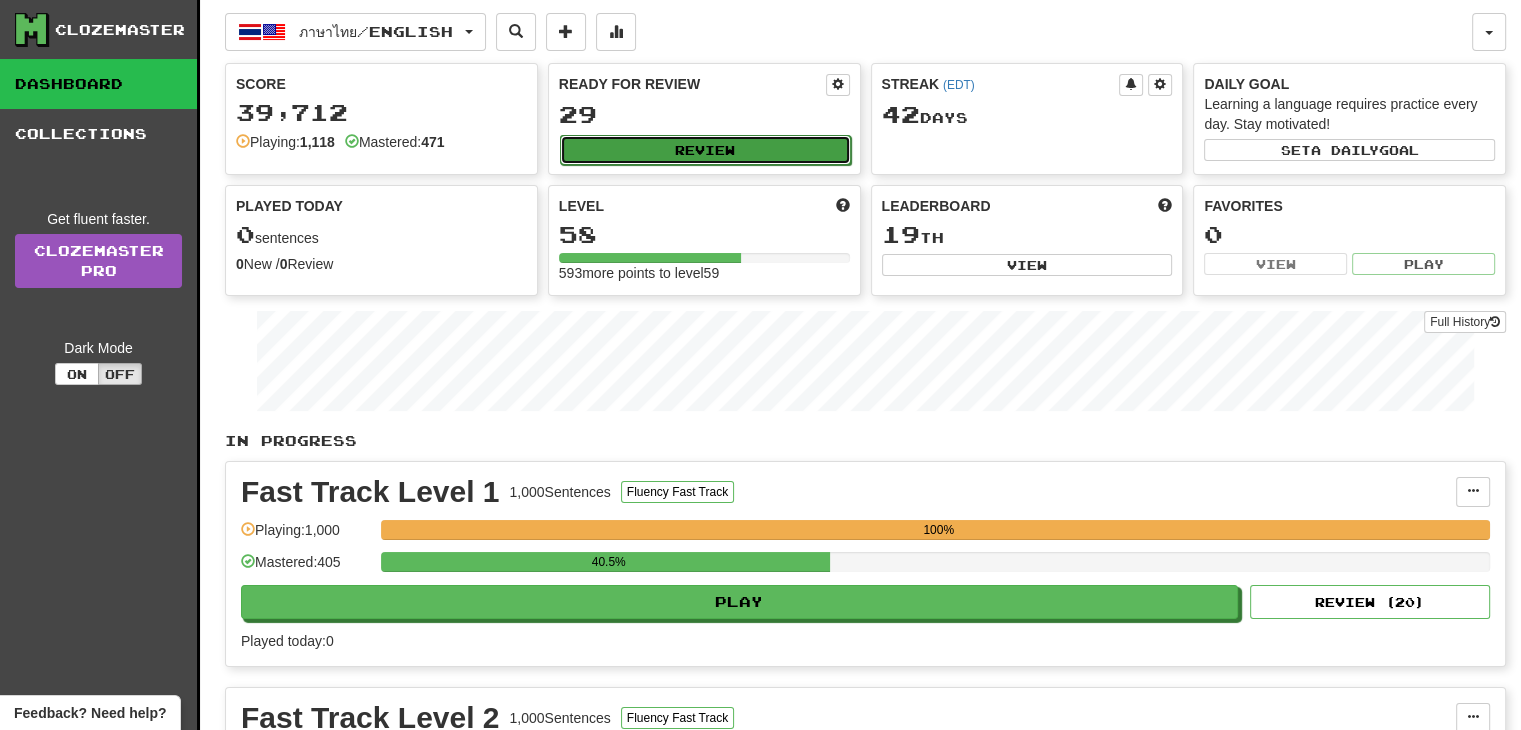 click on "Review" at bounding box center (705, 150) 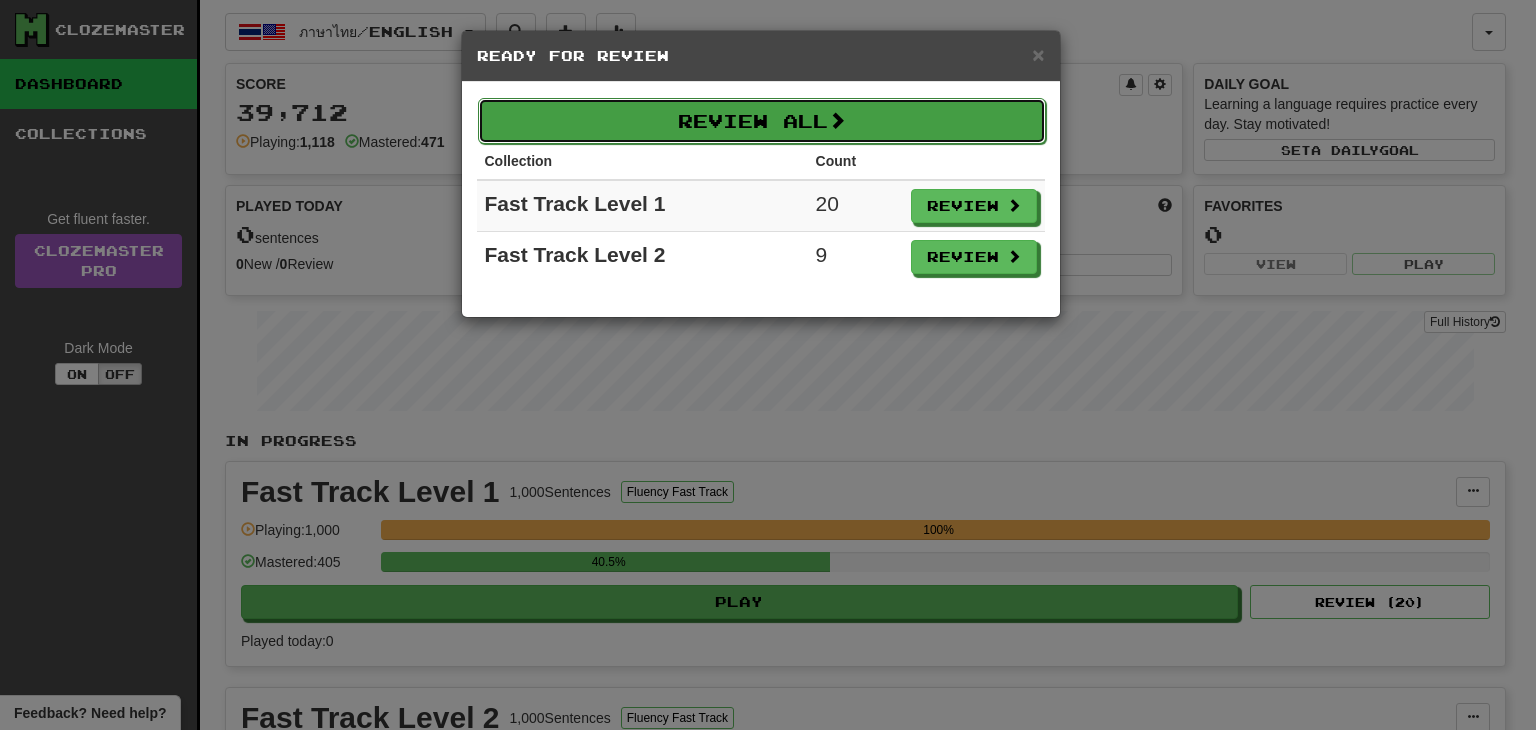 click on "Review All" at bounding box center [762, 121] 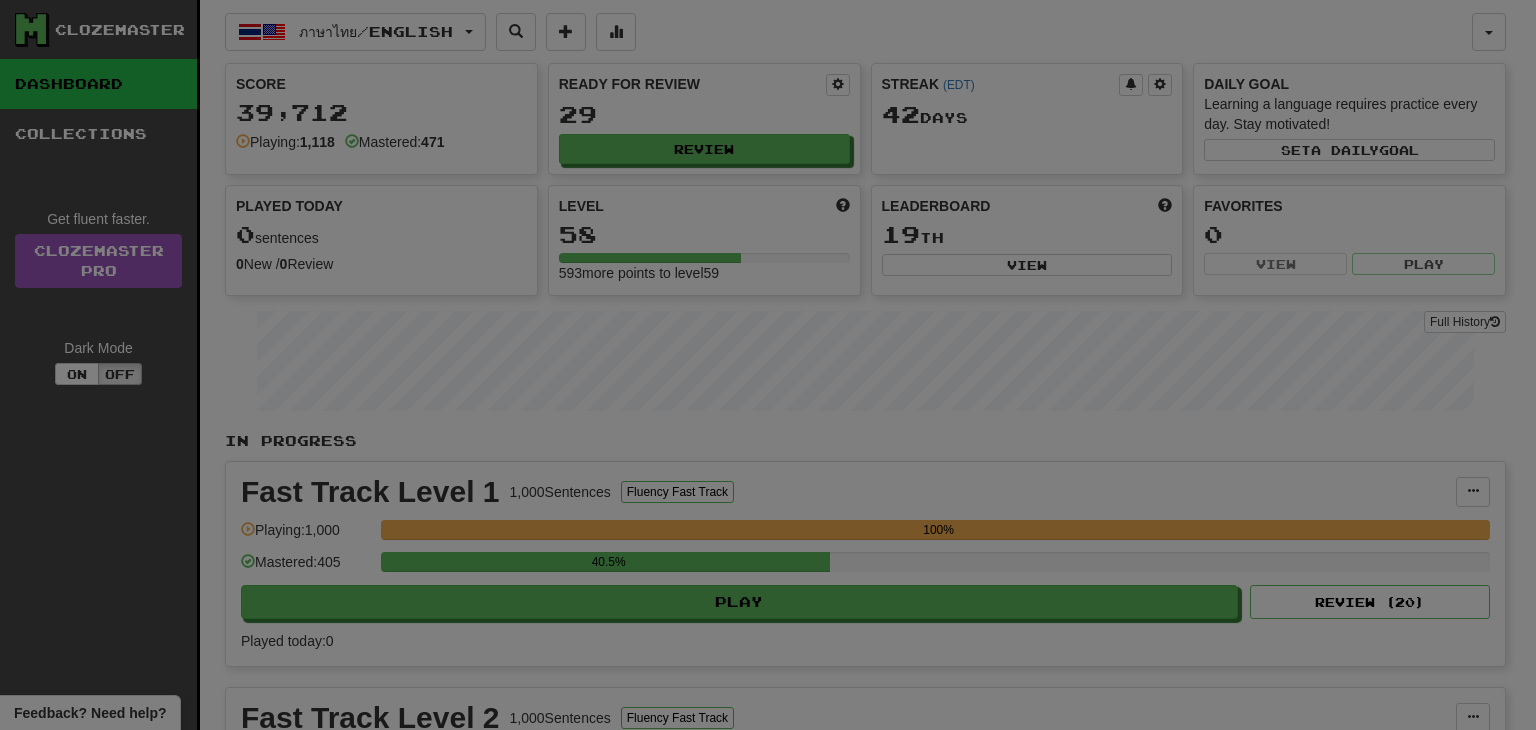 select on "**" 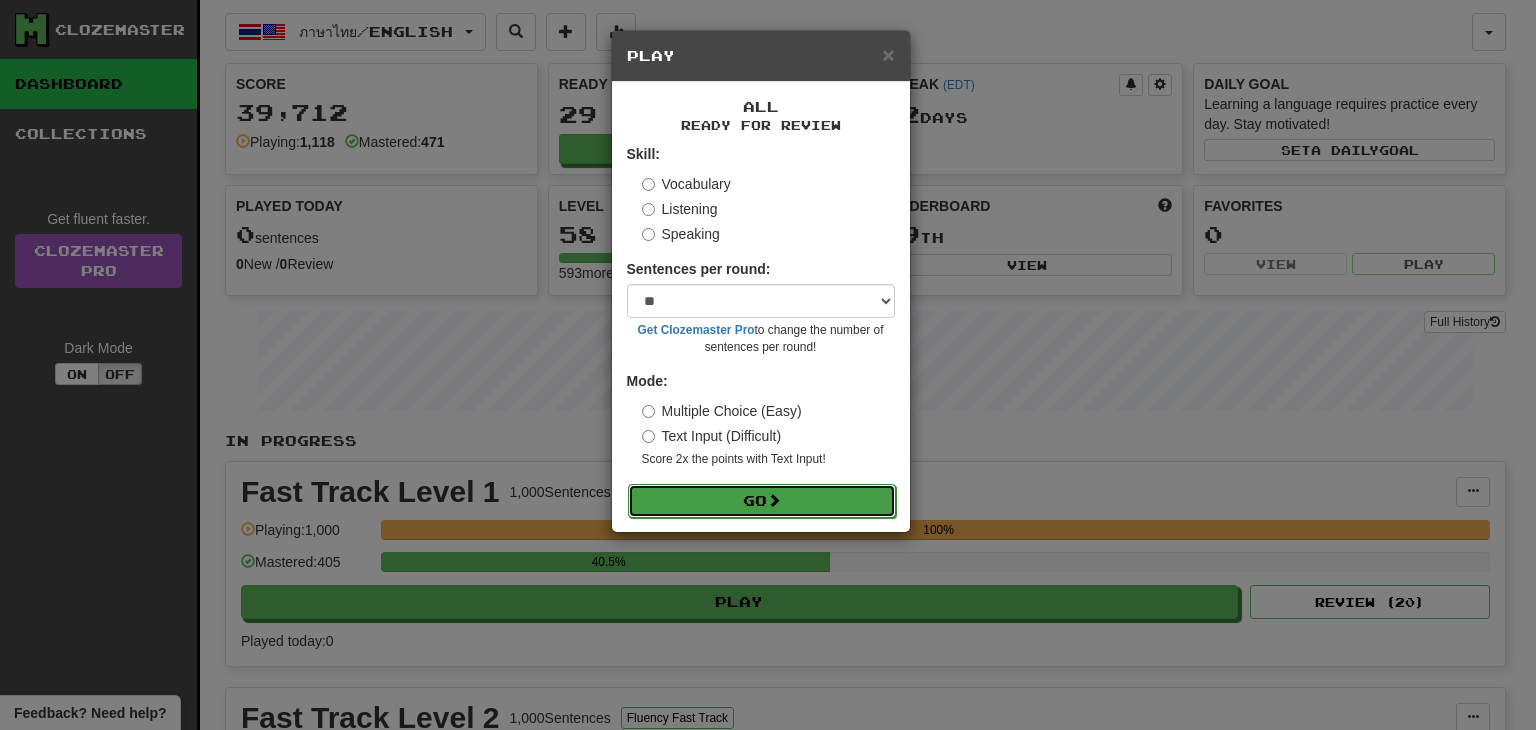 click at bounding box center (774, 500) 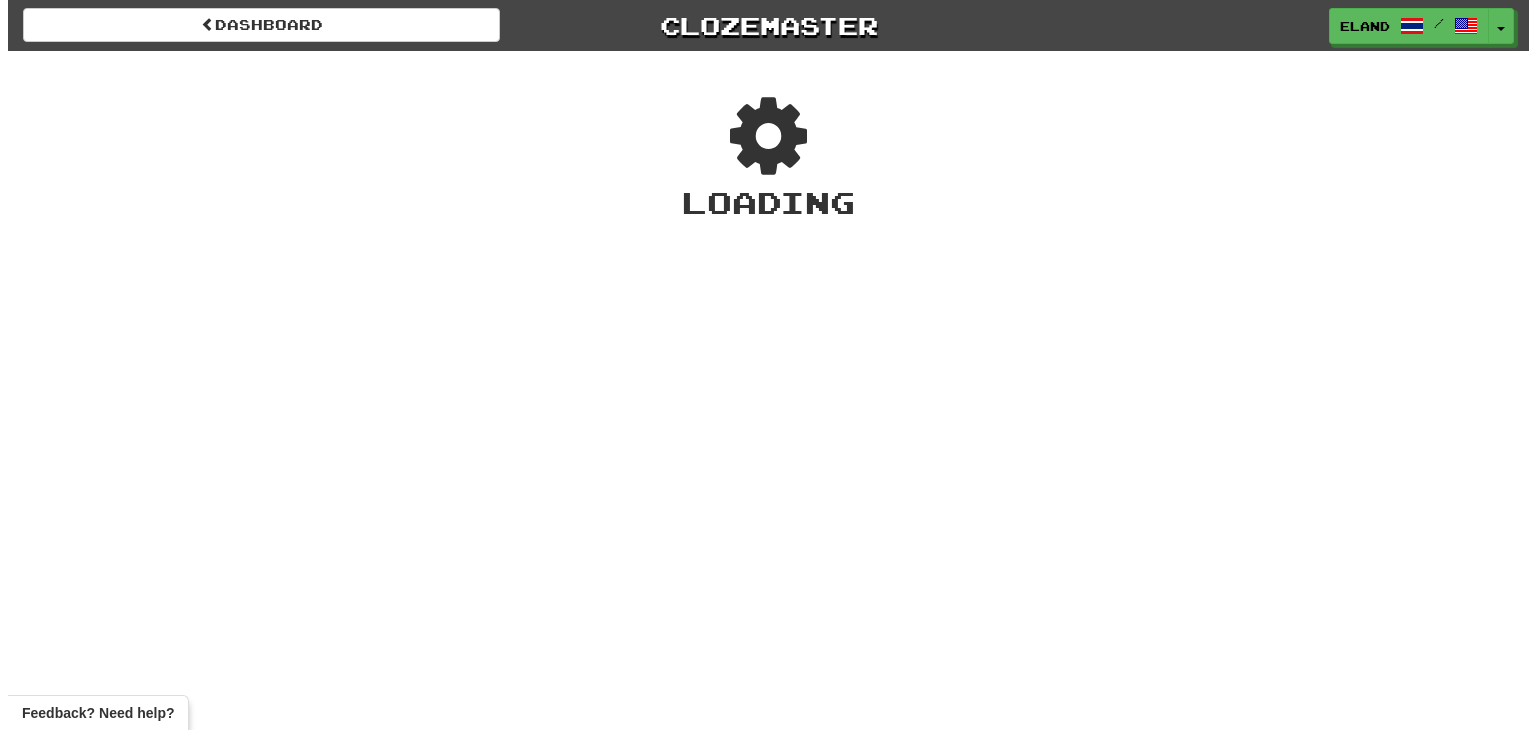 scroll, scrollTop: 0, scrollLeft: 0, axis: both 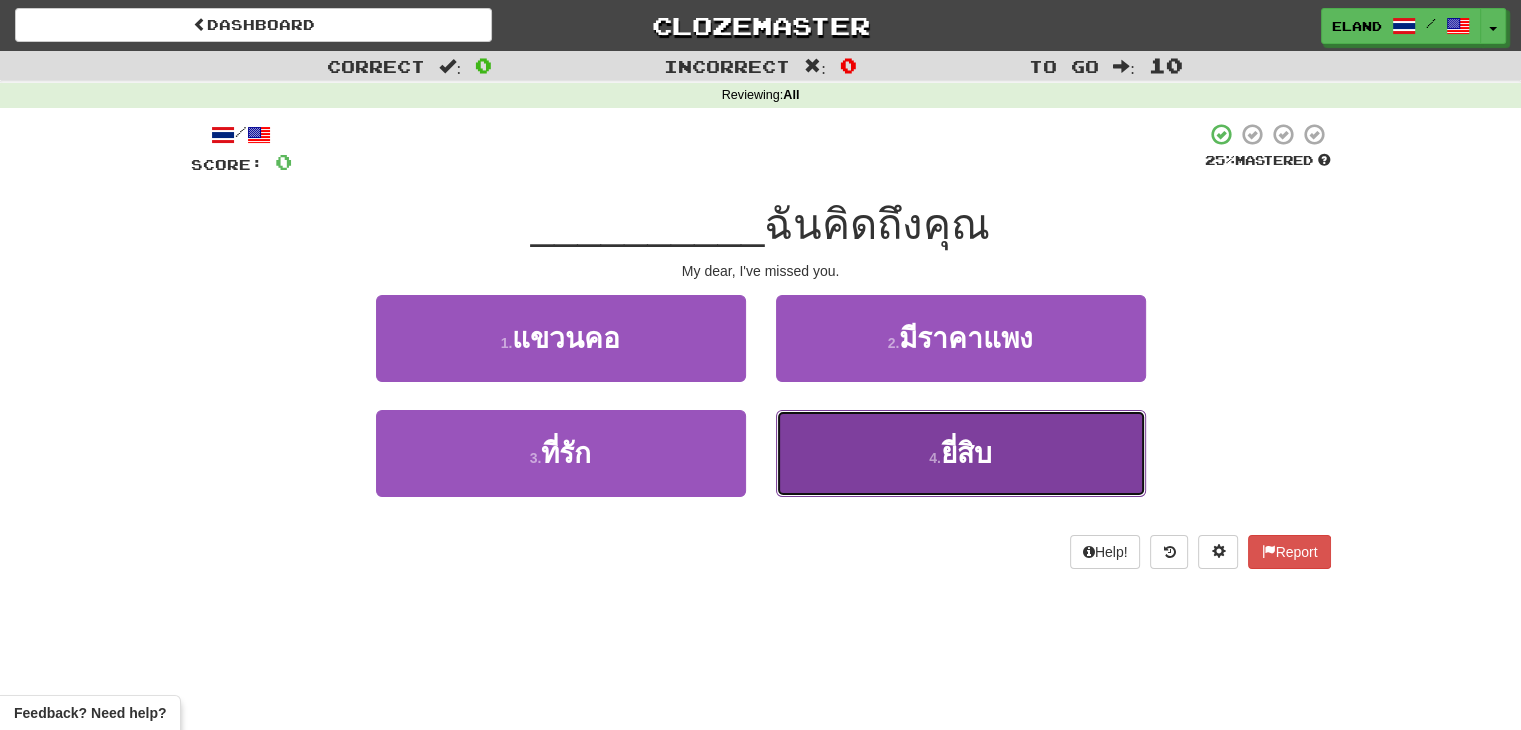 click on "4 .  ยี่สิบ" at bounding box center [961, 453] 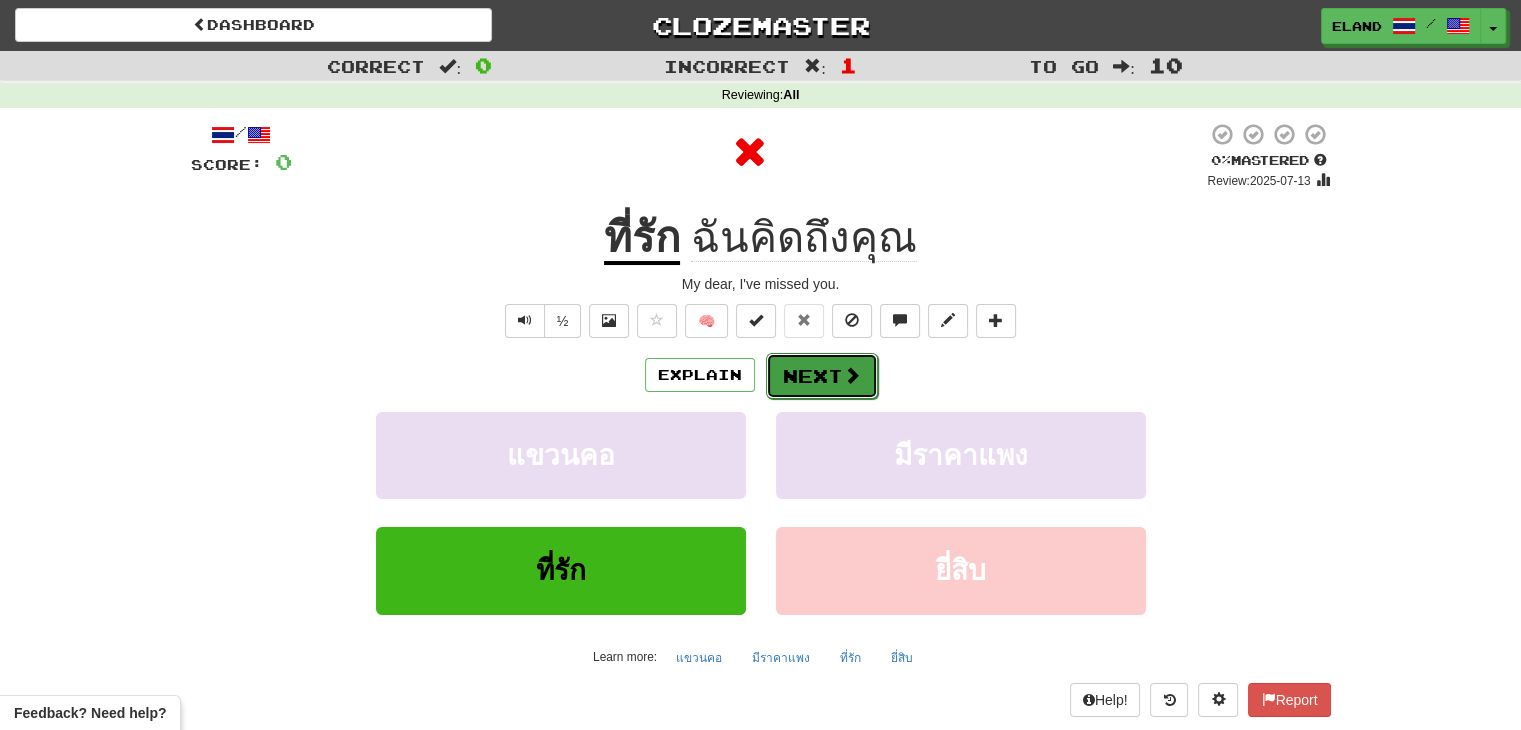 click on "Next" at bounding box center (822, 376) 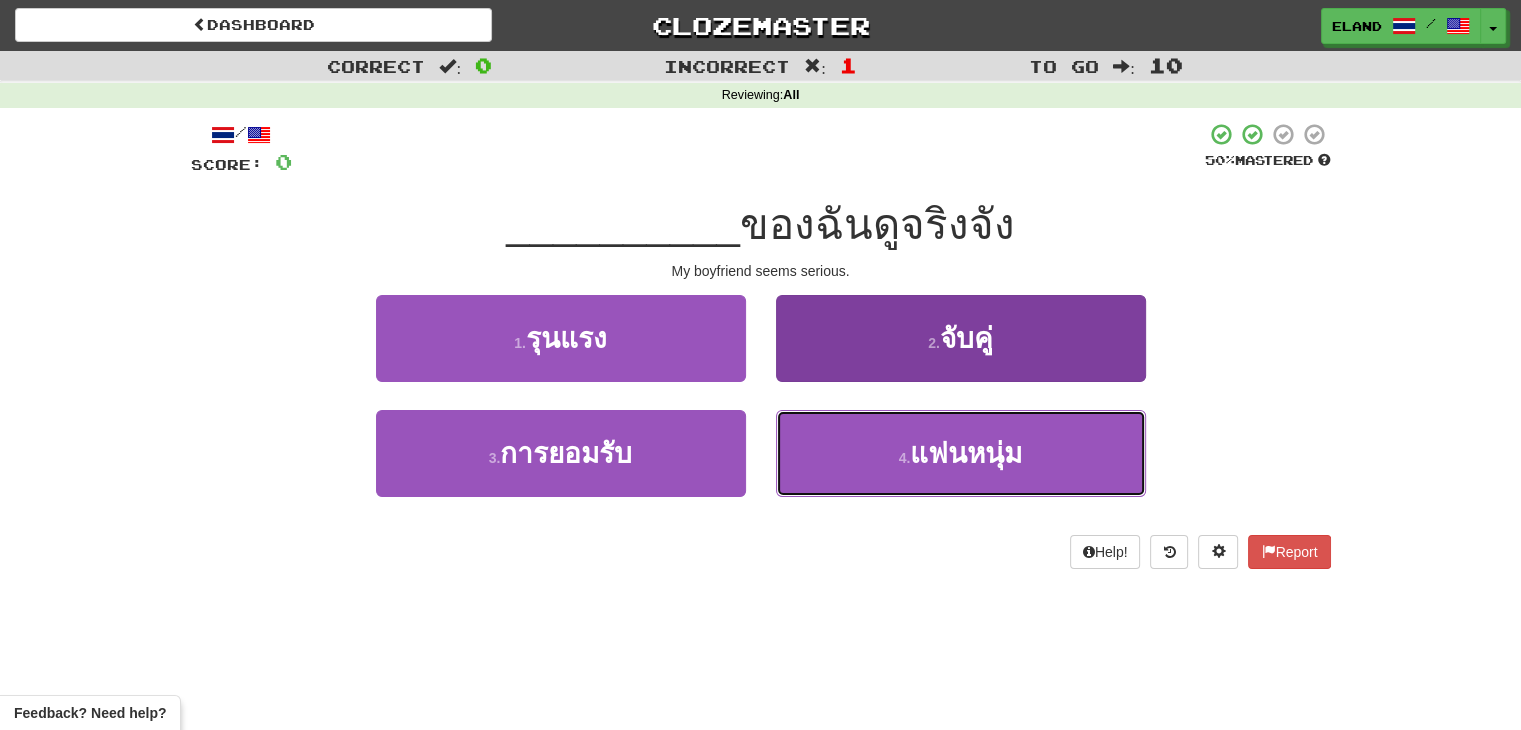 click on "4 .  แฟนหนุ่ม" at bounding box center [961, 453] 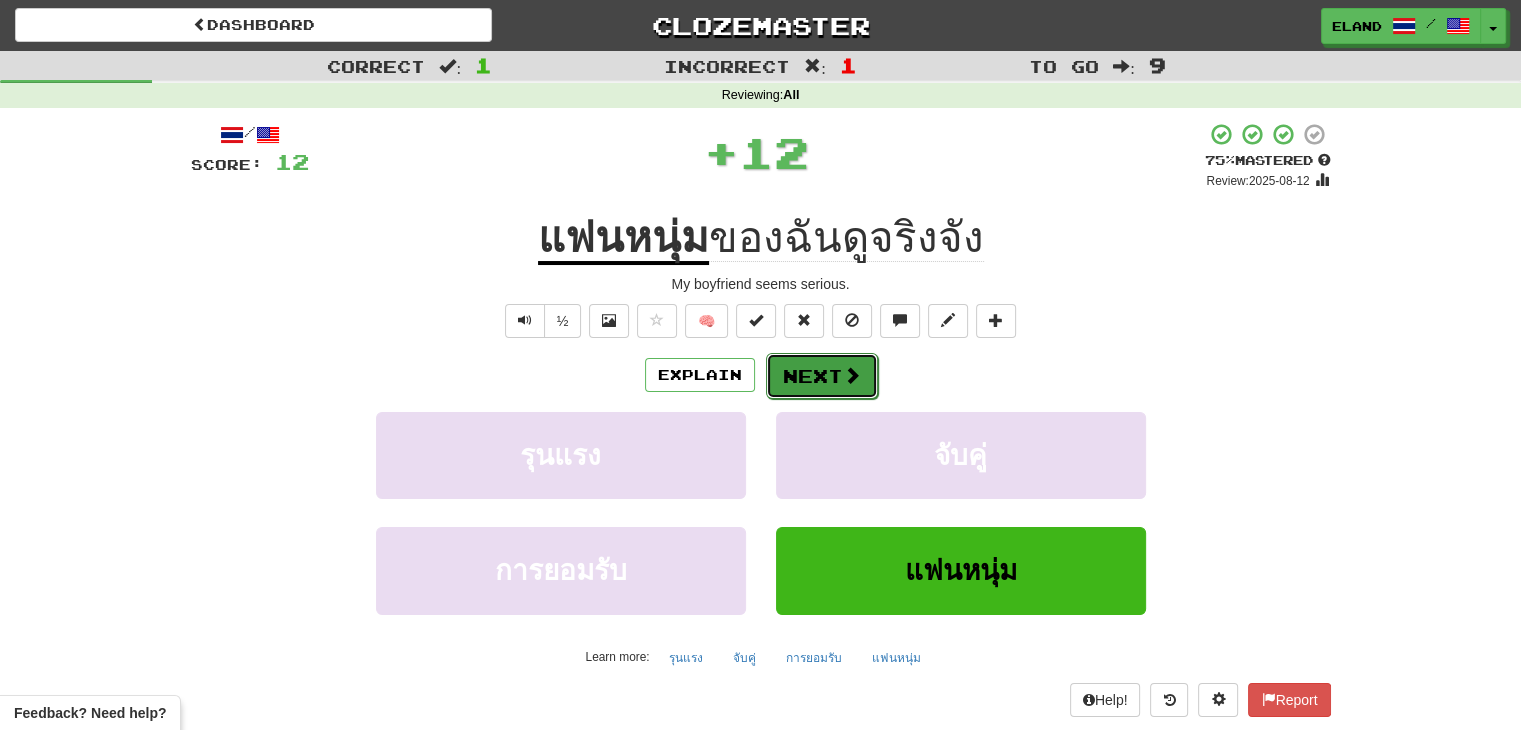 click on "Next" at bounding box center [822, 376] 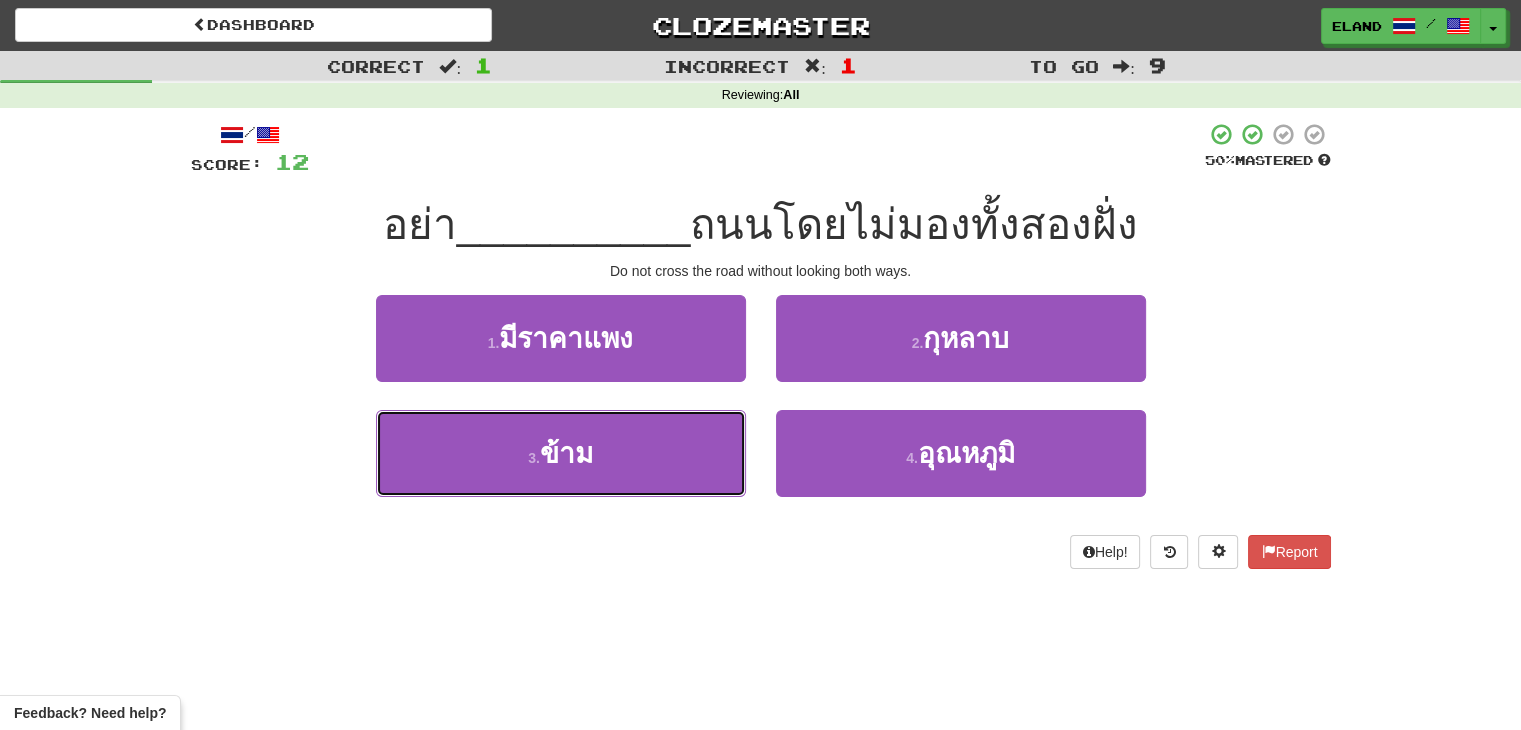 click on "3 .  ข้าม" at bounding box center [561, 453] 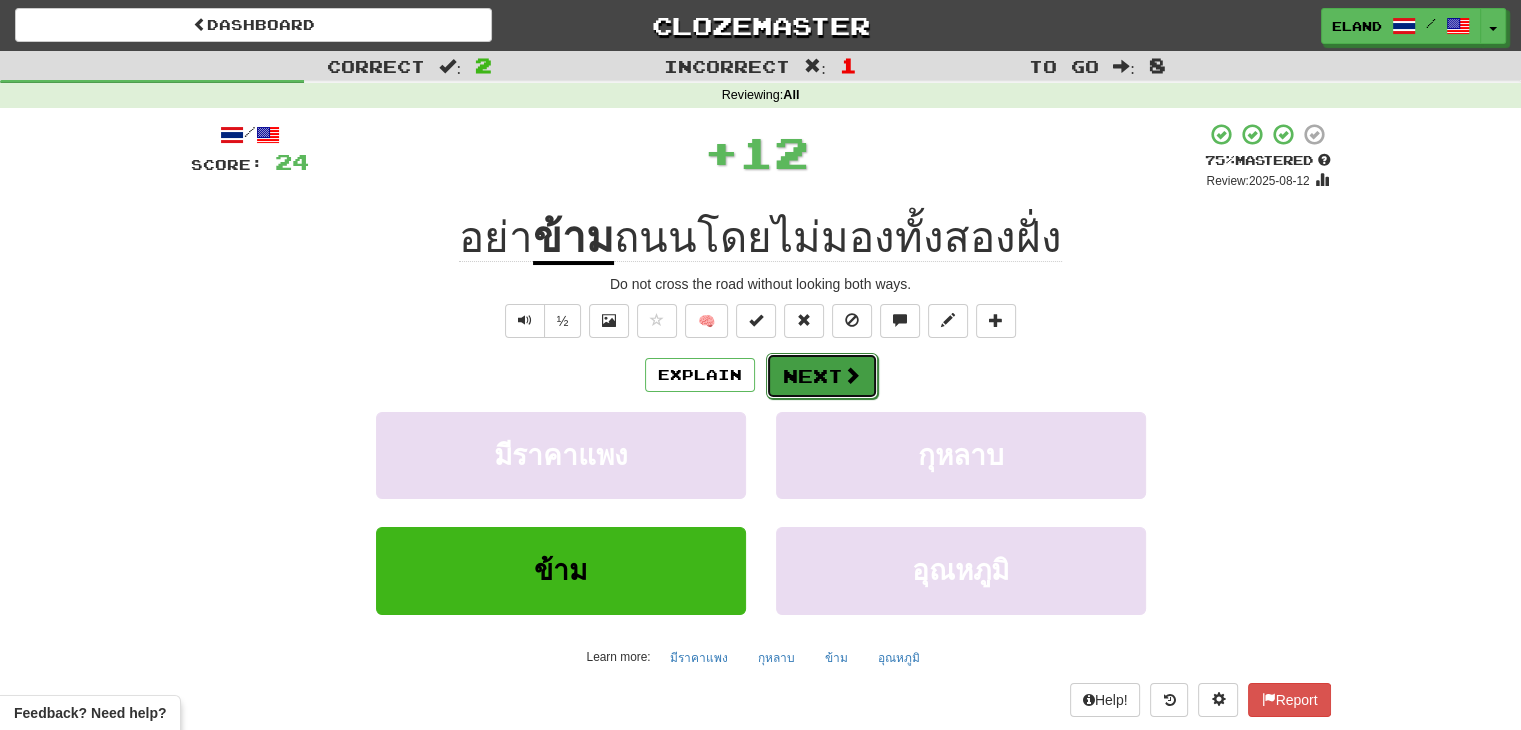 click at bounding box center (852, 375) 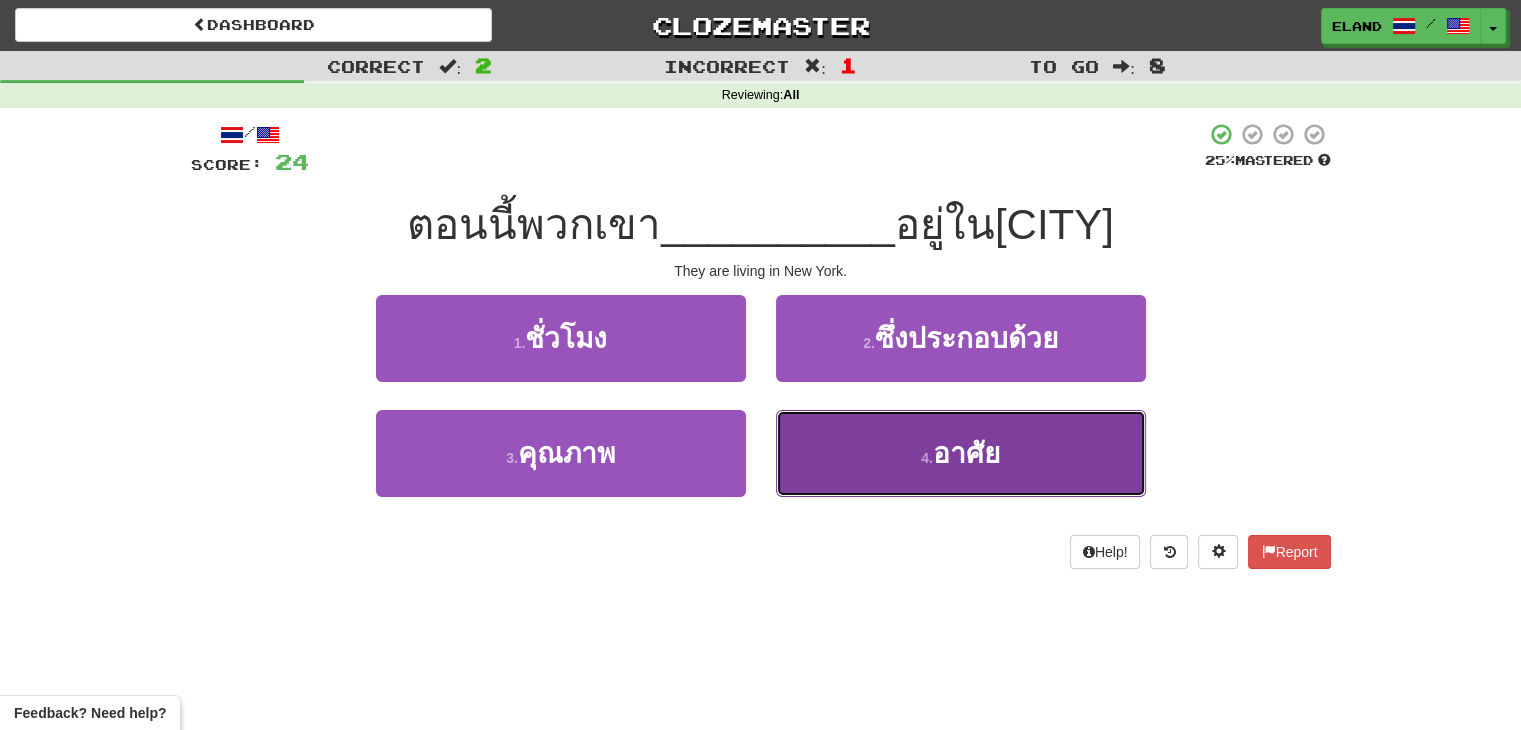 click on "4 .  อาศัย" at bounding box center [961, 453] 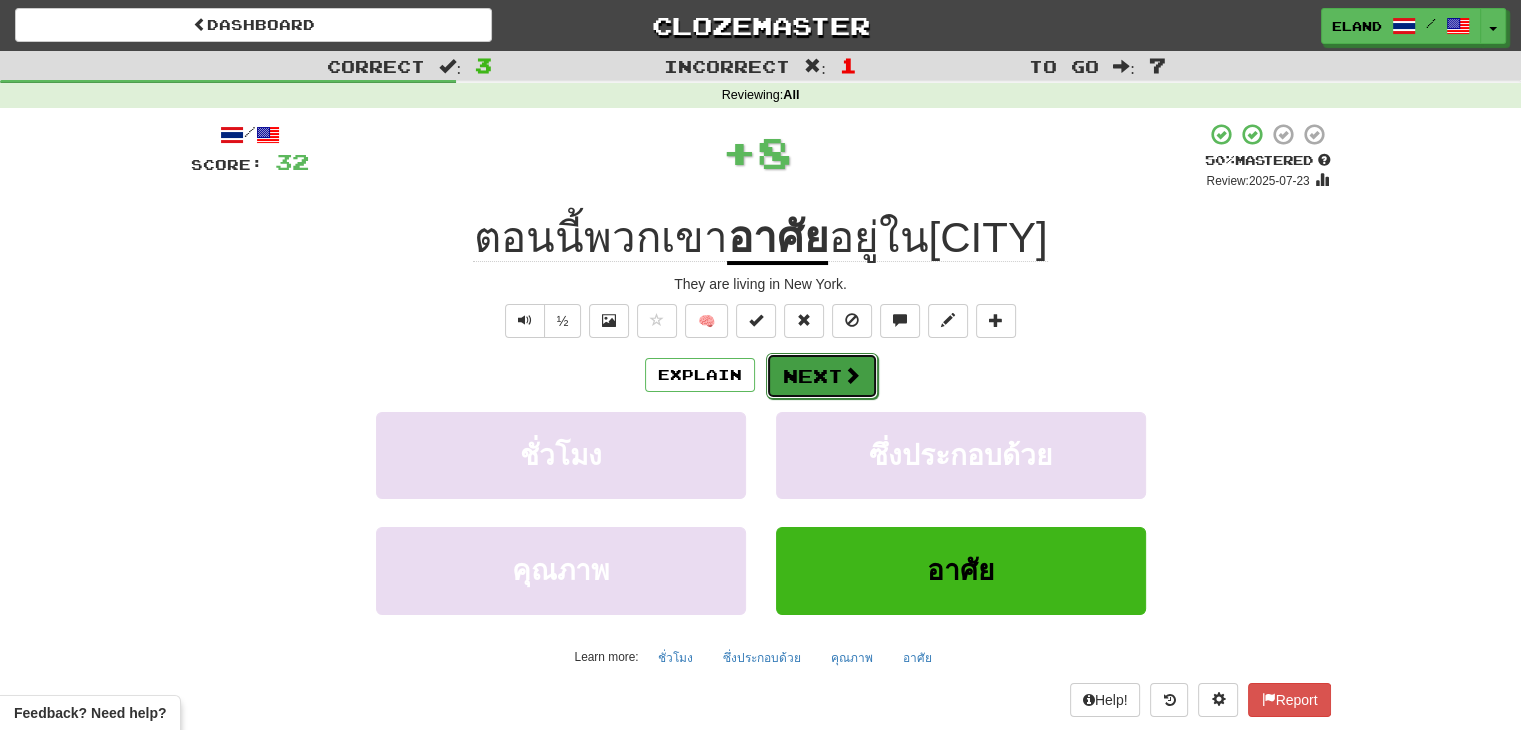 click at bounding box center [852, 375] 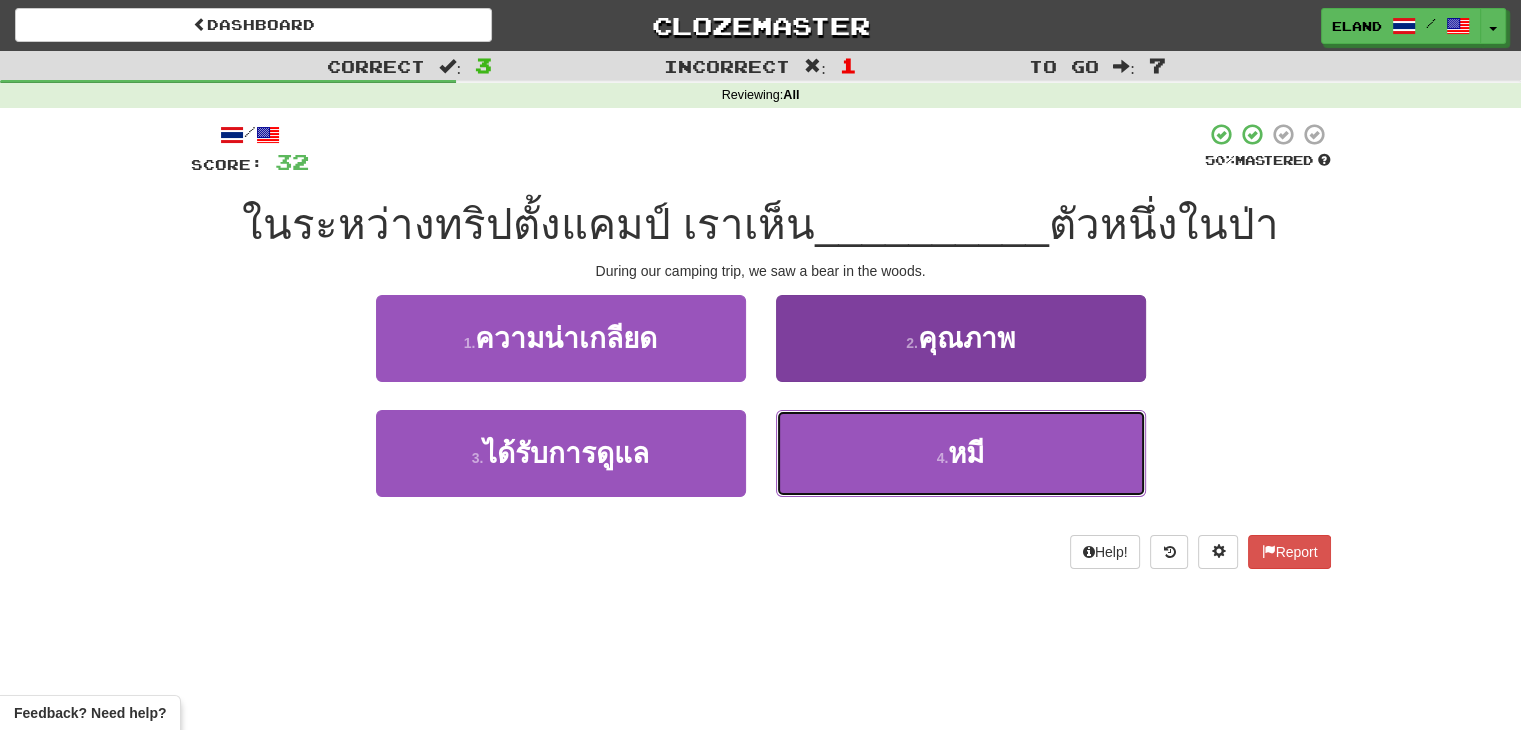 click on "4 .  หมี" at bounding box center [961, 453] 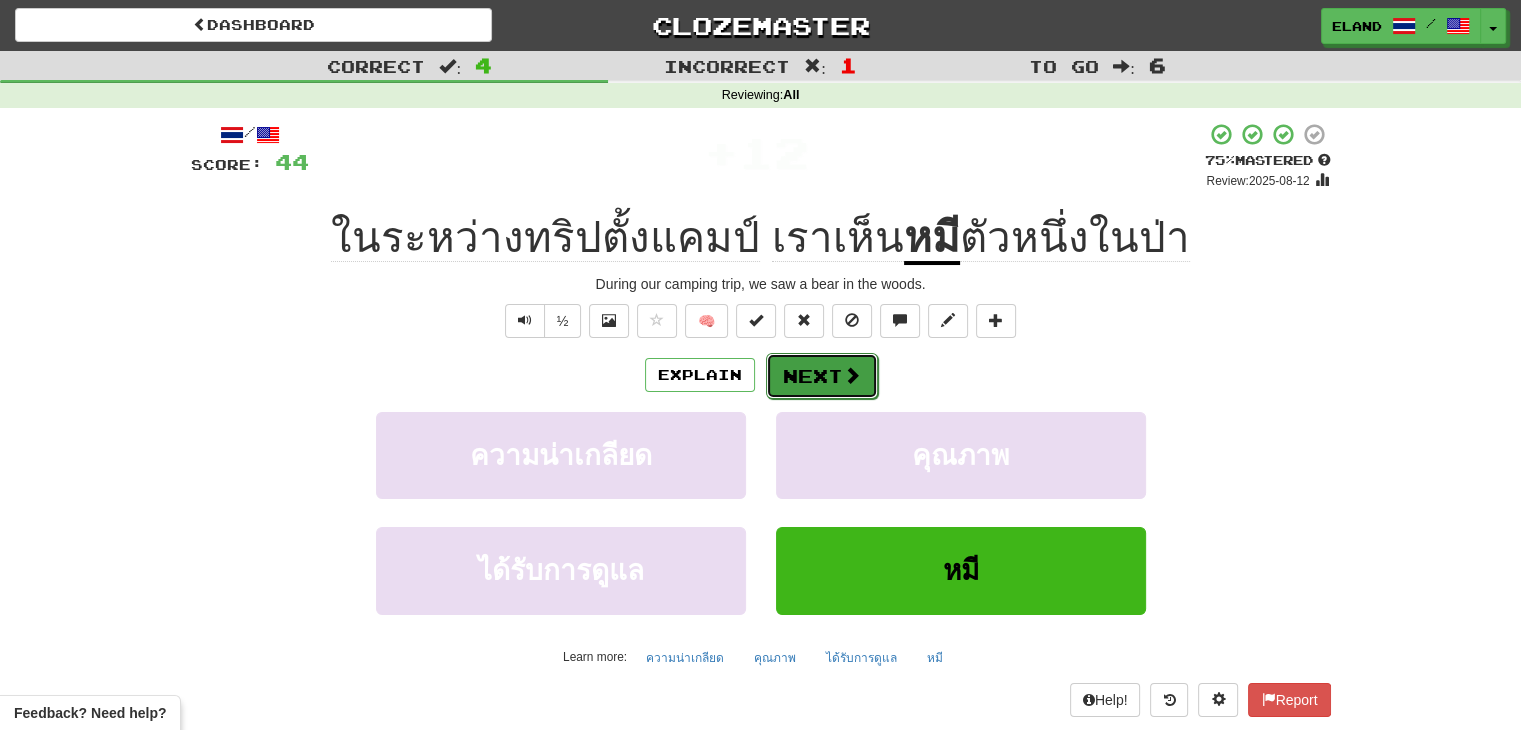 click on "Next" at bounding box center [822, 376] 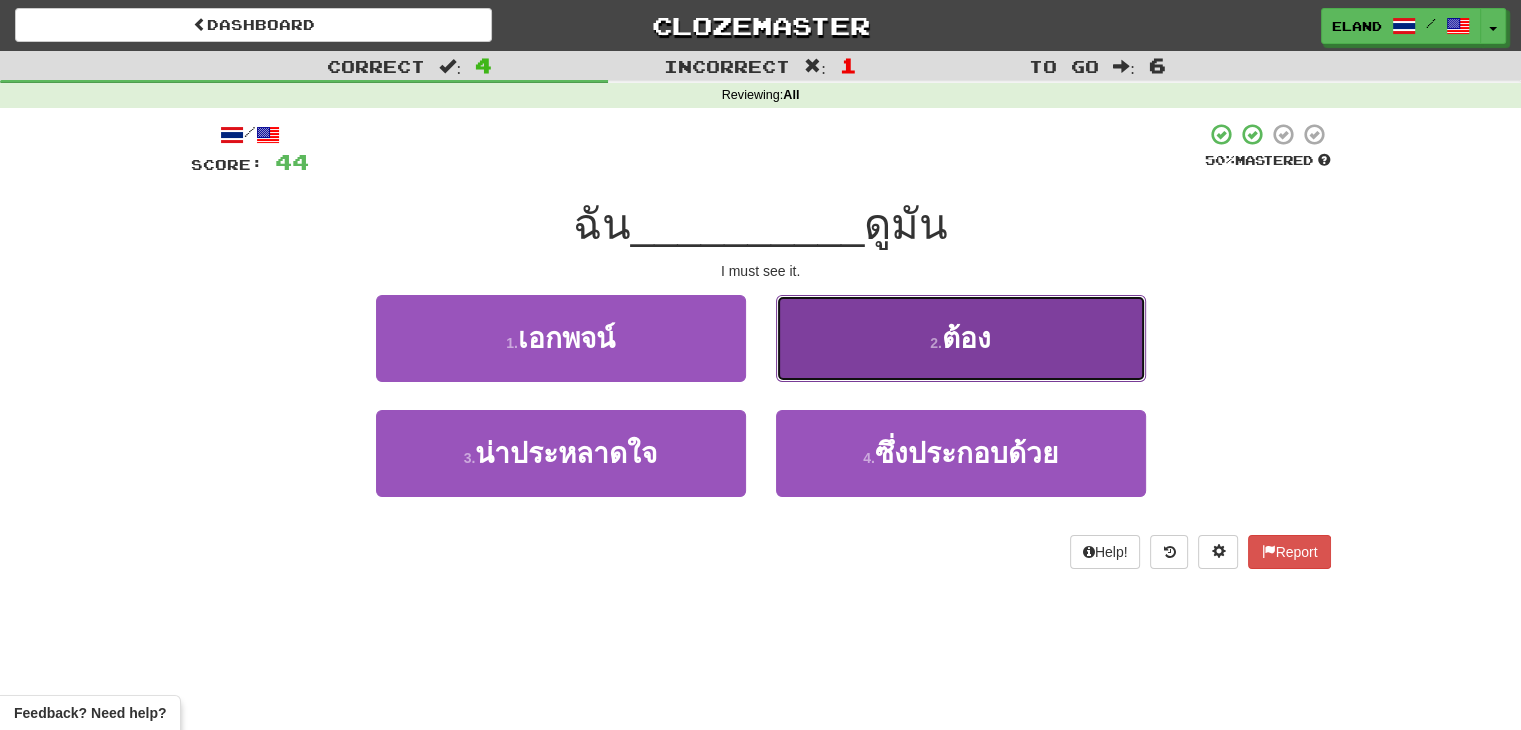 click on "2 .  ต้อง" at bounding box center (961, 338) 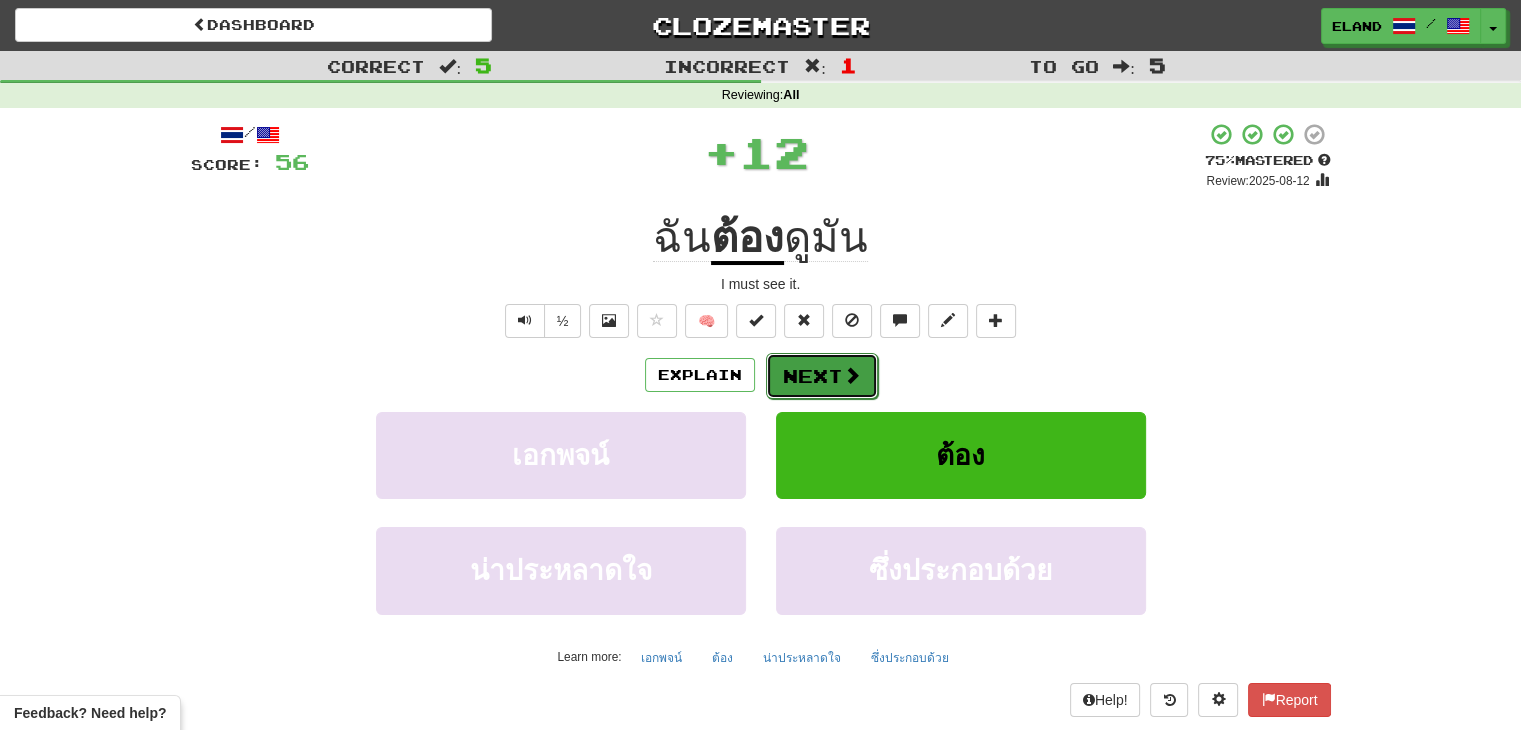 click on "Next" at bounding box center (822, 376) 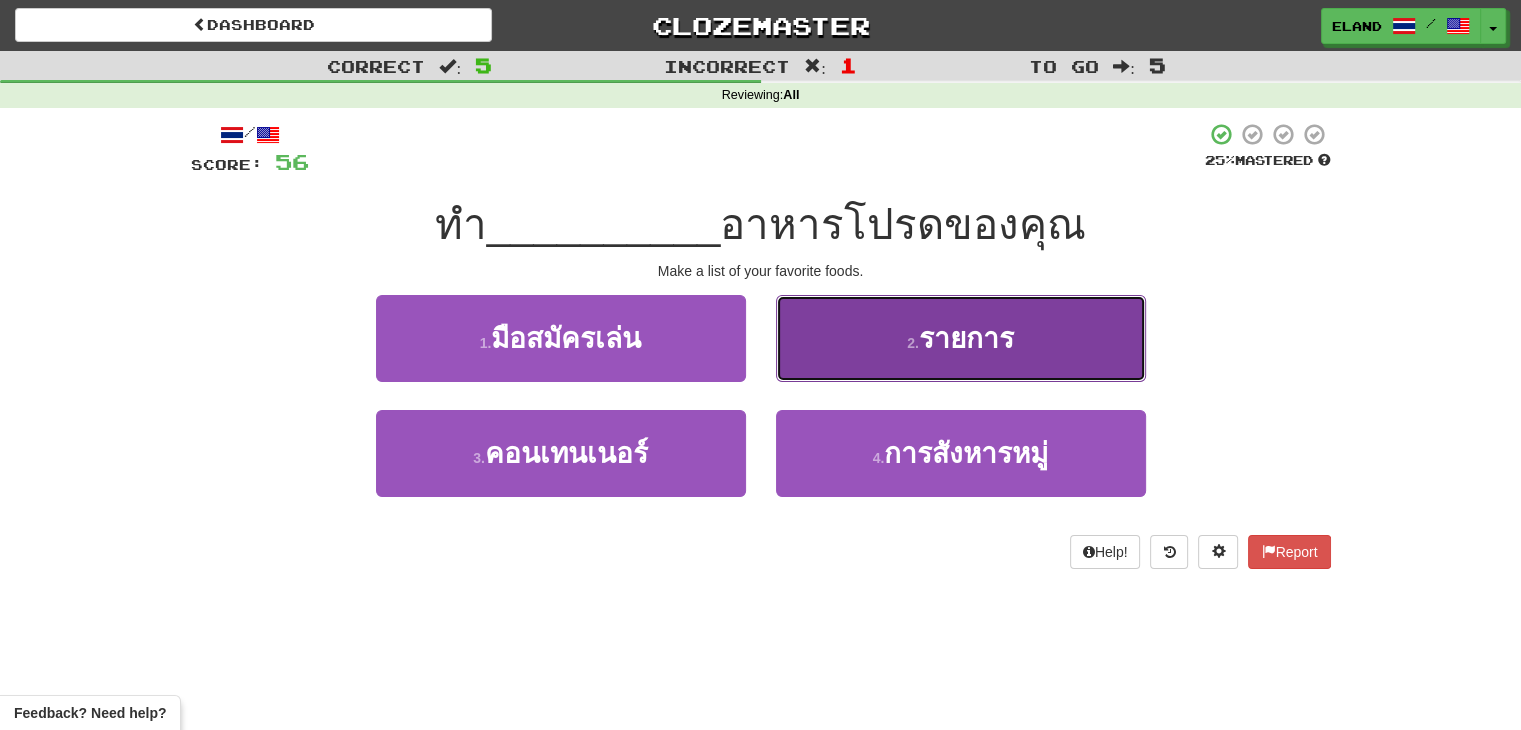 click on "2 .  รายการ" at bounding box center [961, 338] 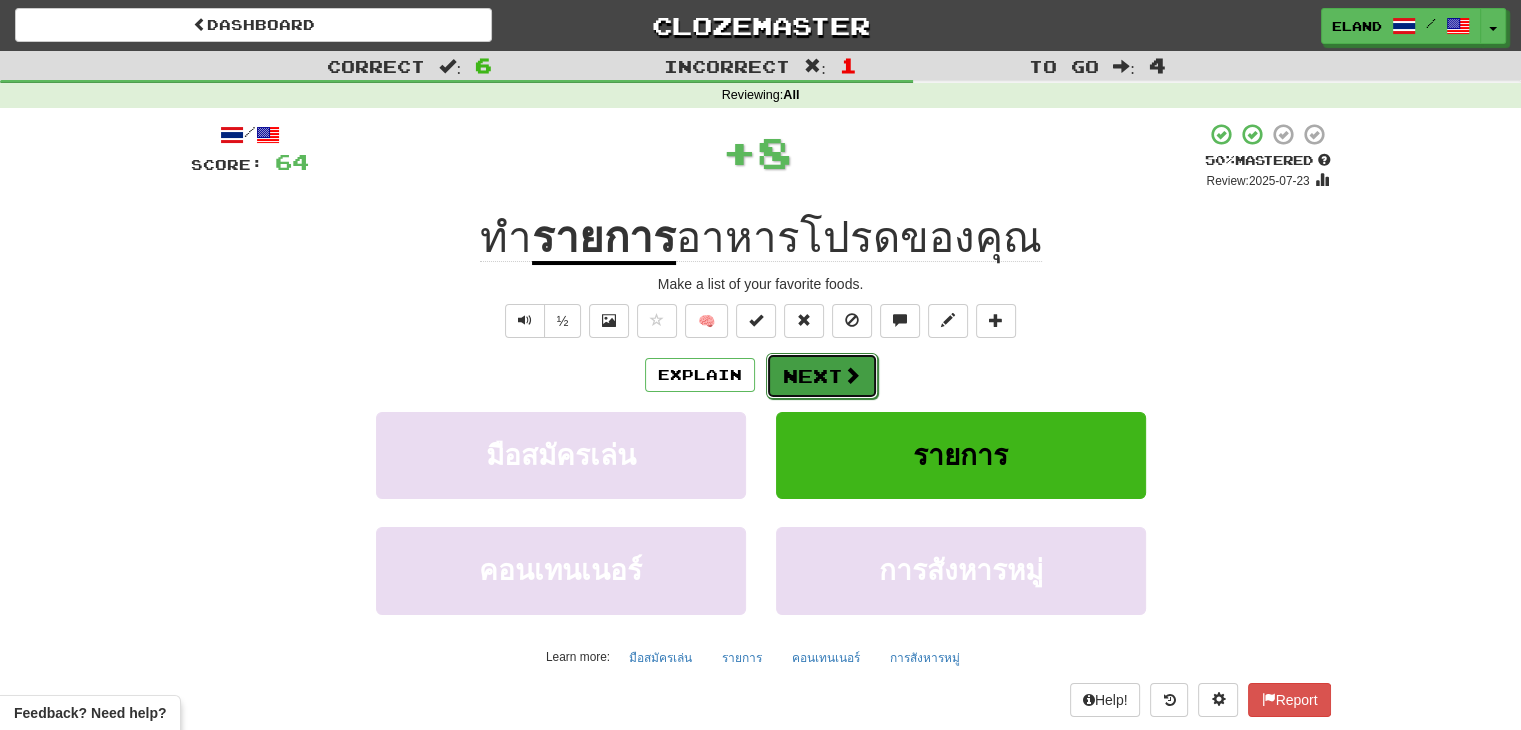 click on "Next" at bounding box center (822, 376) 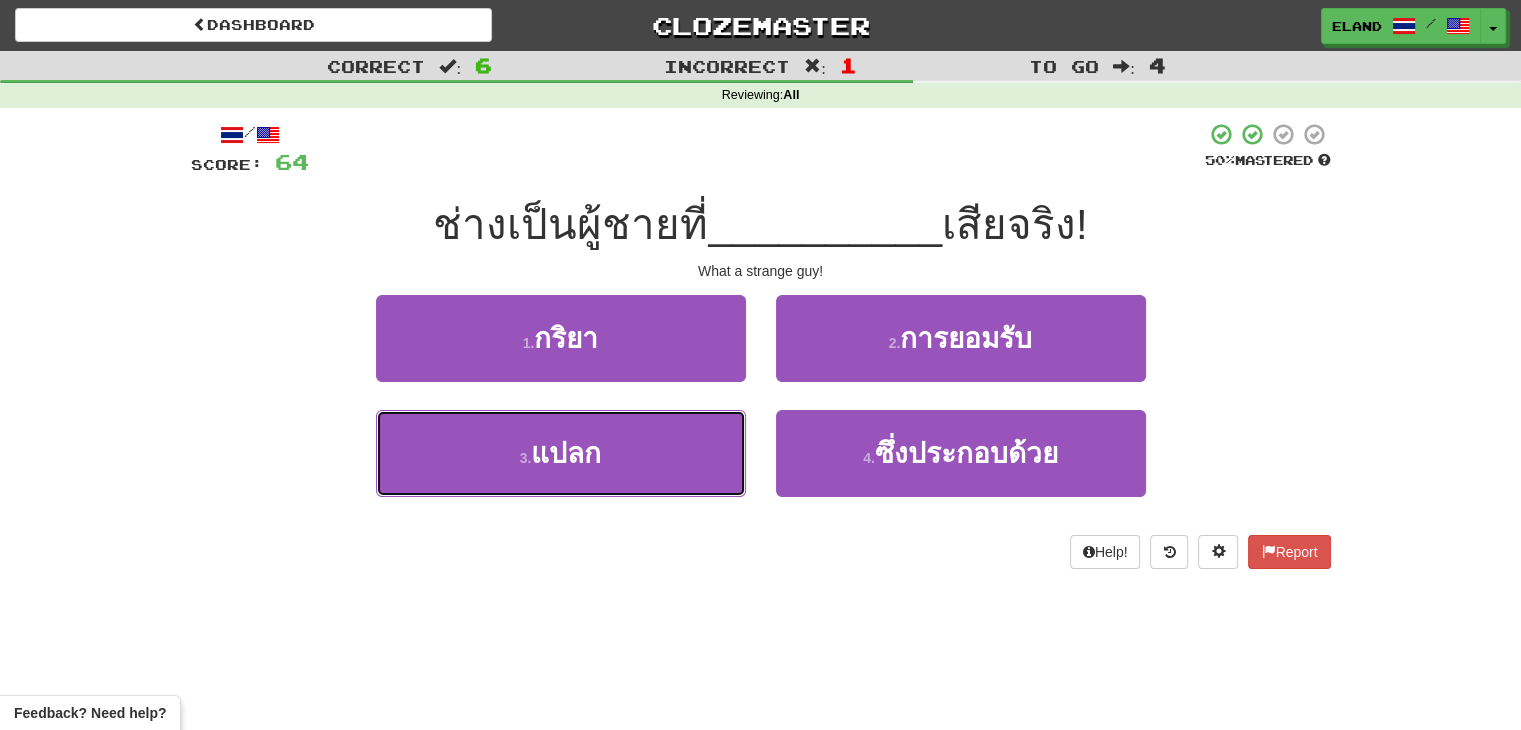 drag, startPoint x: 719, startPoint y: 419, endPoint x: 743, endPoint y: 405, distance: 27.784887 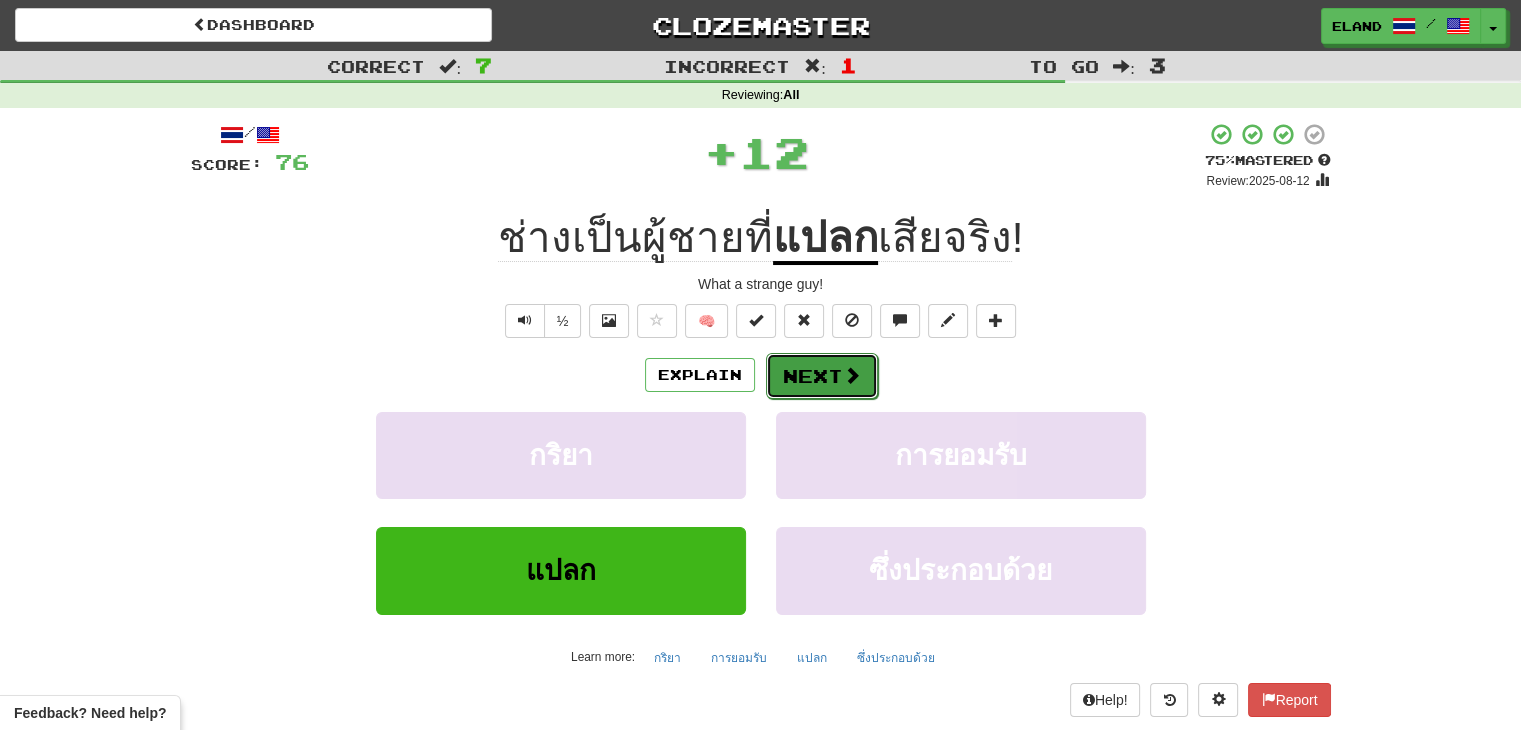 click on "Next" at bounding box center [822, 376] 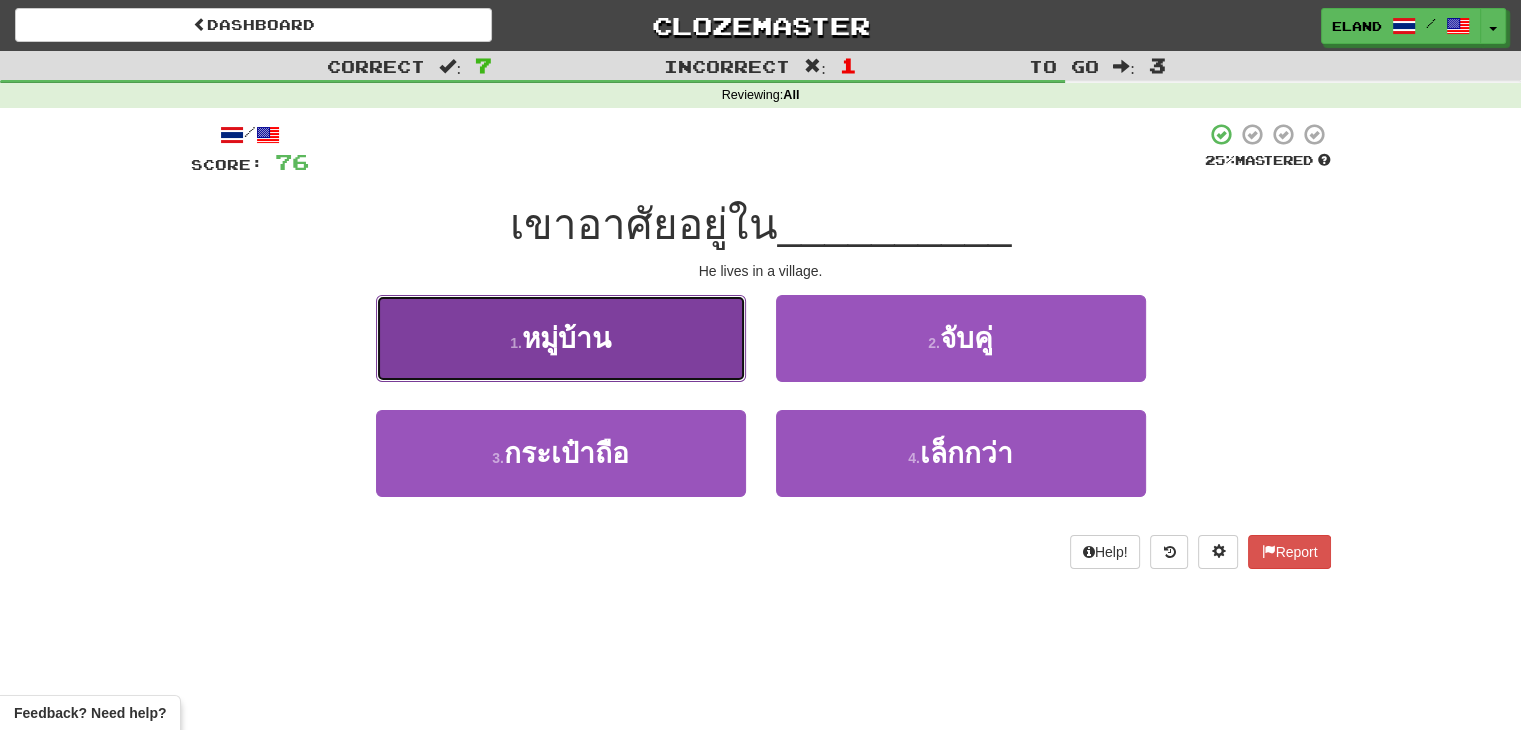 click on "1 .  หมู่บ้าน" at bounding box center [561, 338] 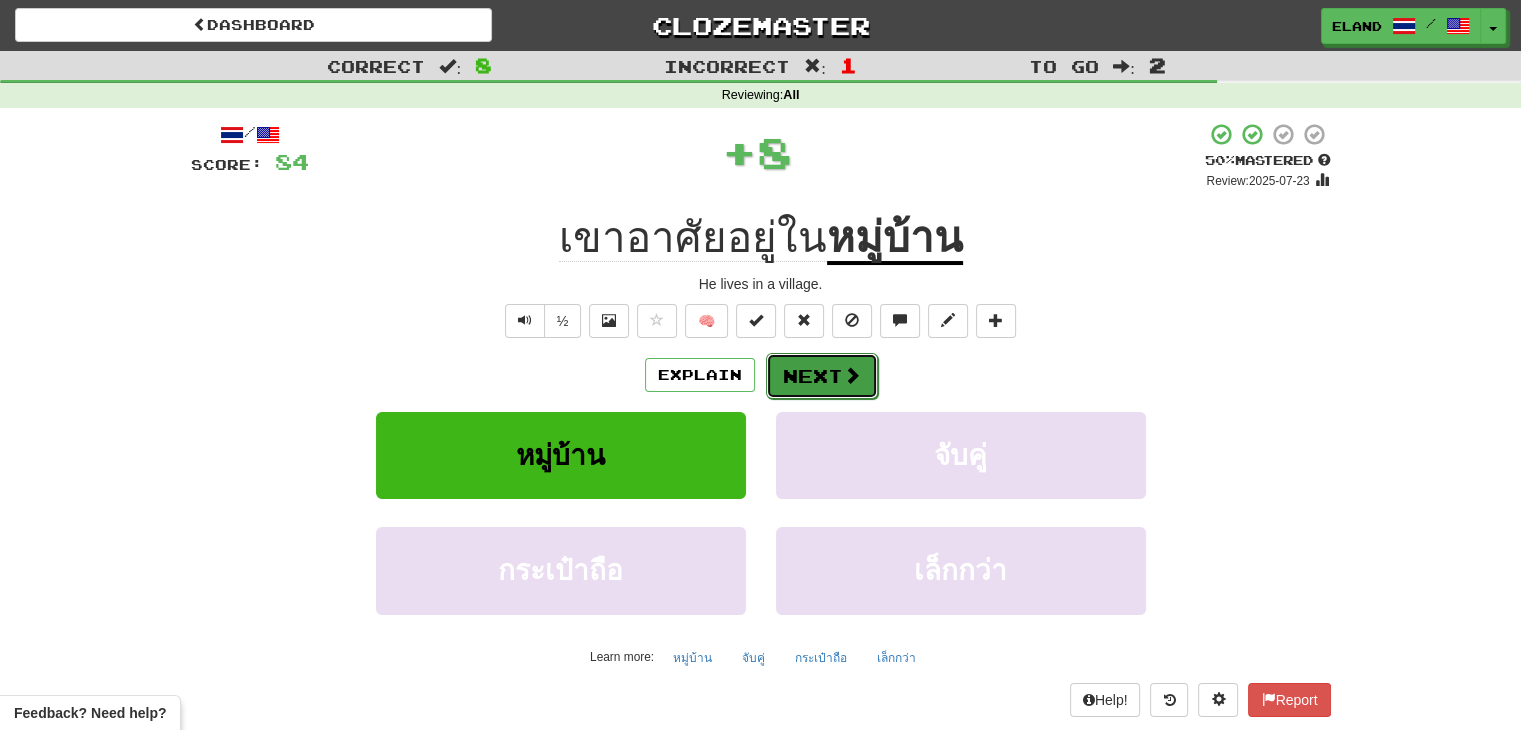 click on "Next" at bounding box center (822, 376) 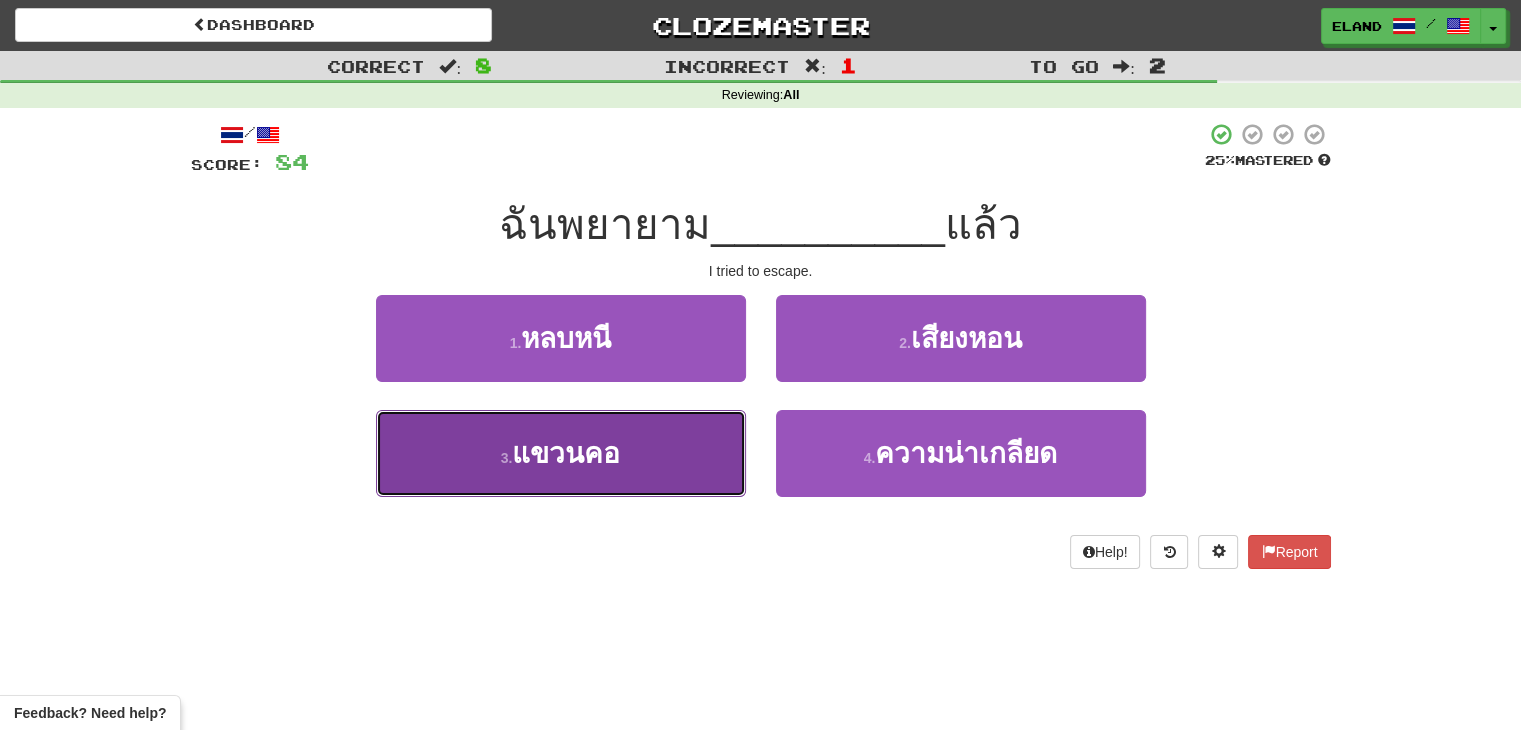 click on "3 .  แขวนคอ" at bounding box center [561, 453] 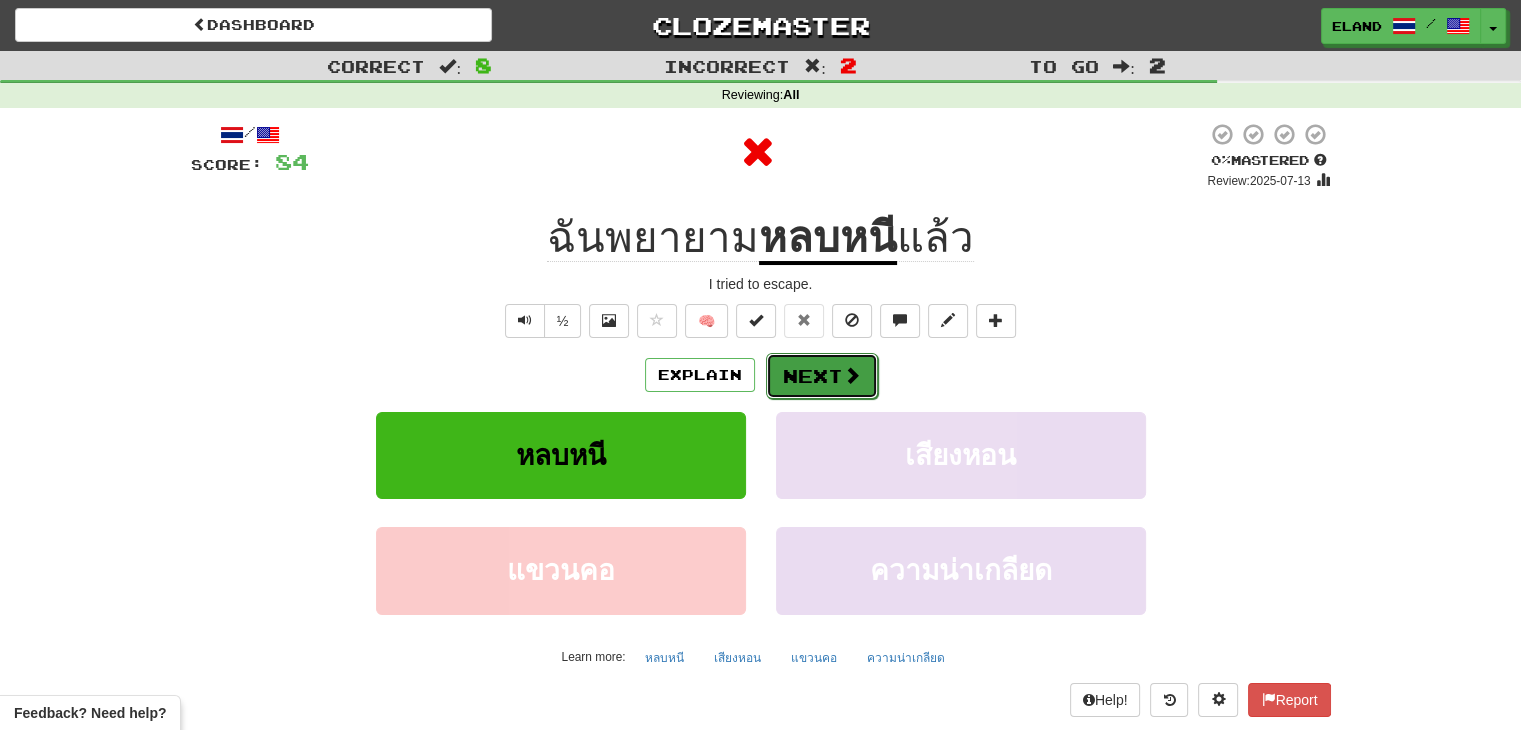 click on "Next" at bounding box center [822, 376] 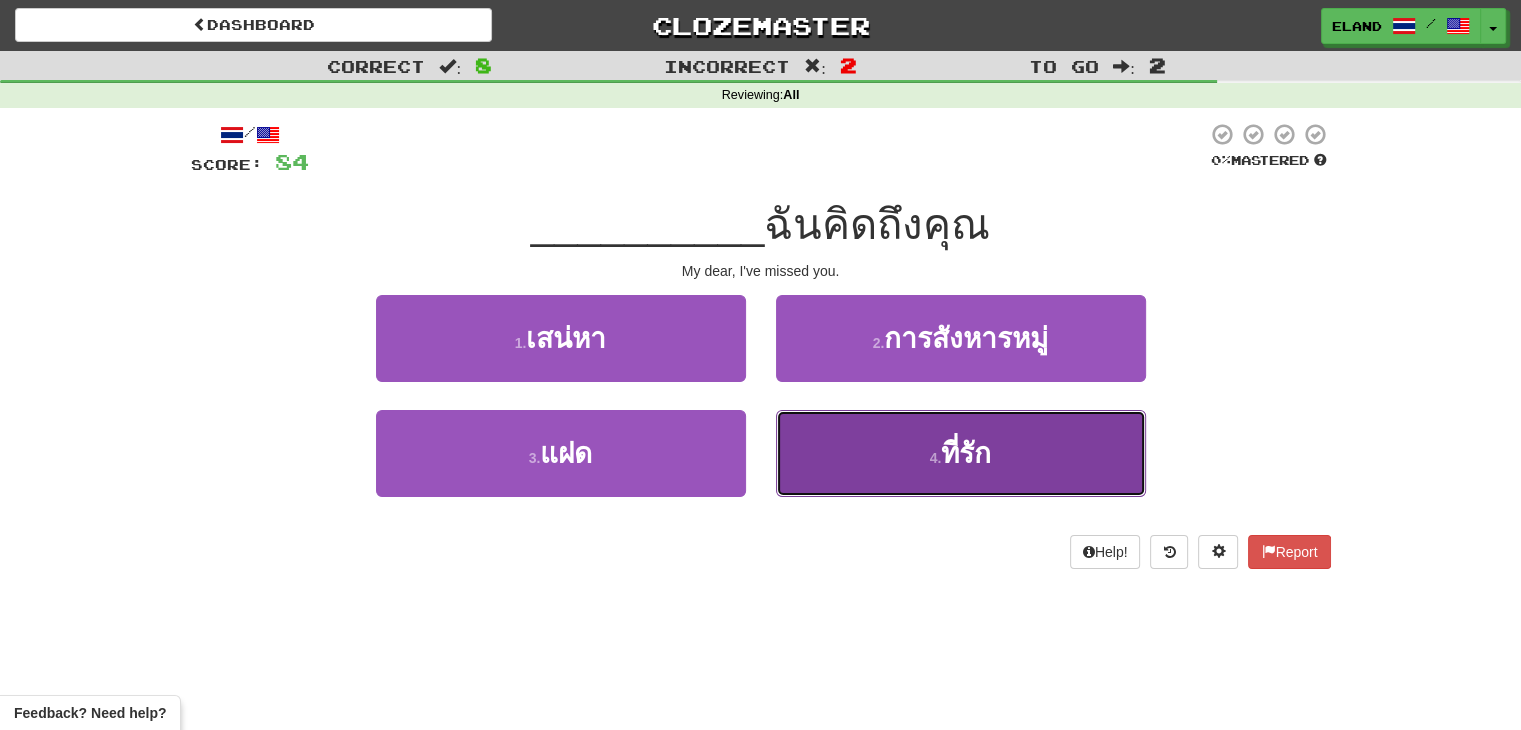 click on "4 .  ที่รัก" at bounding box center (961, 453) 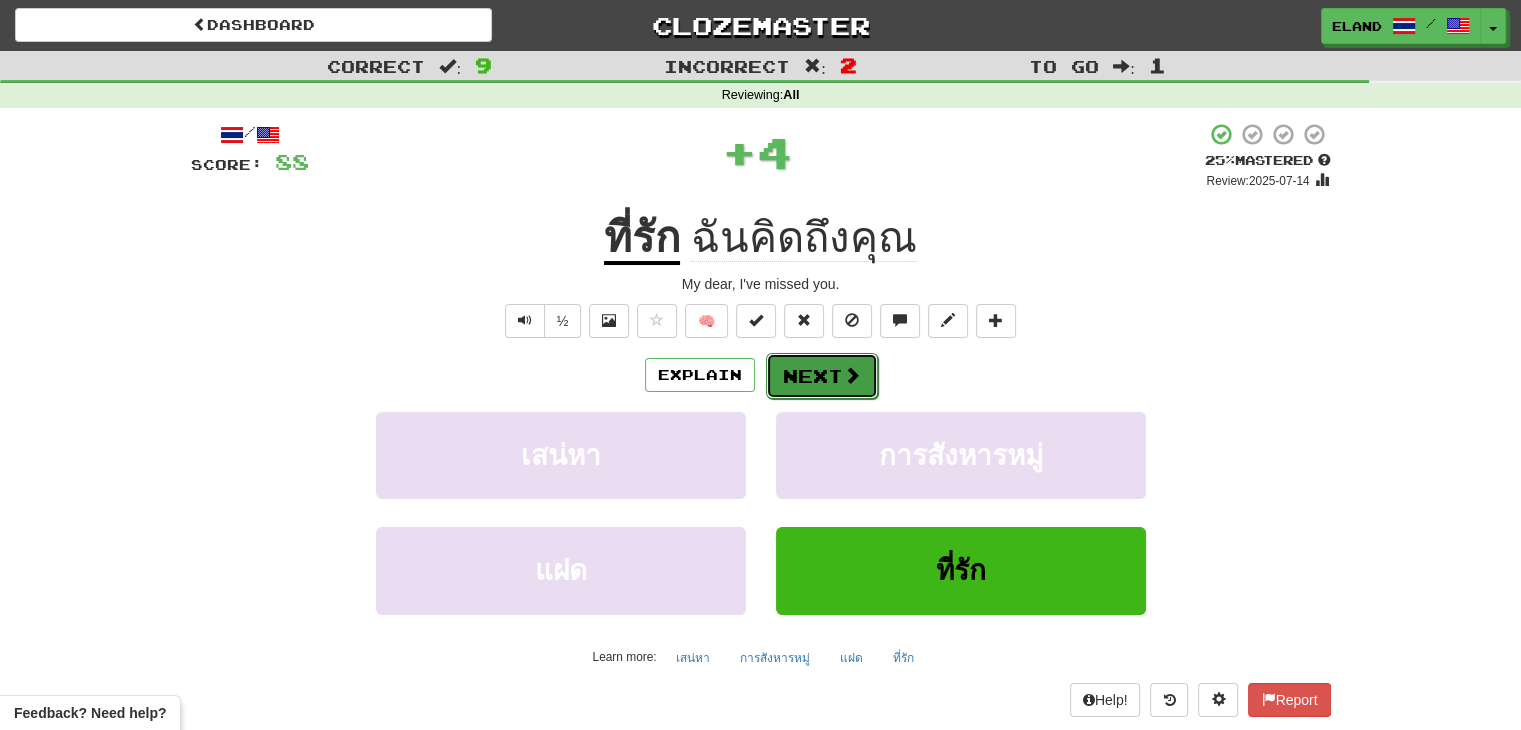 click on "Next" at bounding box center (822, 376) 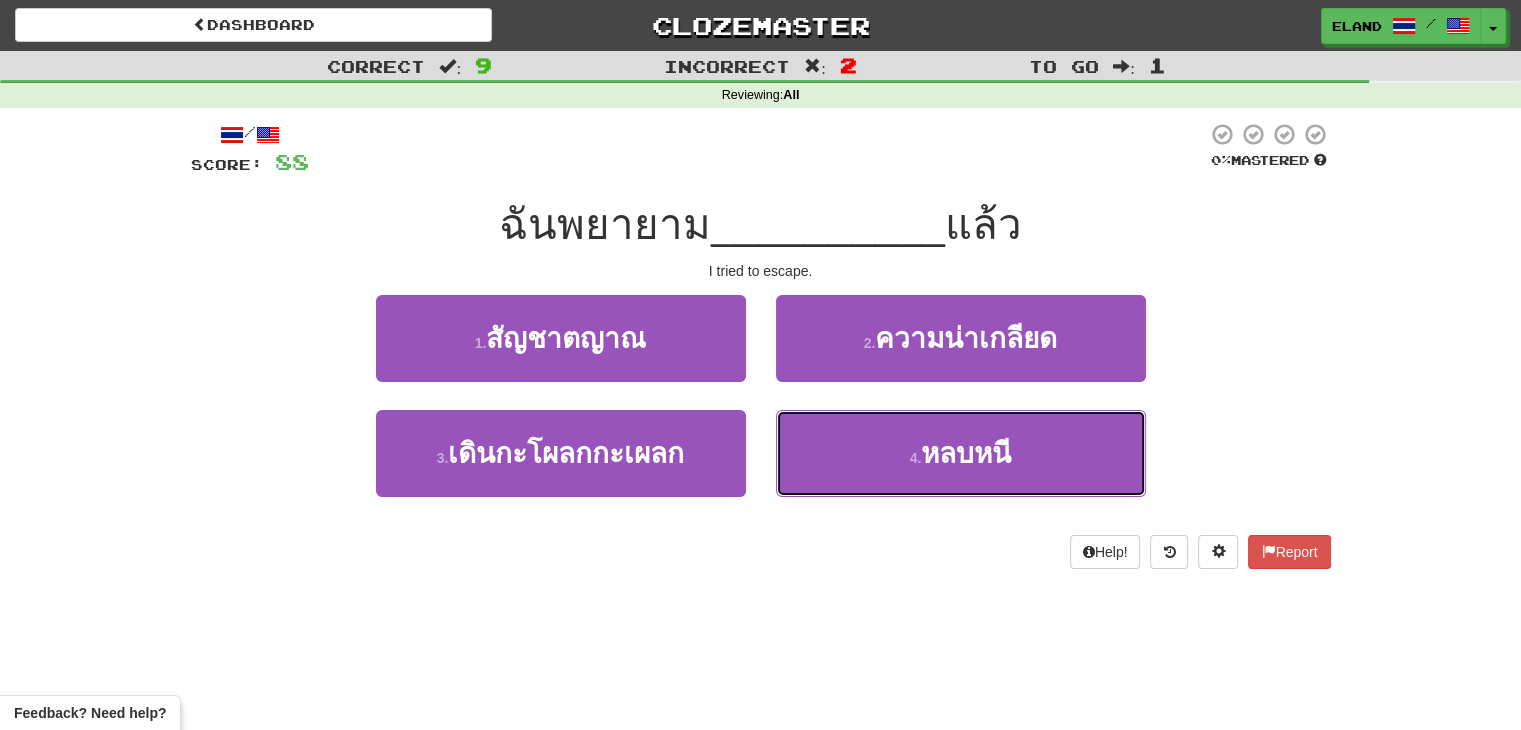 drag, startPoint x: 919, startPoint y: 463, endPoint x: 907, endPoint y: 401, distance: 63.15061 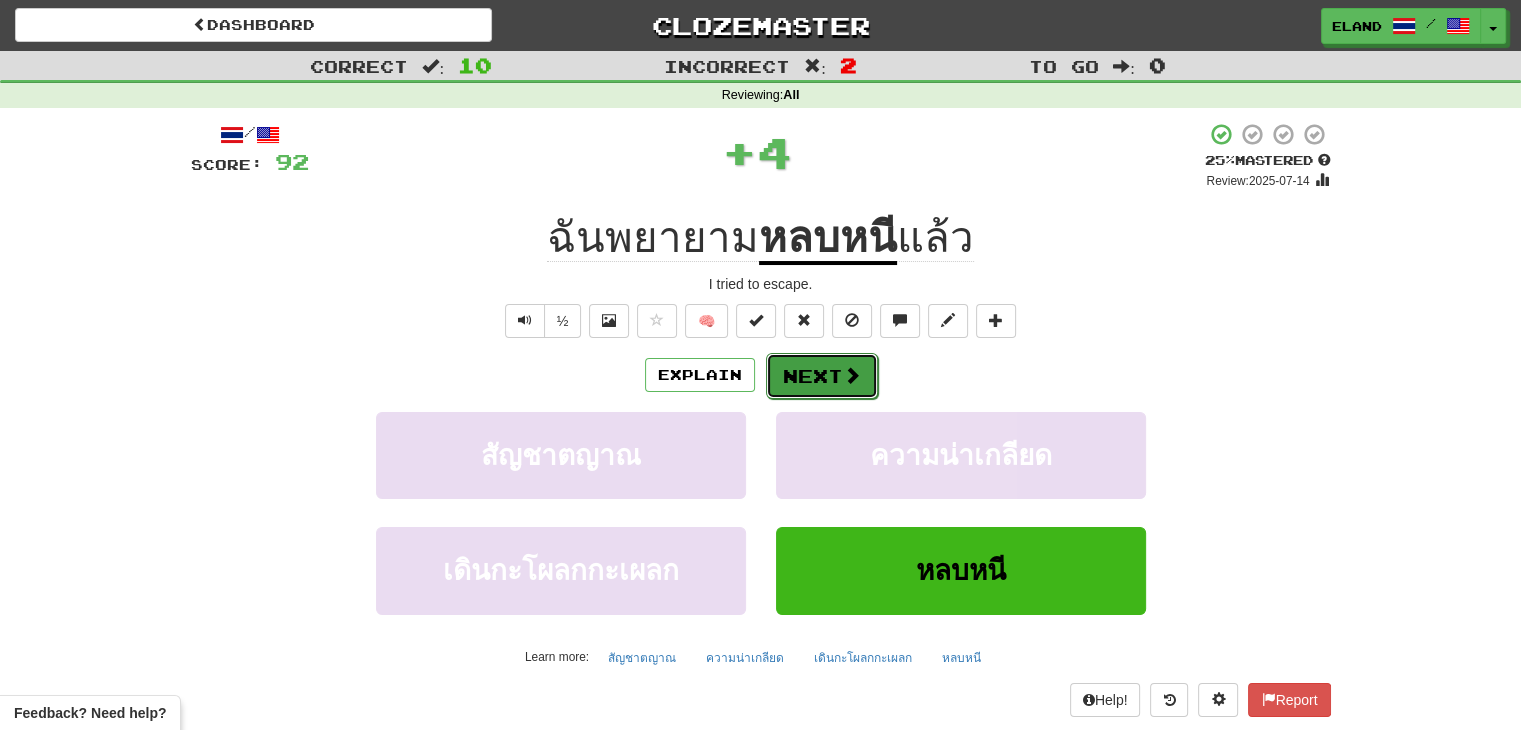 click on "Next" at bounding box center (822, 376) 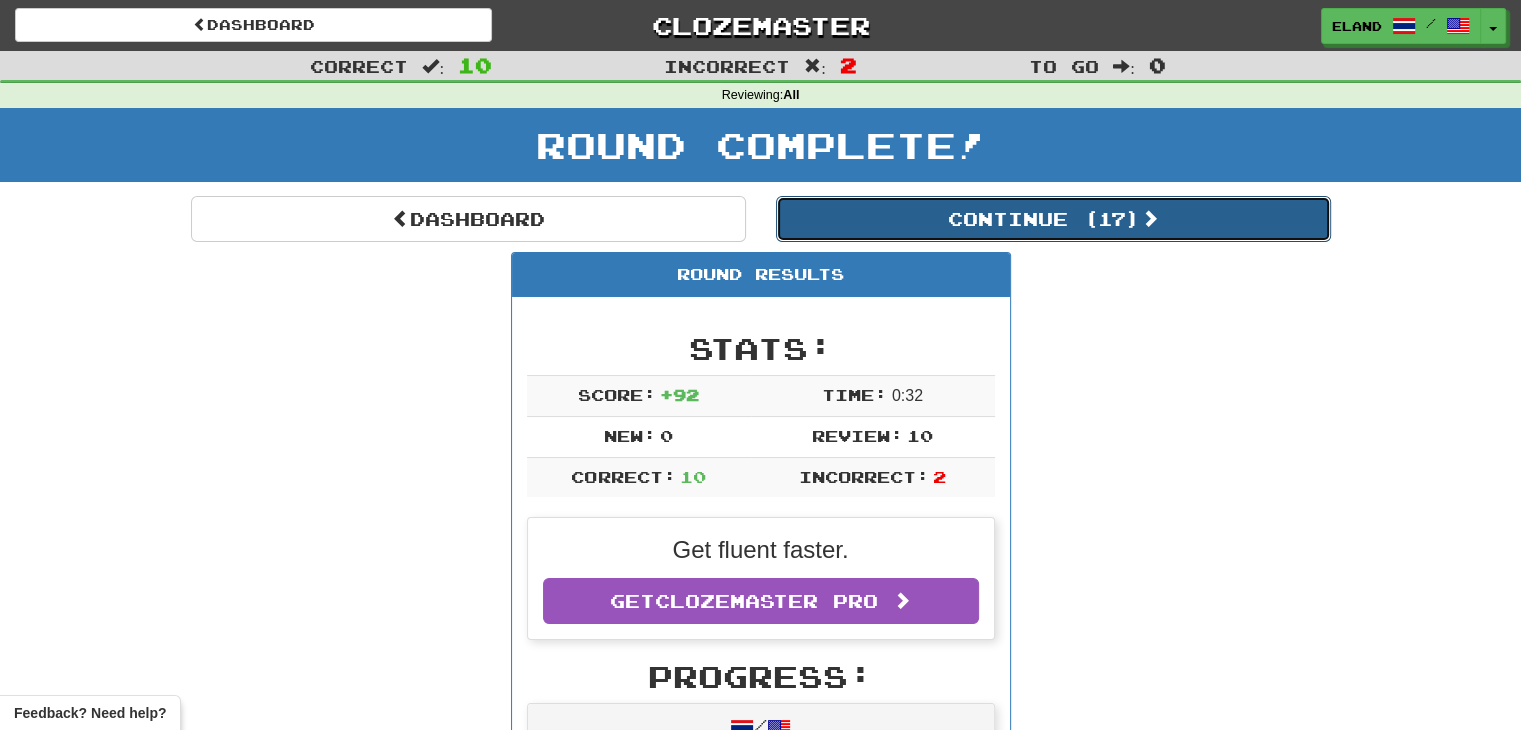 click on "Continue ( 17 )" at bounding box center (1053, 219) 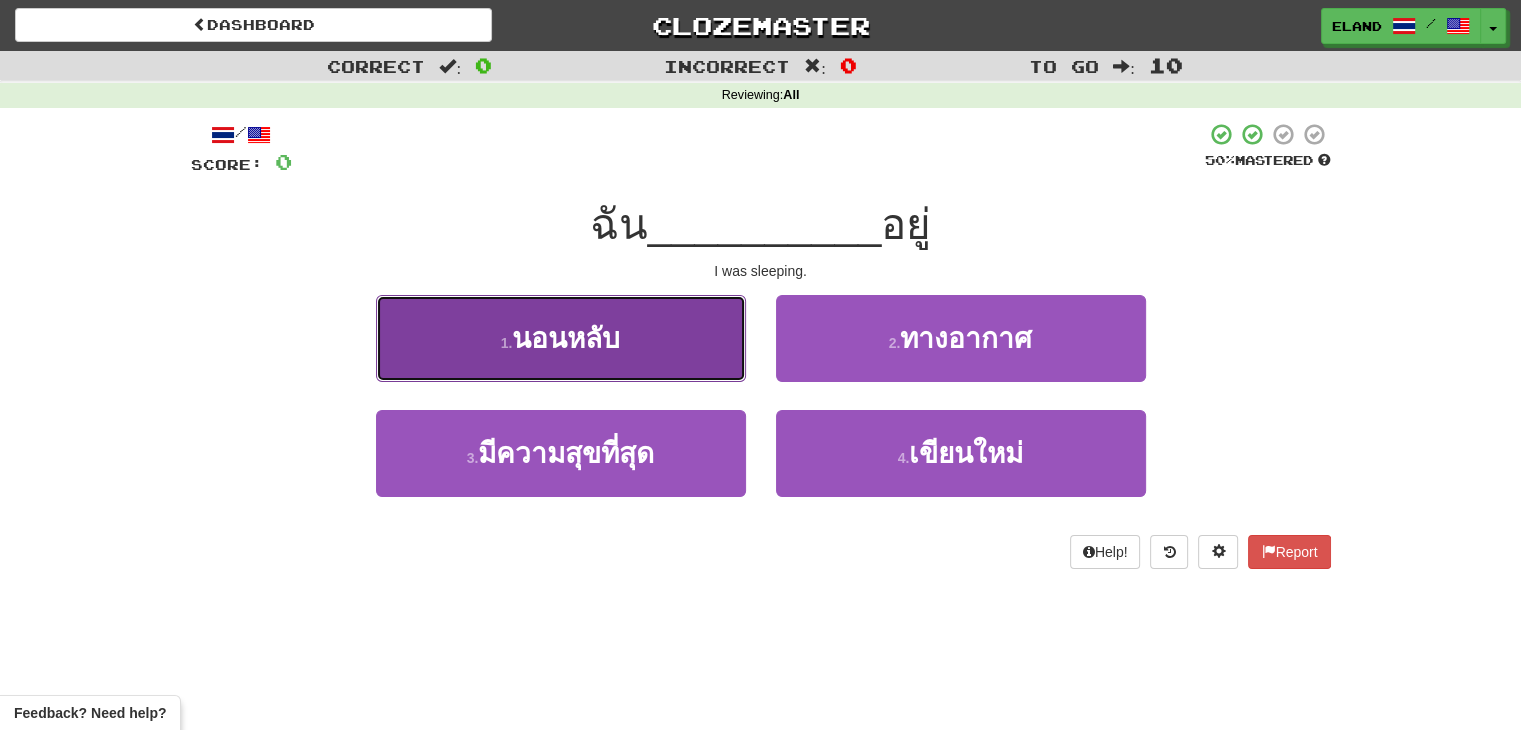 click on "1 .  นอนหลับ" at bounding box center [561, 338] 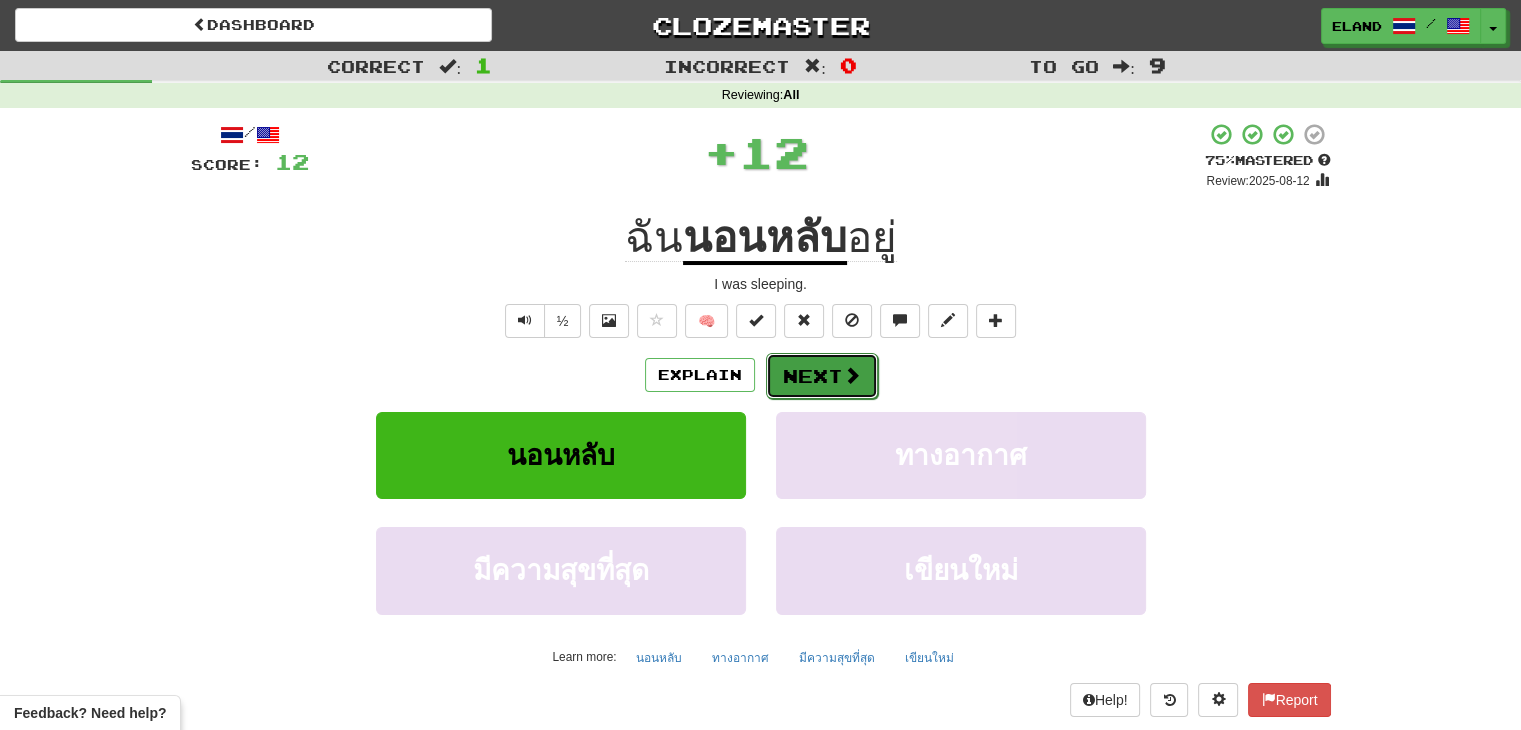 click on "Next" at bounding box center (822, 376) 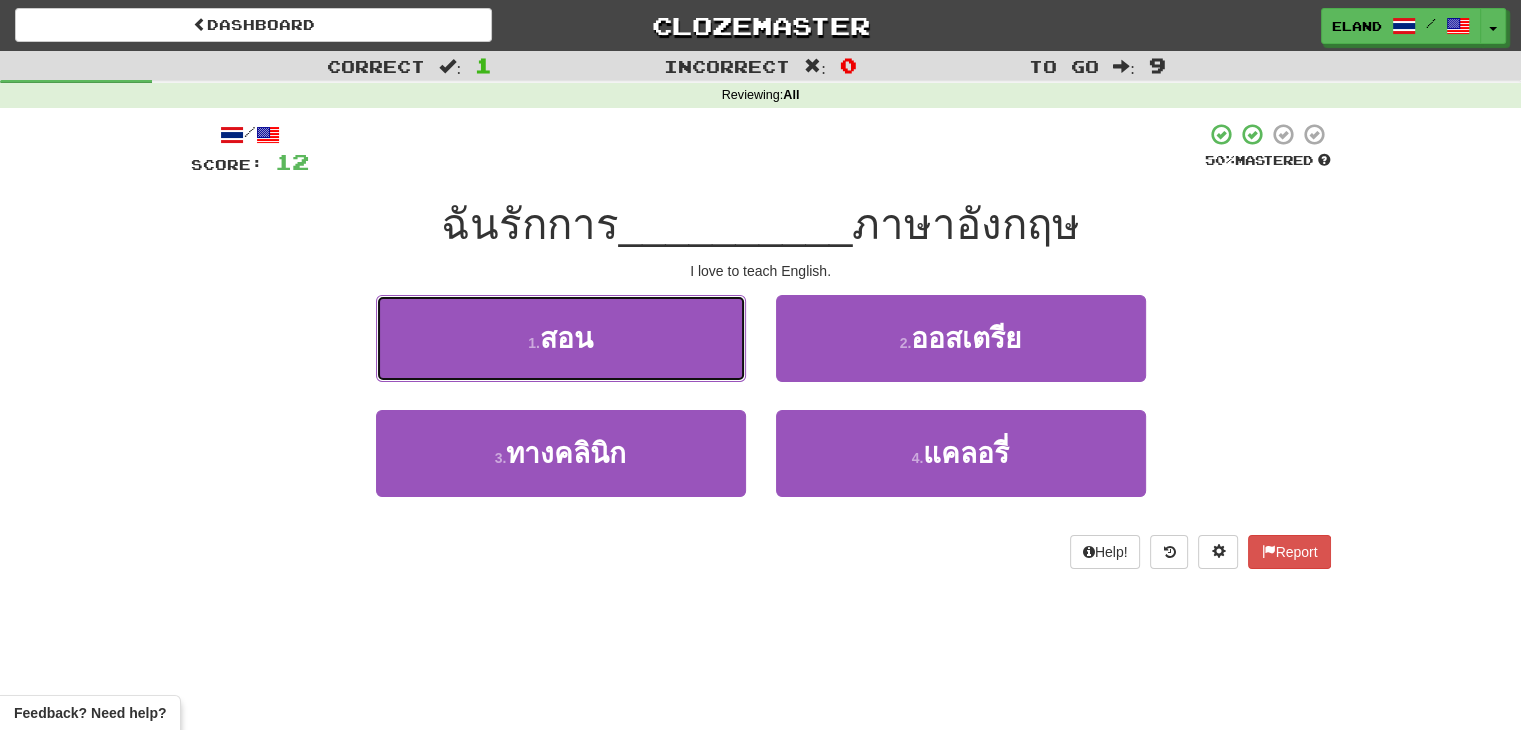 click on "1 .  สอน" at bounding box center (561, 338) 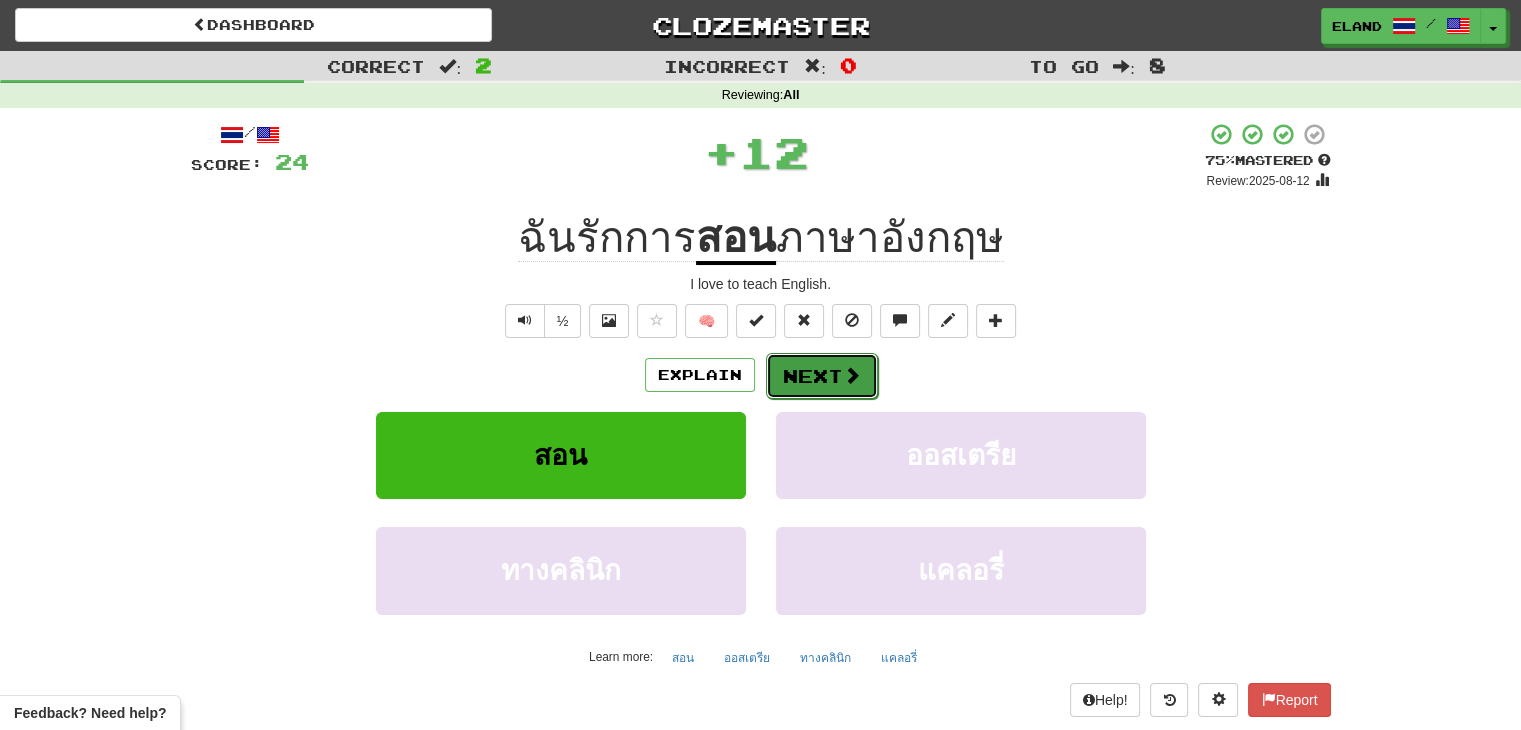 click on "Next" at bounding box center [822, 376] 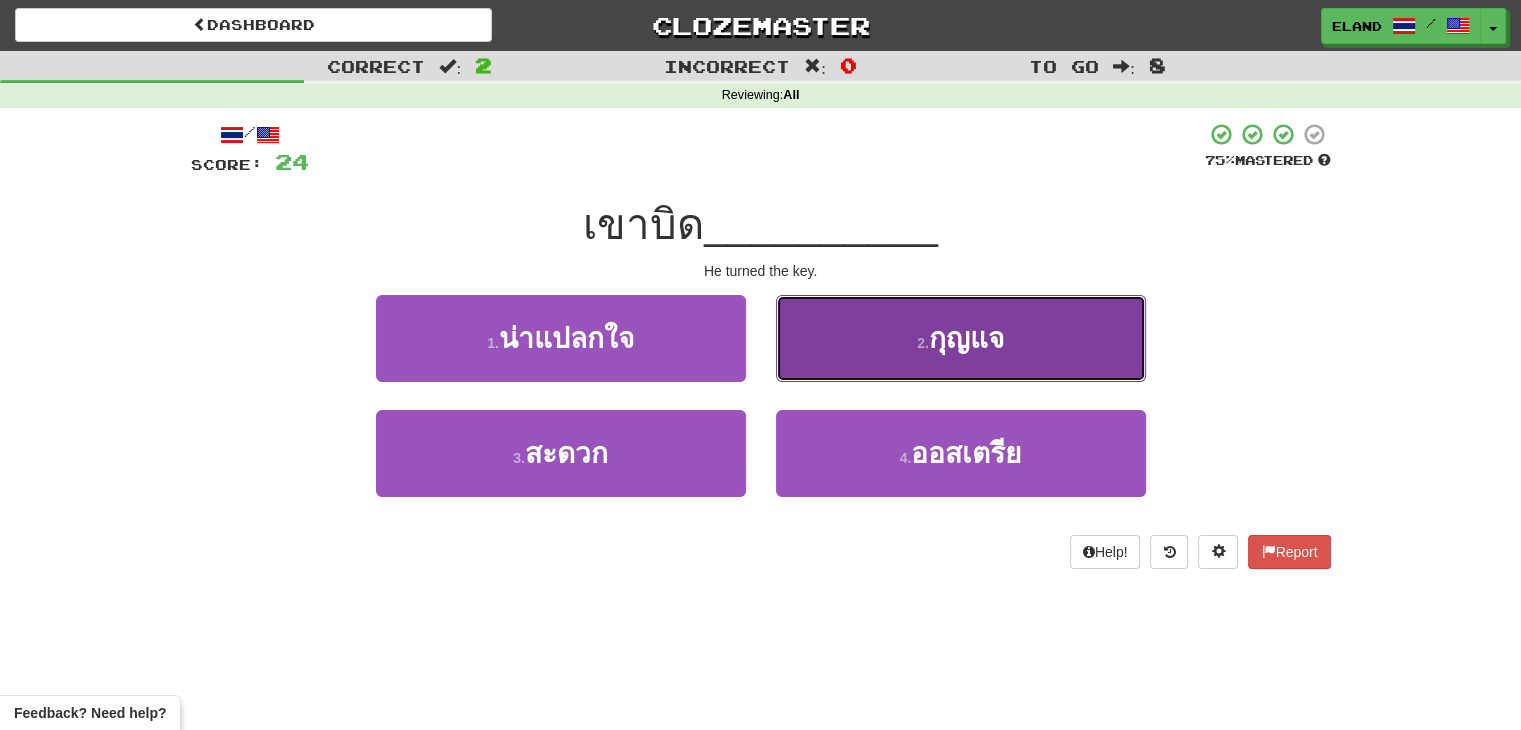 click on "2 .  กุญแจ" at bounding box center [961, 338] 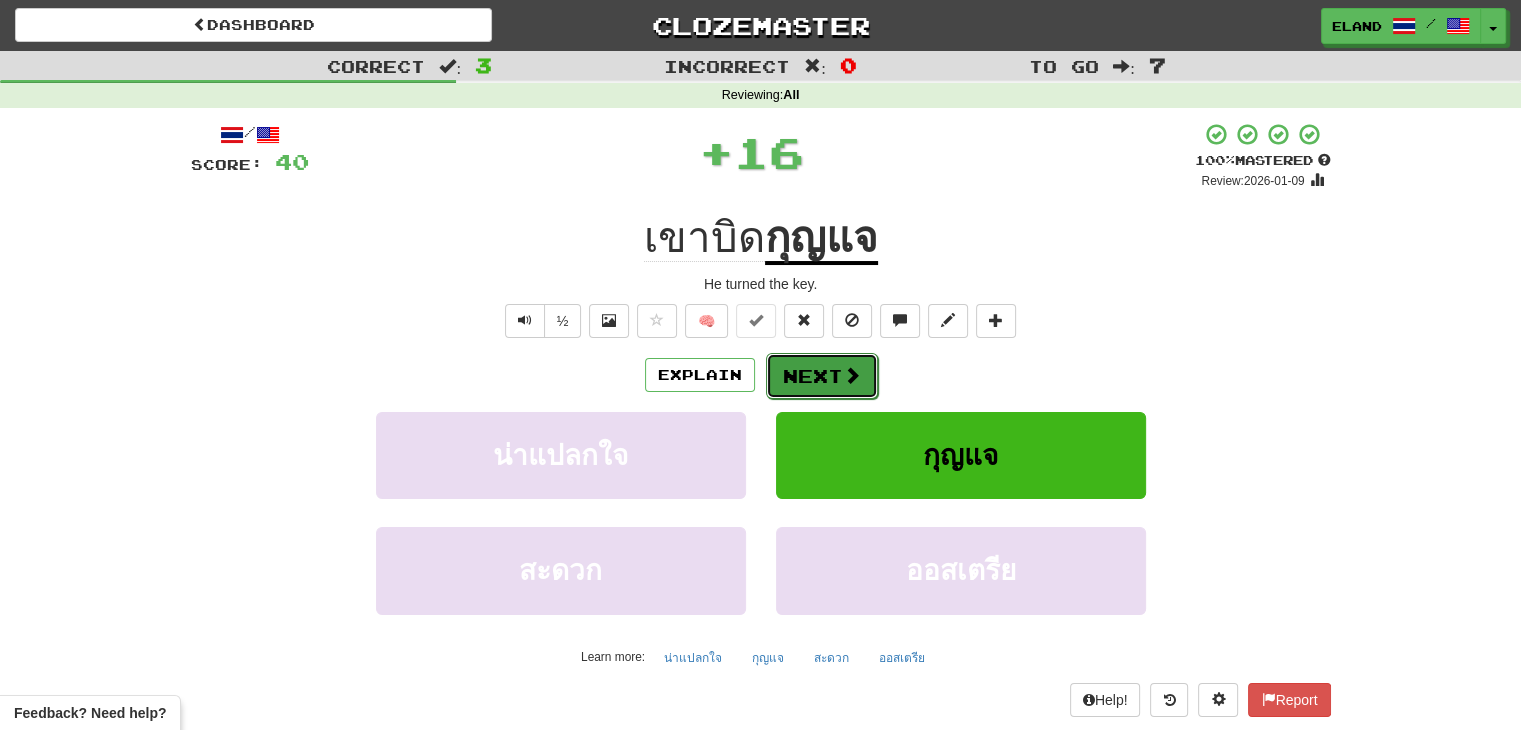 click on "Next" at bounding box center (822, 376) 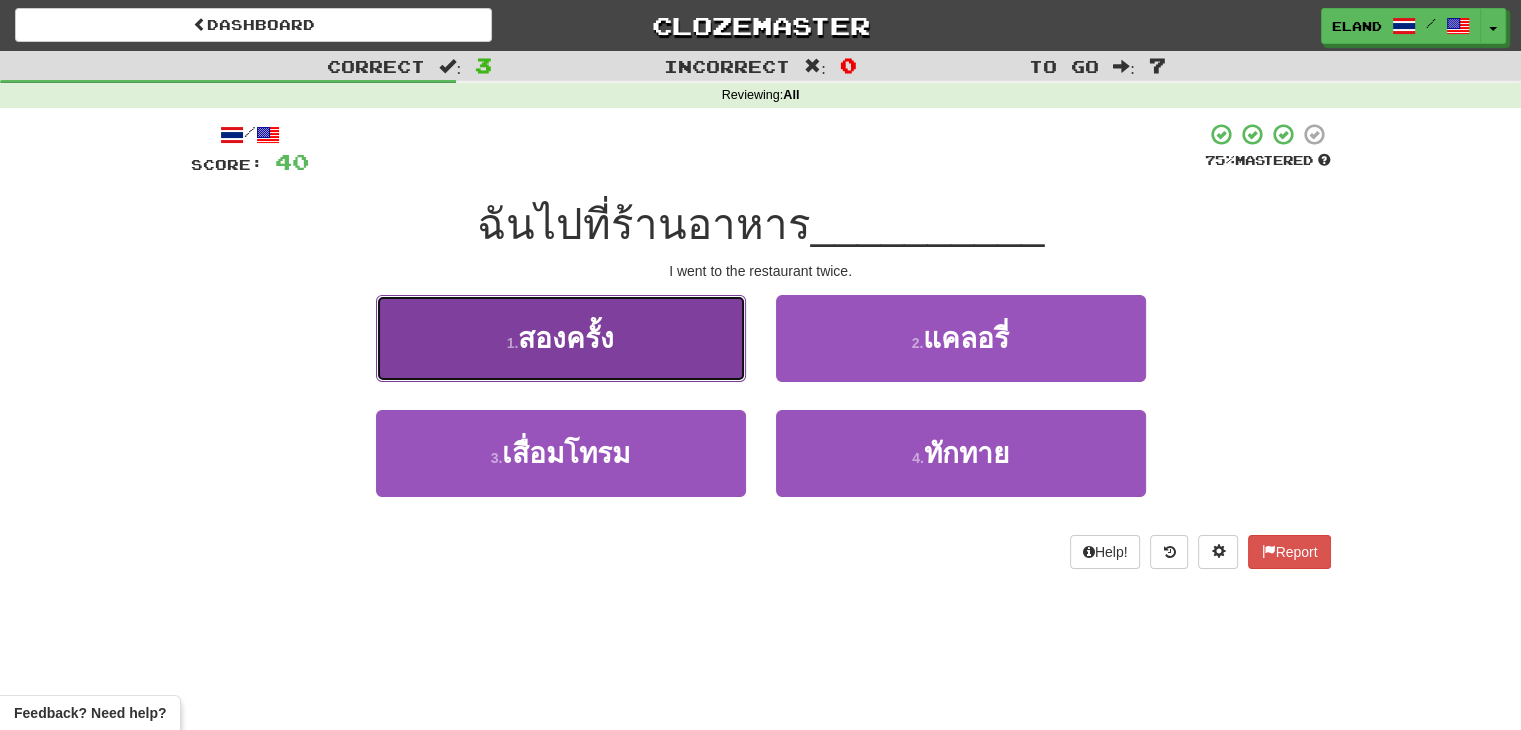 click on "1 .  สองครั้ง" at bounding box center [561, 338] 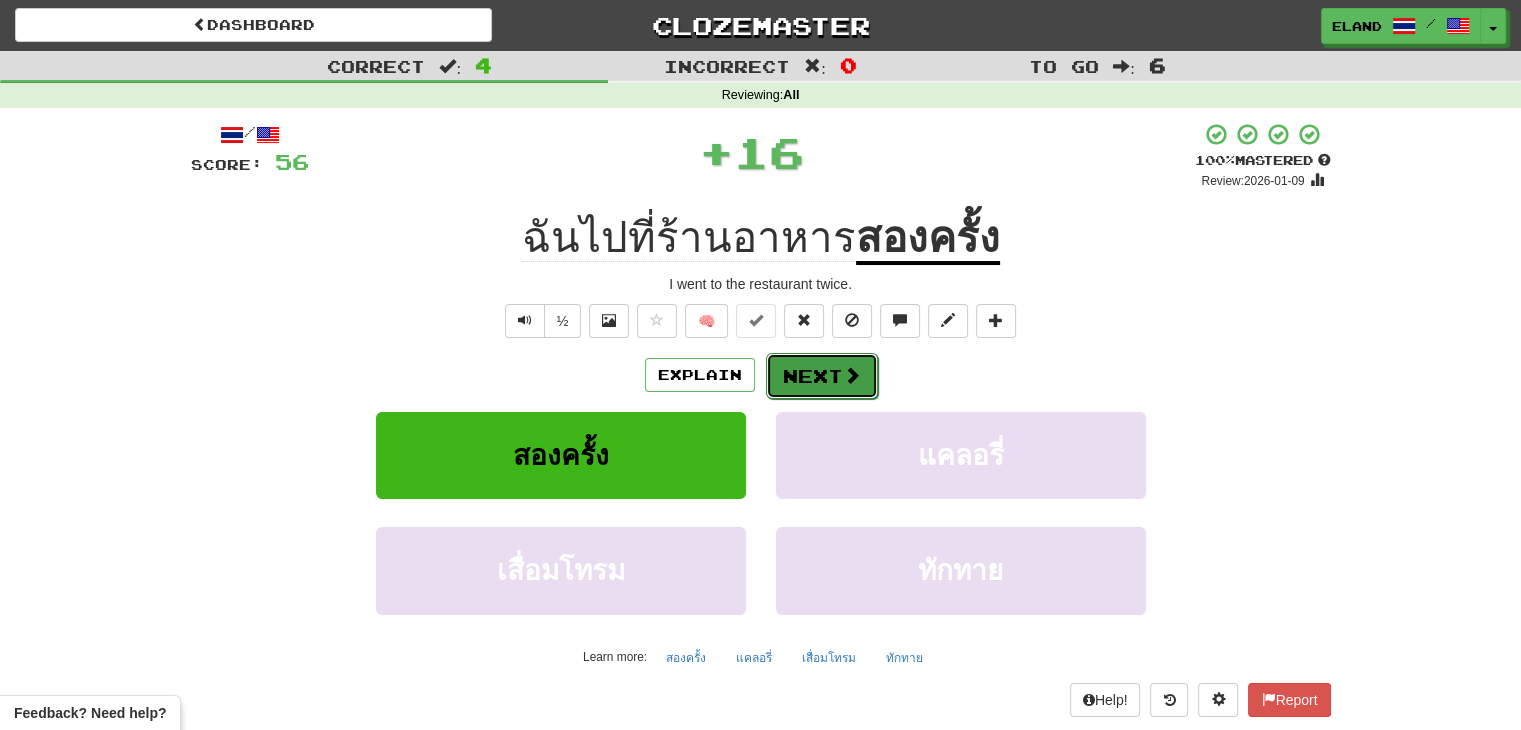 click on "Next" at bounding box center [822, 376] 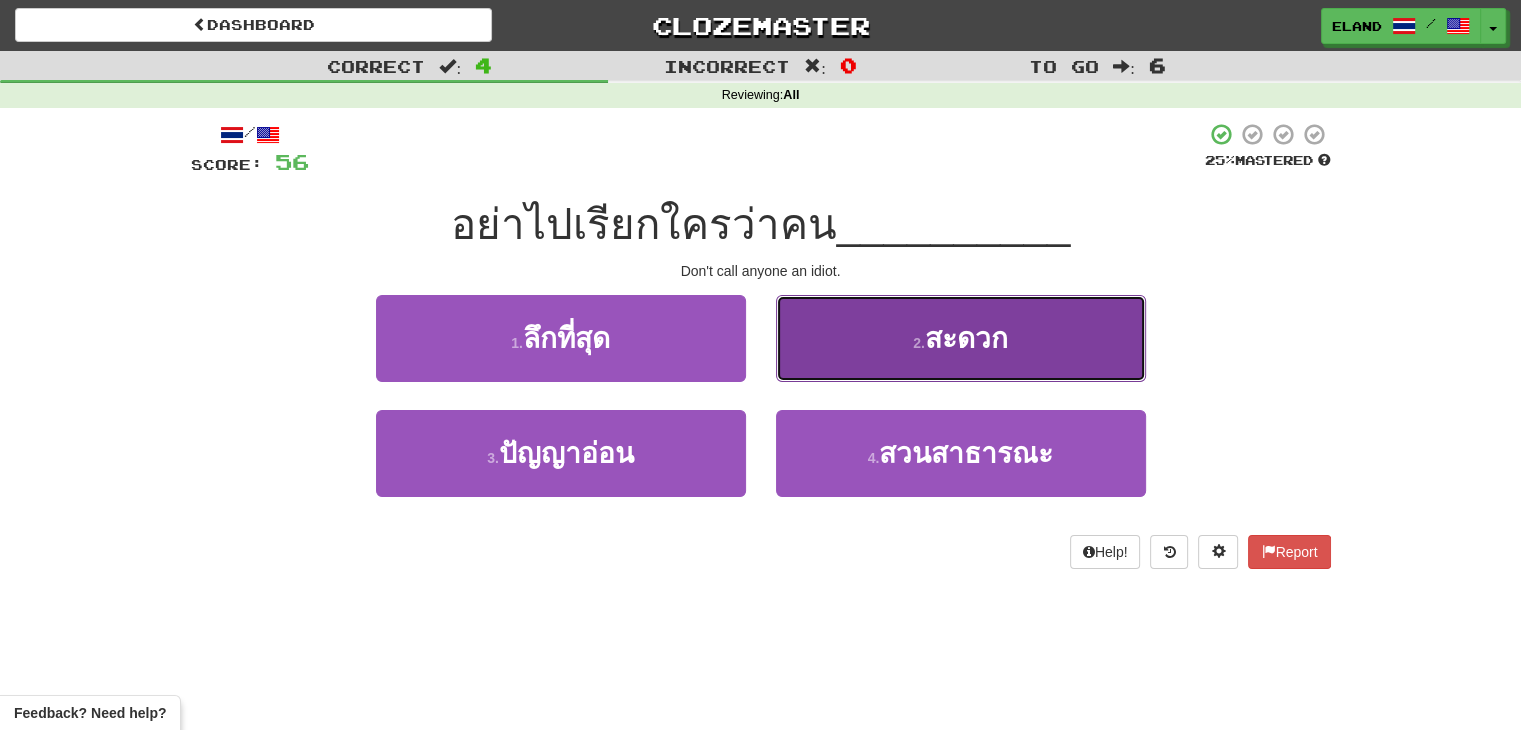 click on "2 .  สะดวก" at bounding box center (961, 338) 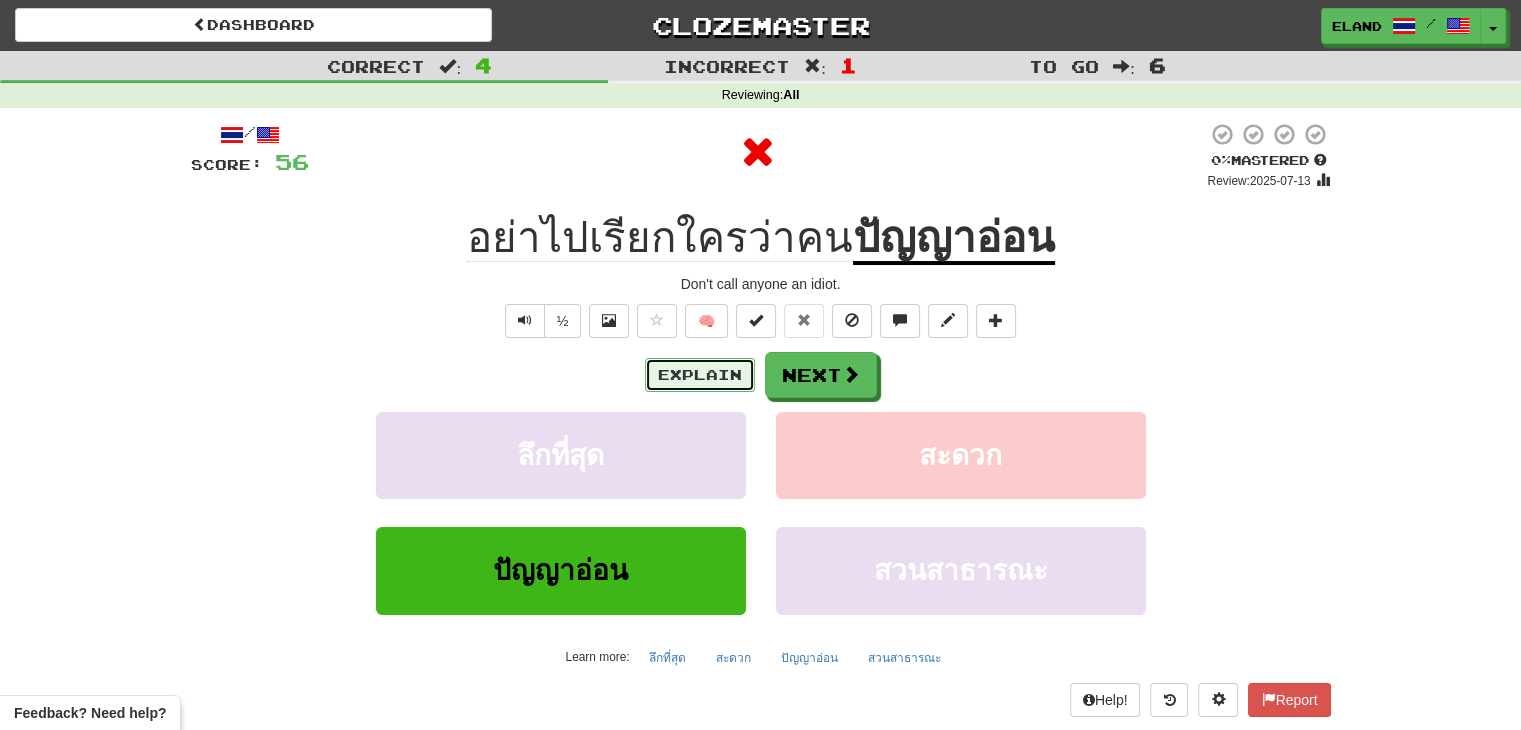 click on "Explain" at bounding box center [700, 375] 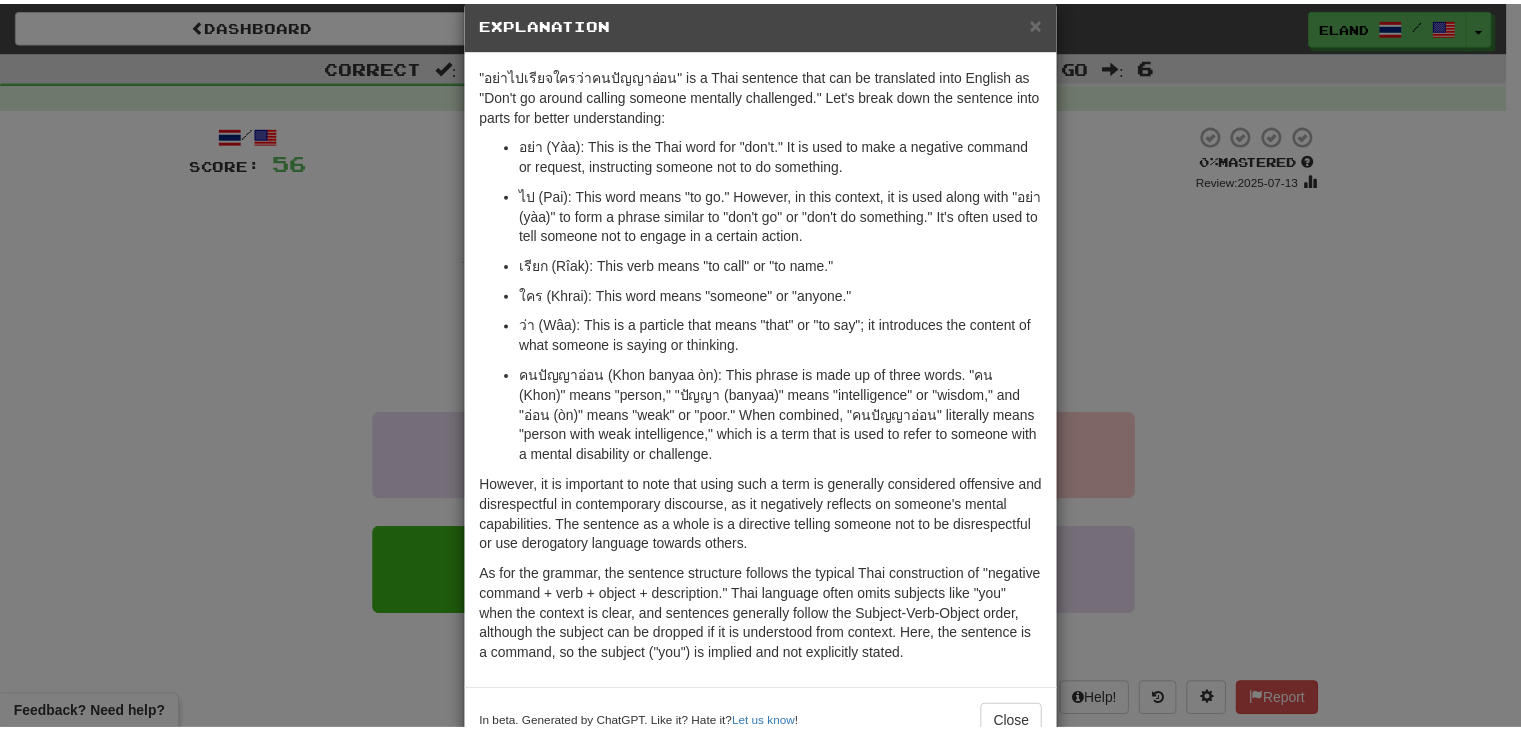 scroll, scrollTop: 87, scrollLeft: 0, axis: vertical 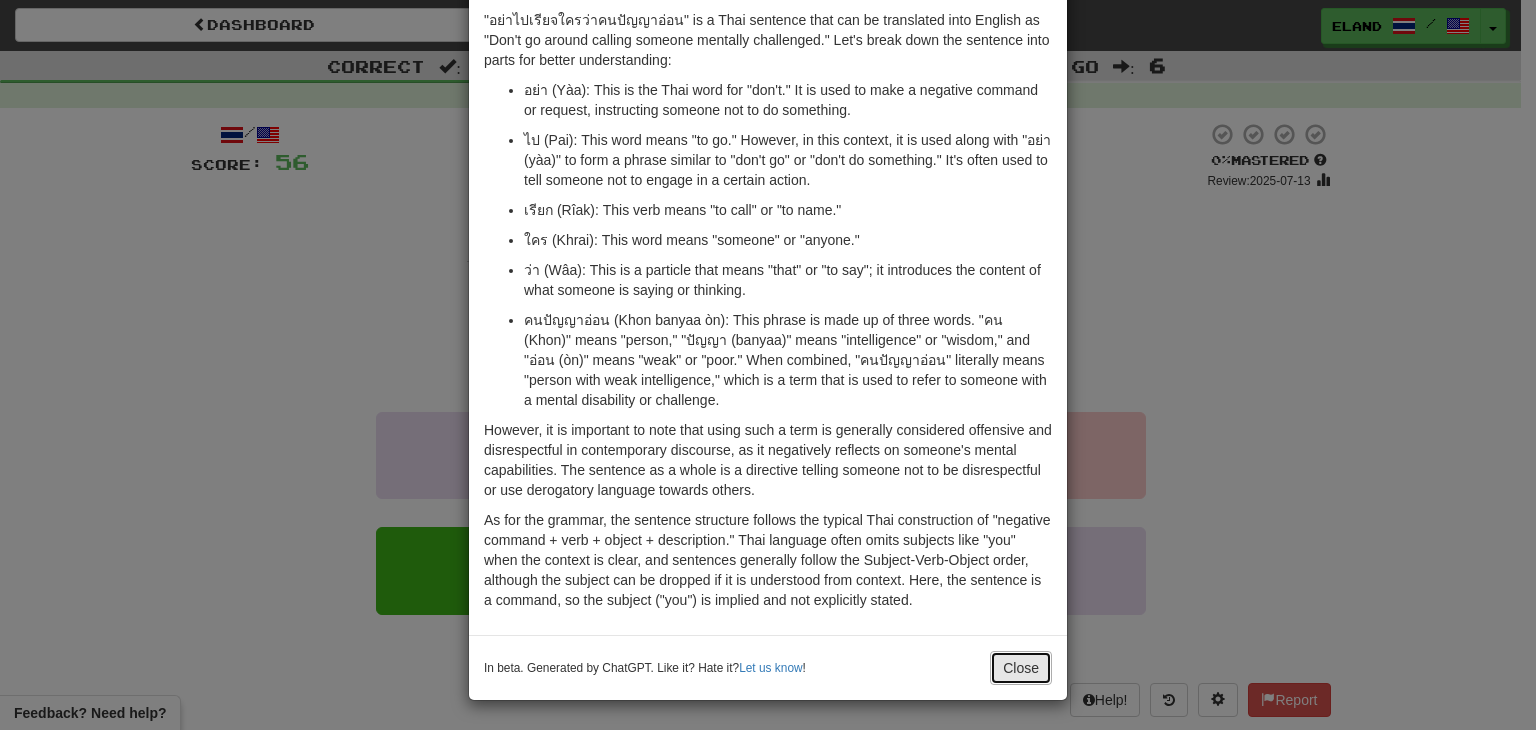click on "Close" at bounding box center (1021, 668) 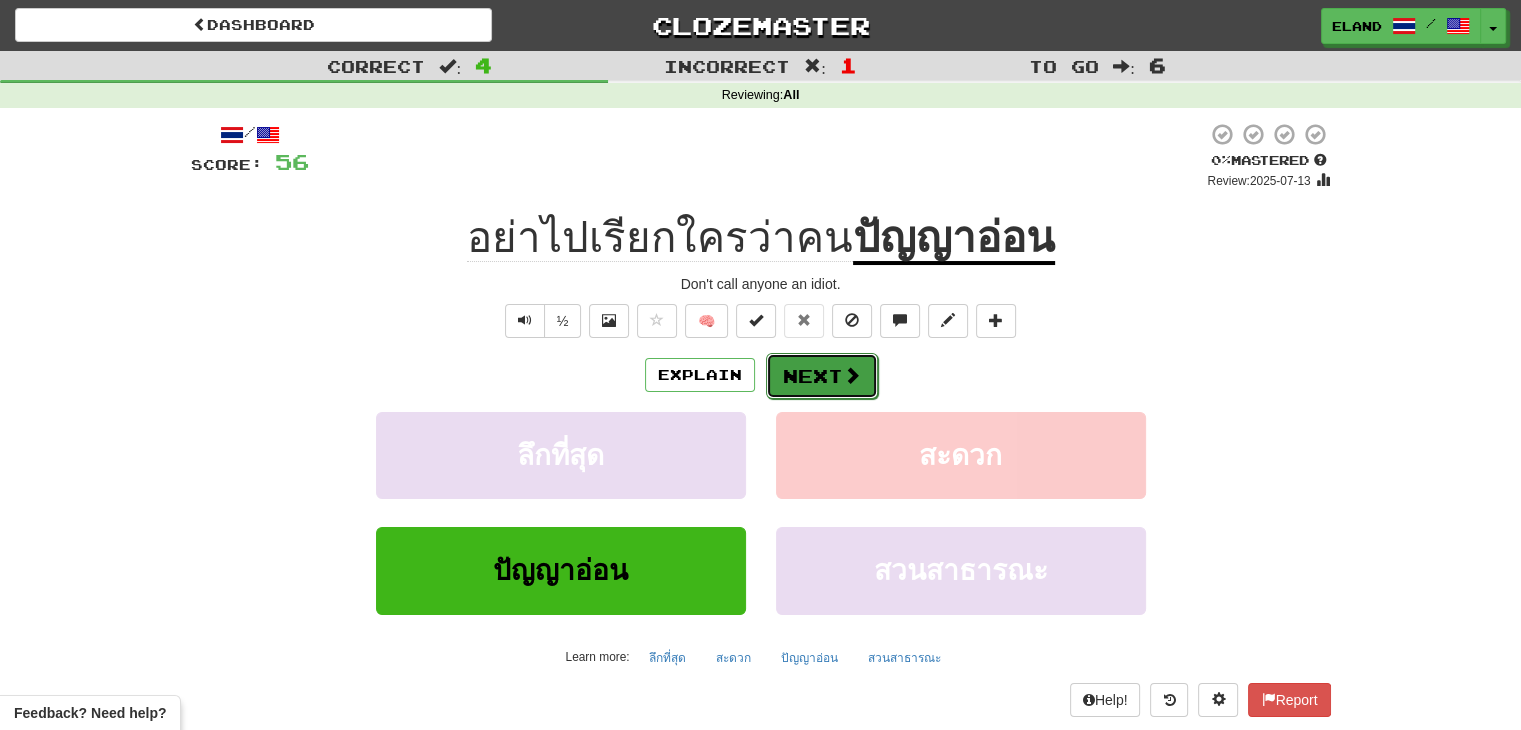 click on "Next" at bounding box center [822, 376] 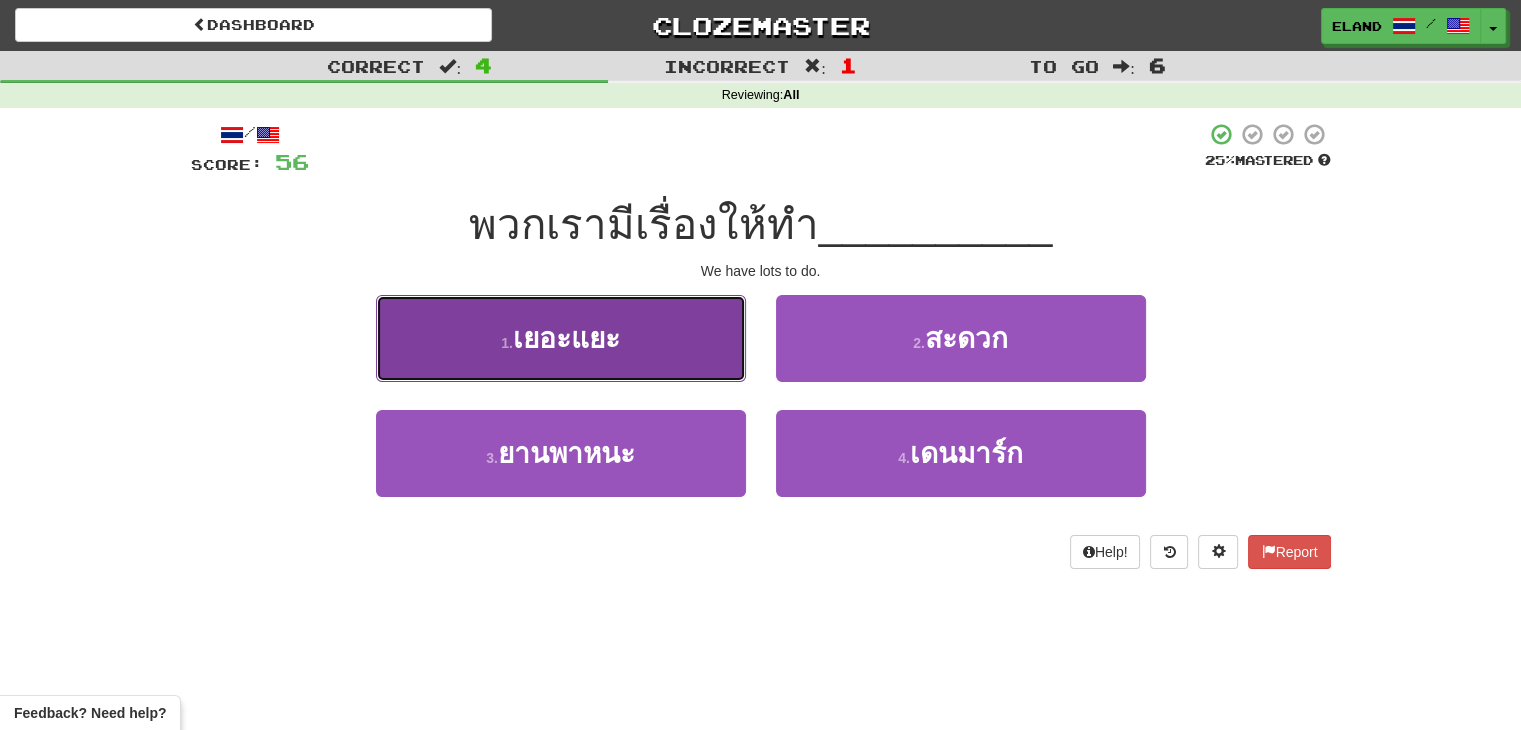 click on "1 .  เยอะแยะ" at bounding box center [561, 338] 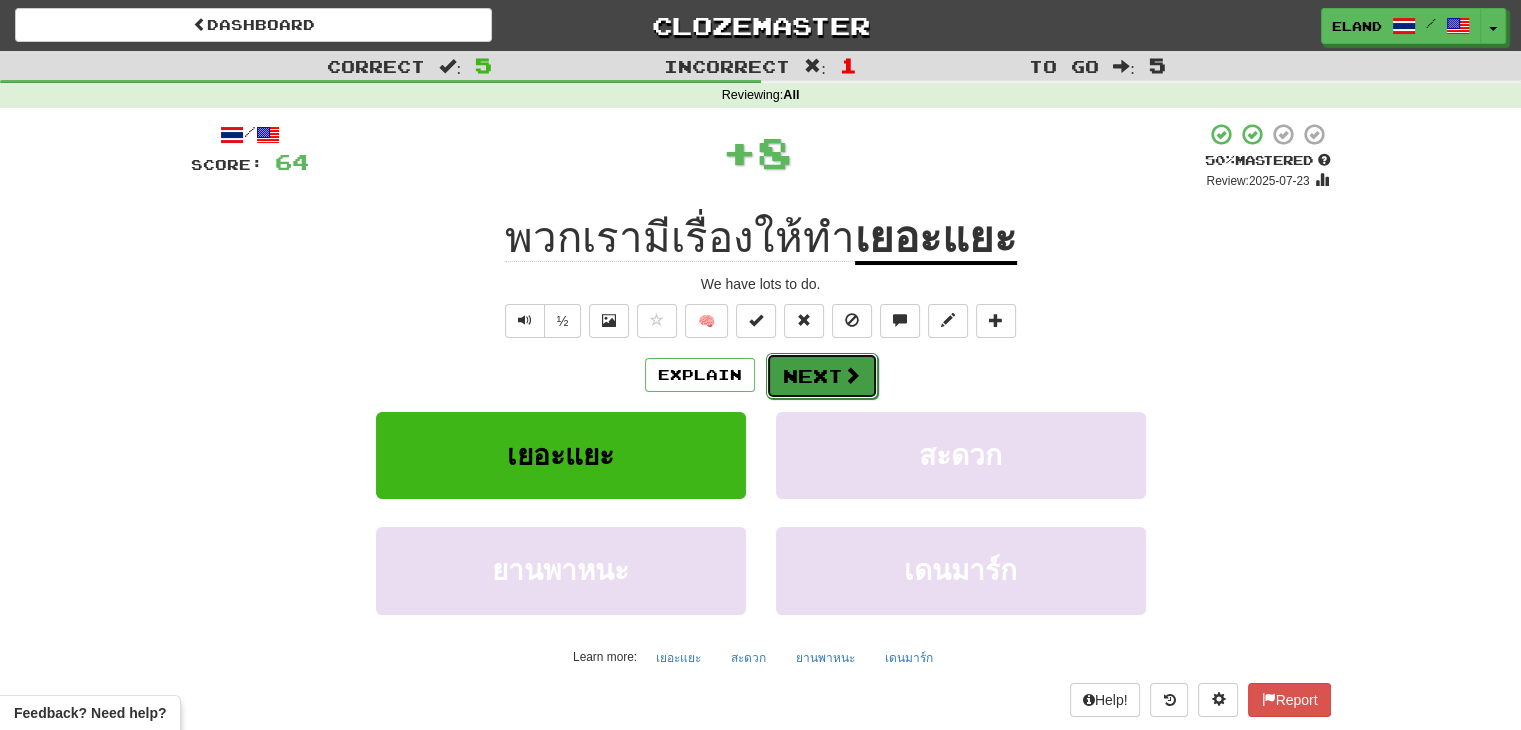 click at bounding box center [852, 375] 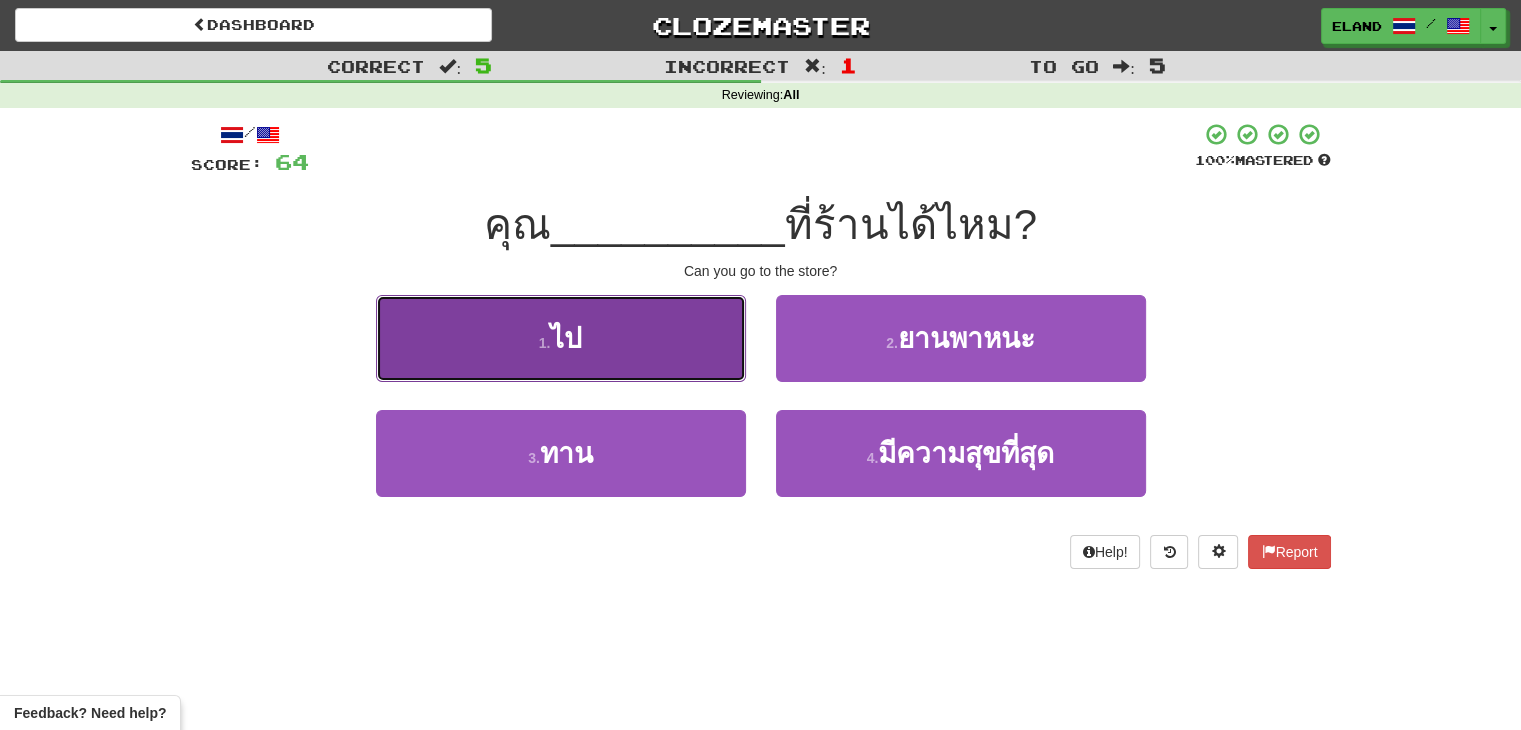 click on "1 .  ไป" at bounding box center [561, 338] 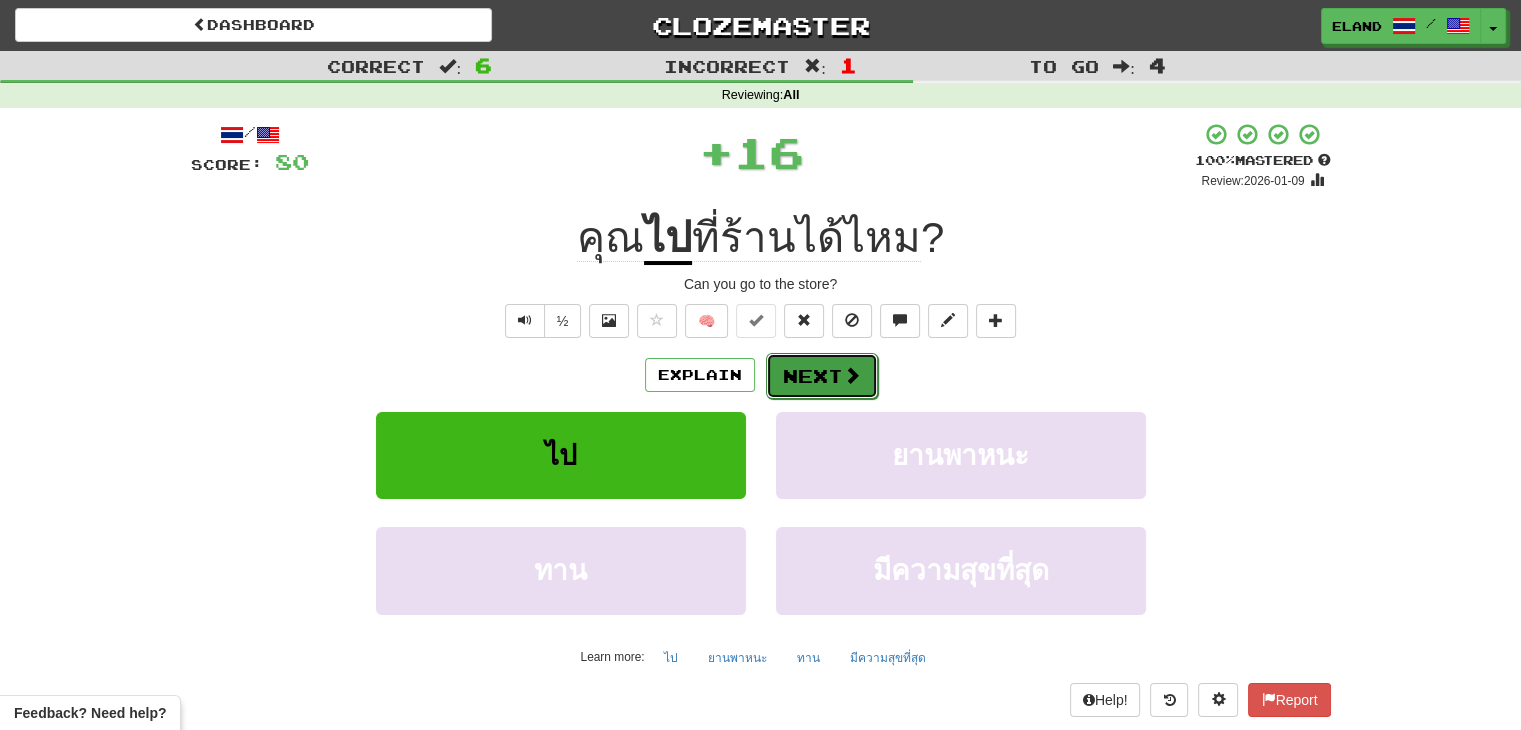 click on "Next" at bounding box center (822, 376) 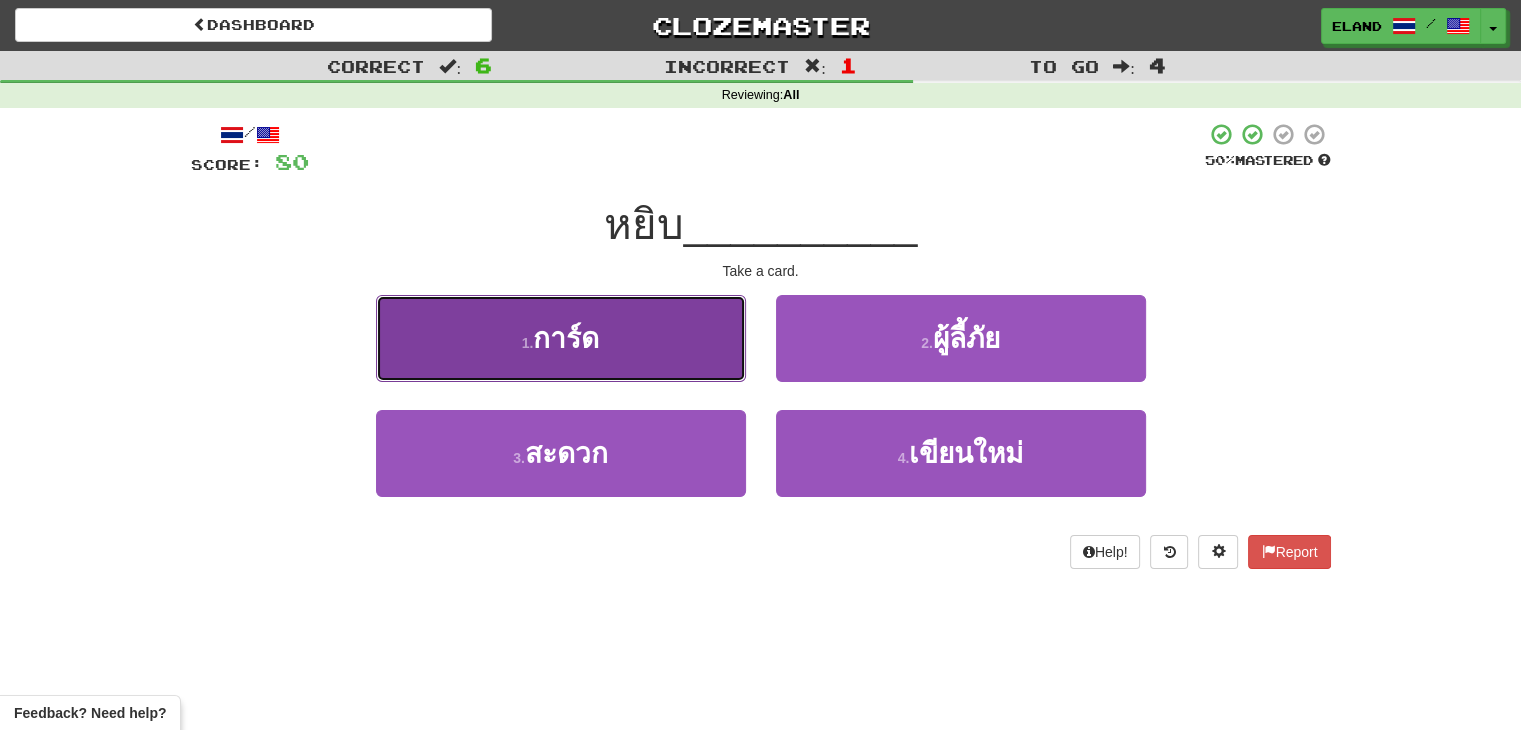click on "1 .  การ์ด" at bounding box center [561, 338] 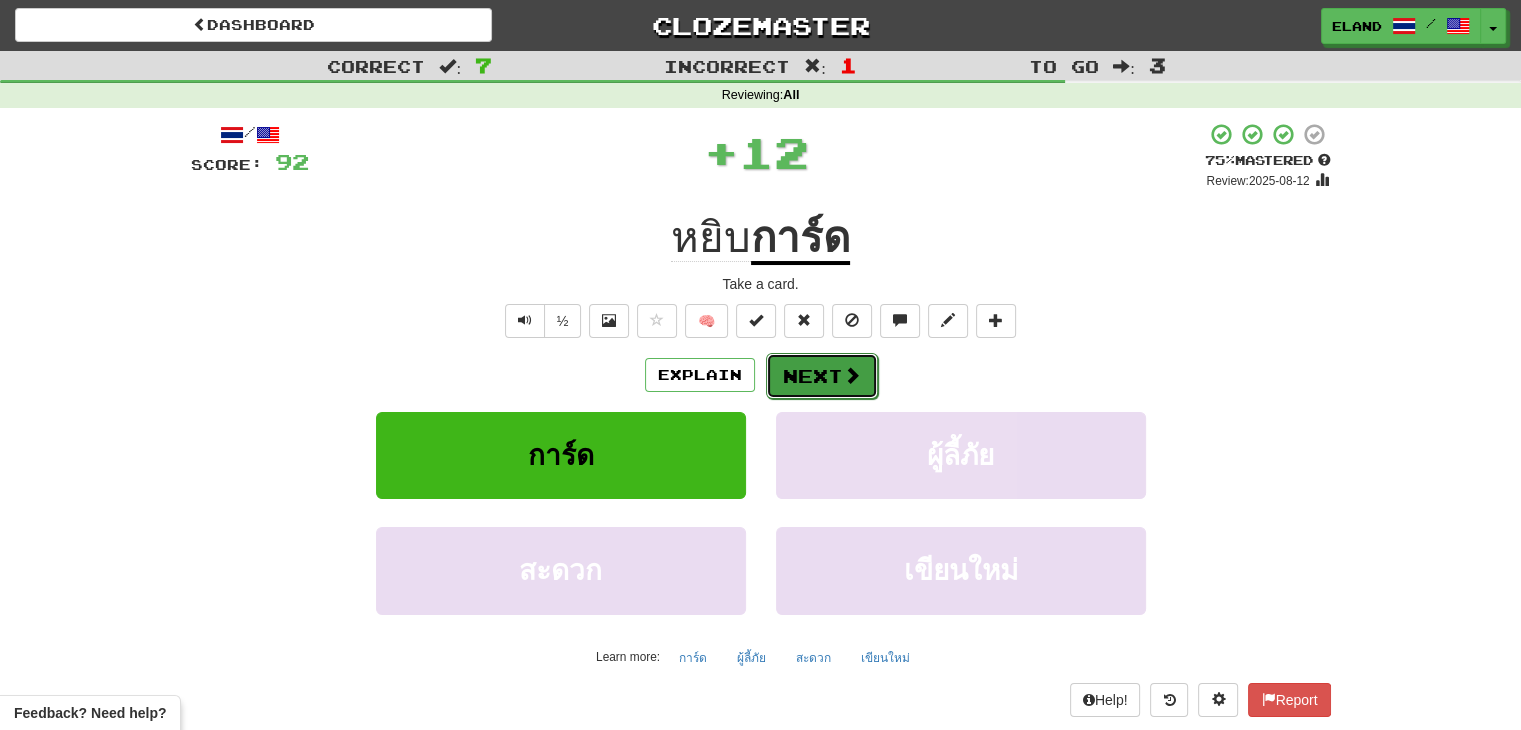 click at bounding box center [852, 375] 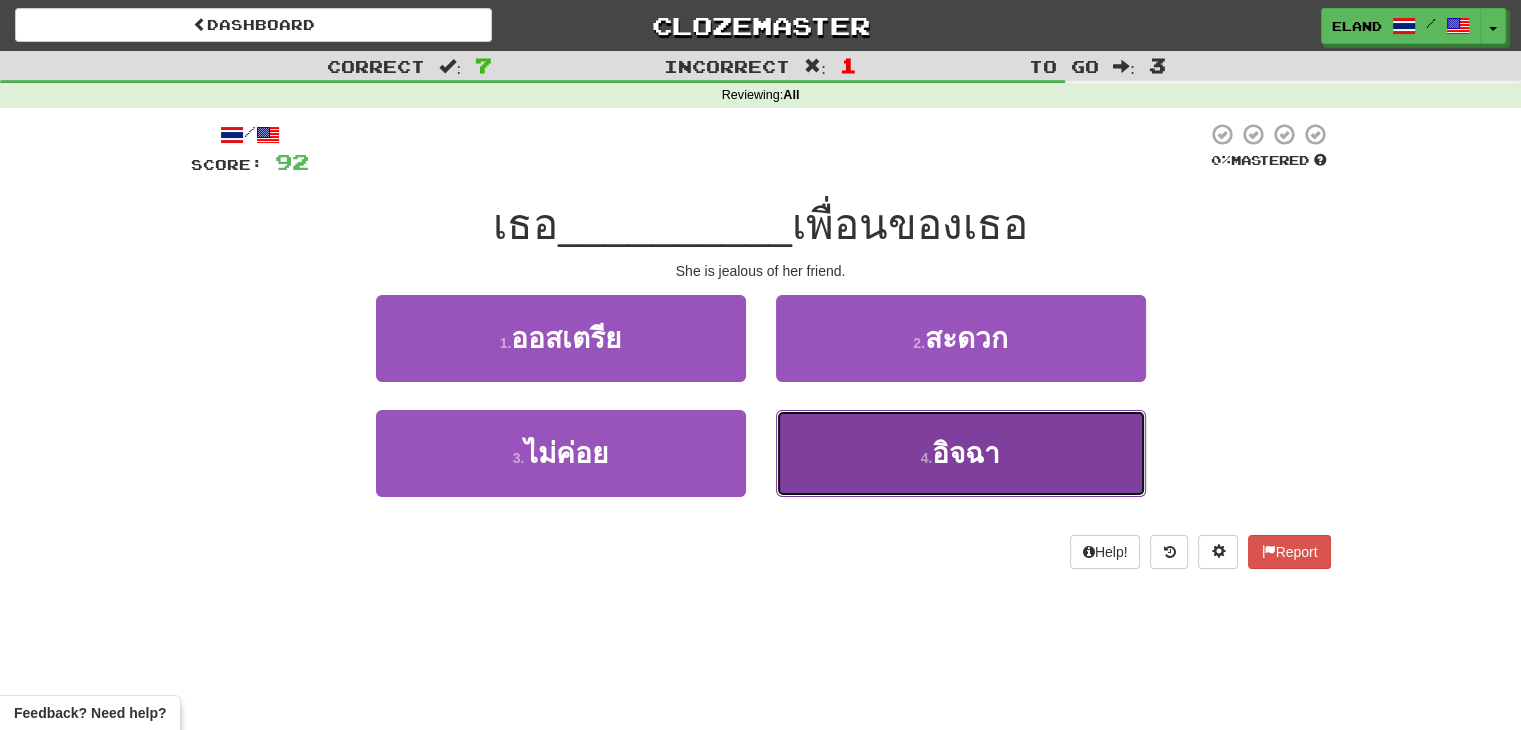 click on "4 .  อิจฉา" at bounding box center (961, 453) 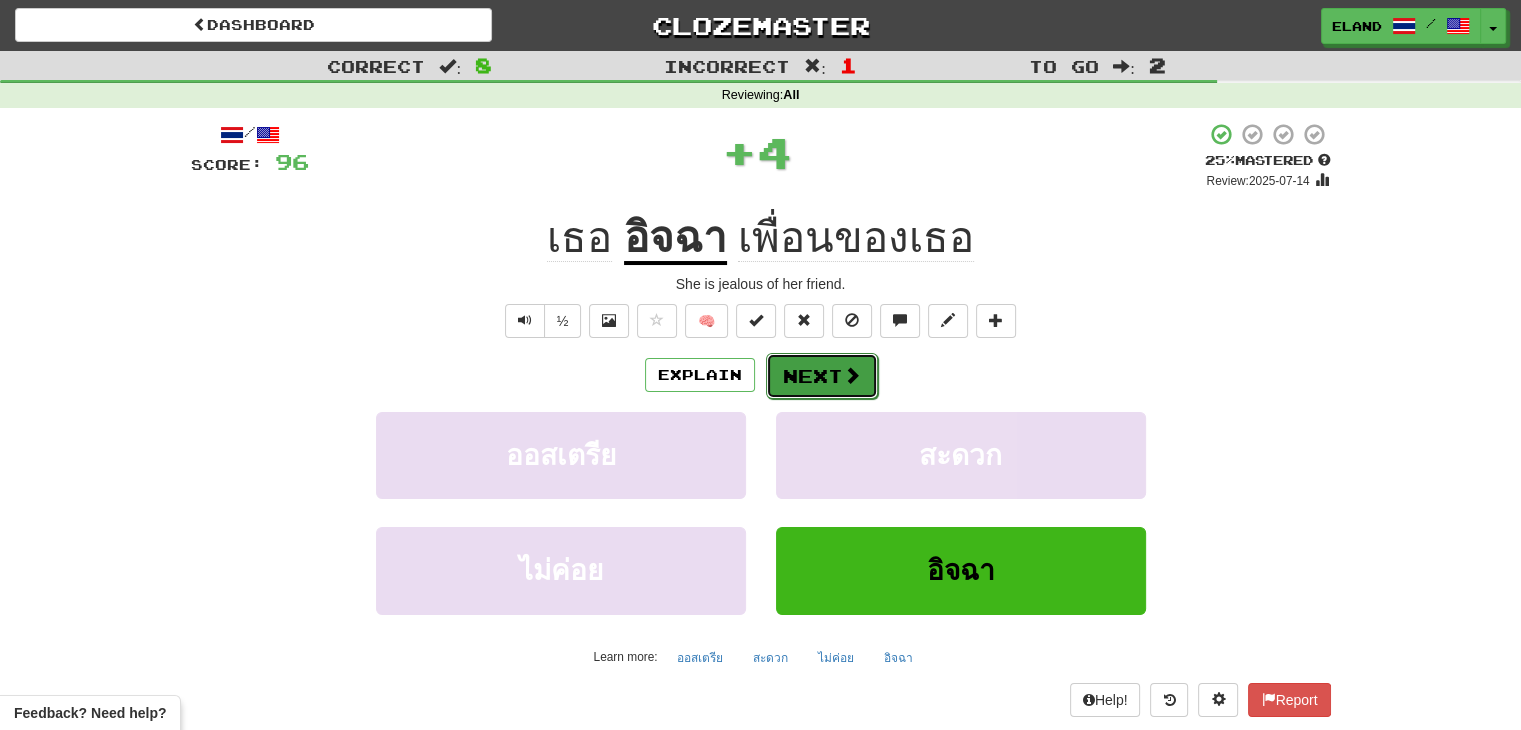 click on "Next" at bounding box center (822, 376) 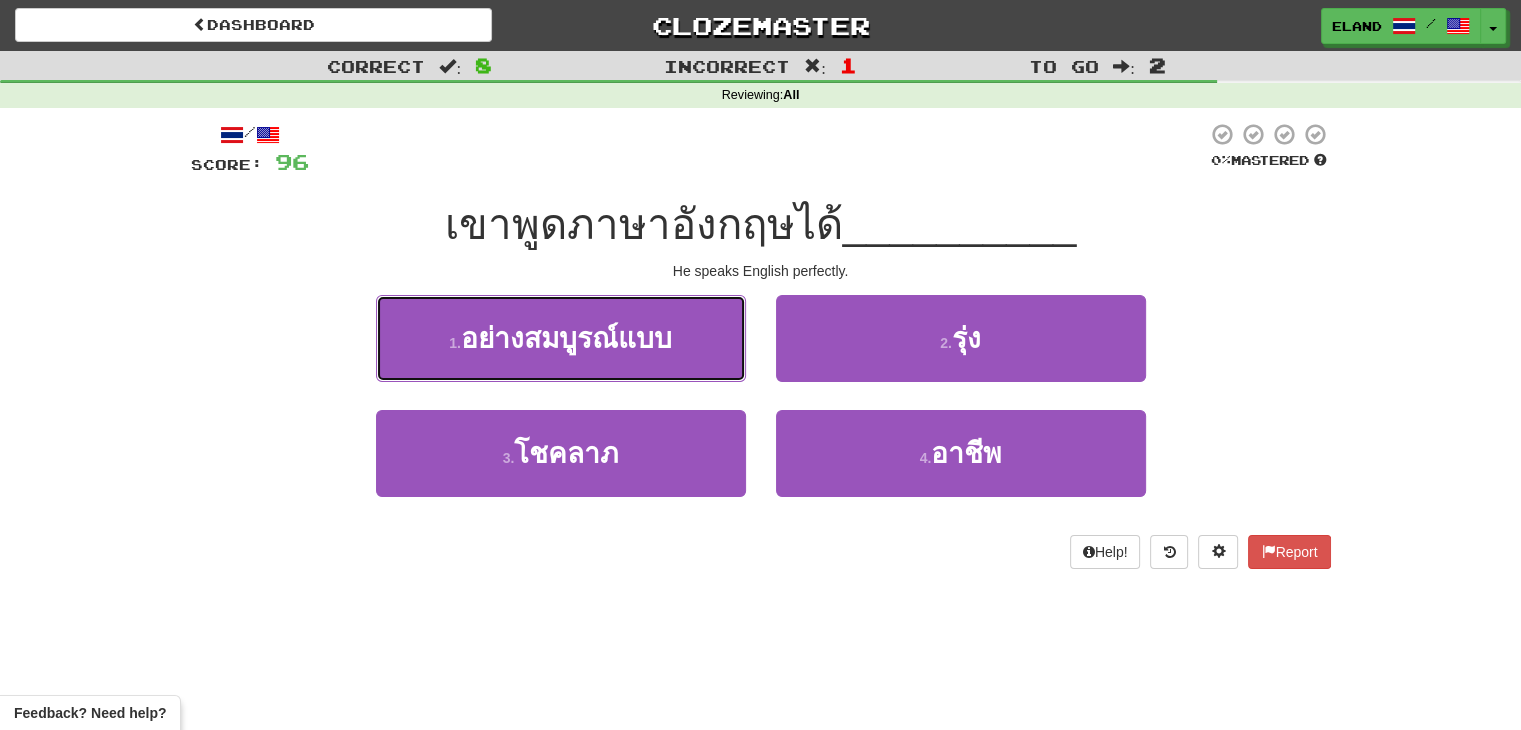 drag, startPoint x: 656, startPoint y: 345, endPoint x: 689, endPoint y: 341, distance: 33.24154 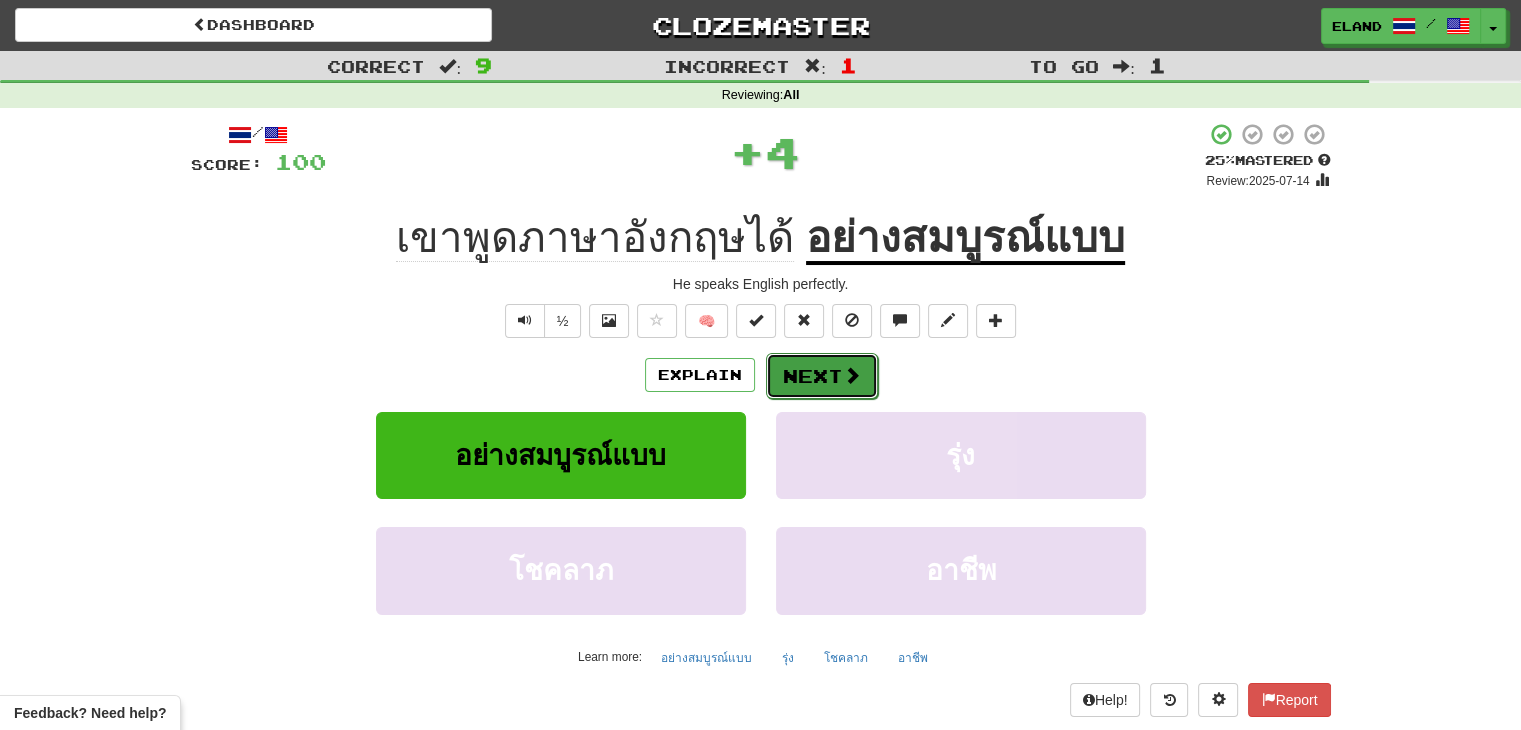 click on "Next" at bounding box center [822, 376] 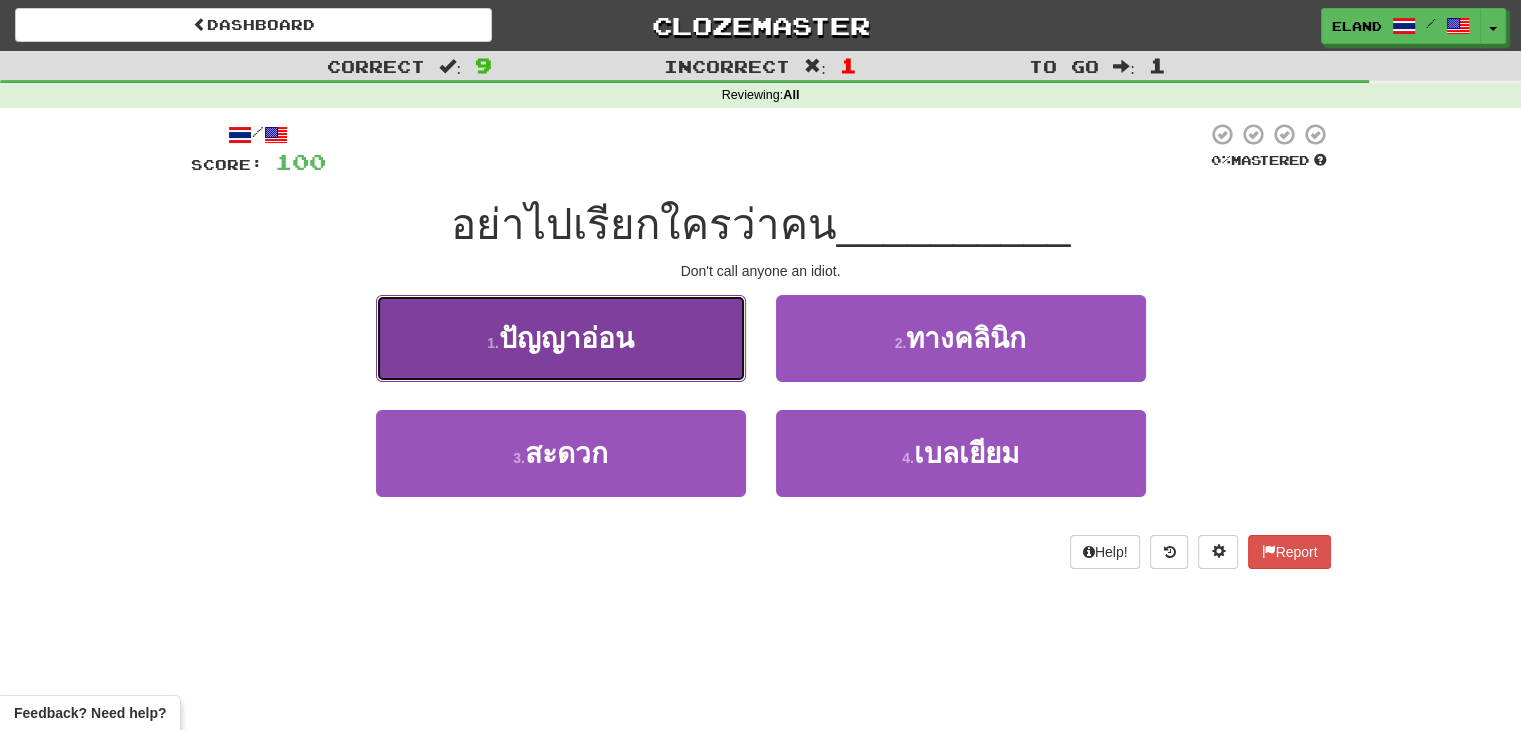 click on "1 .  ปัญญาอ่อน" at bounding box center [561, 338] 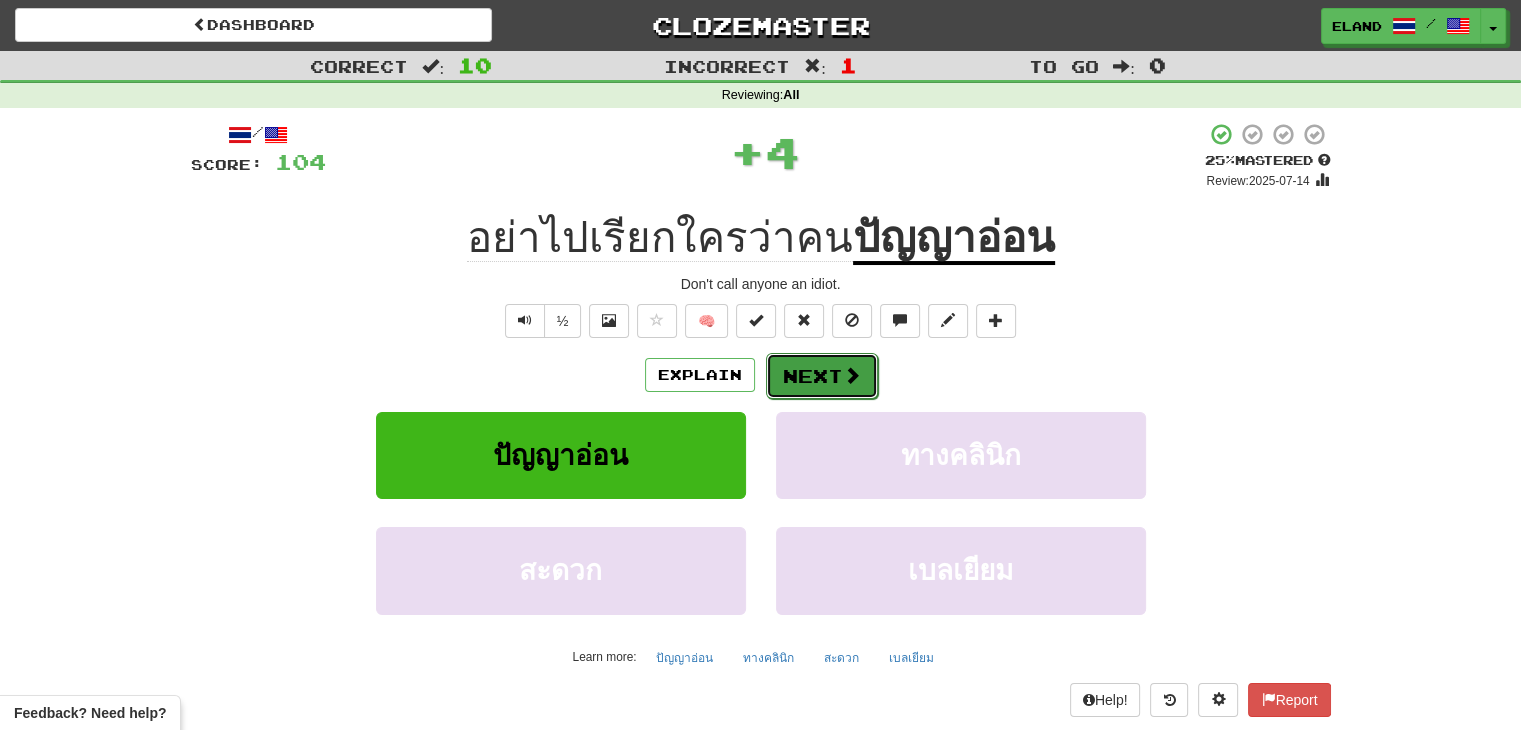 click at bounding box center [852, 375] 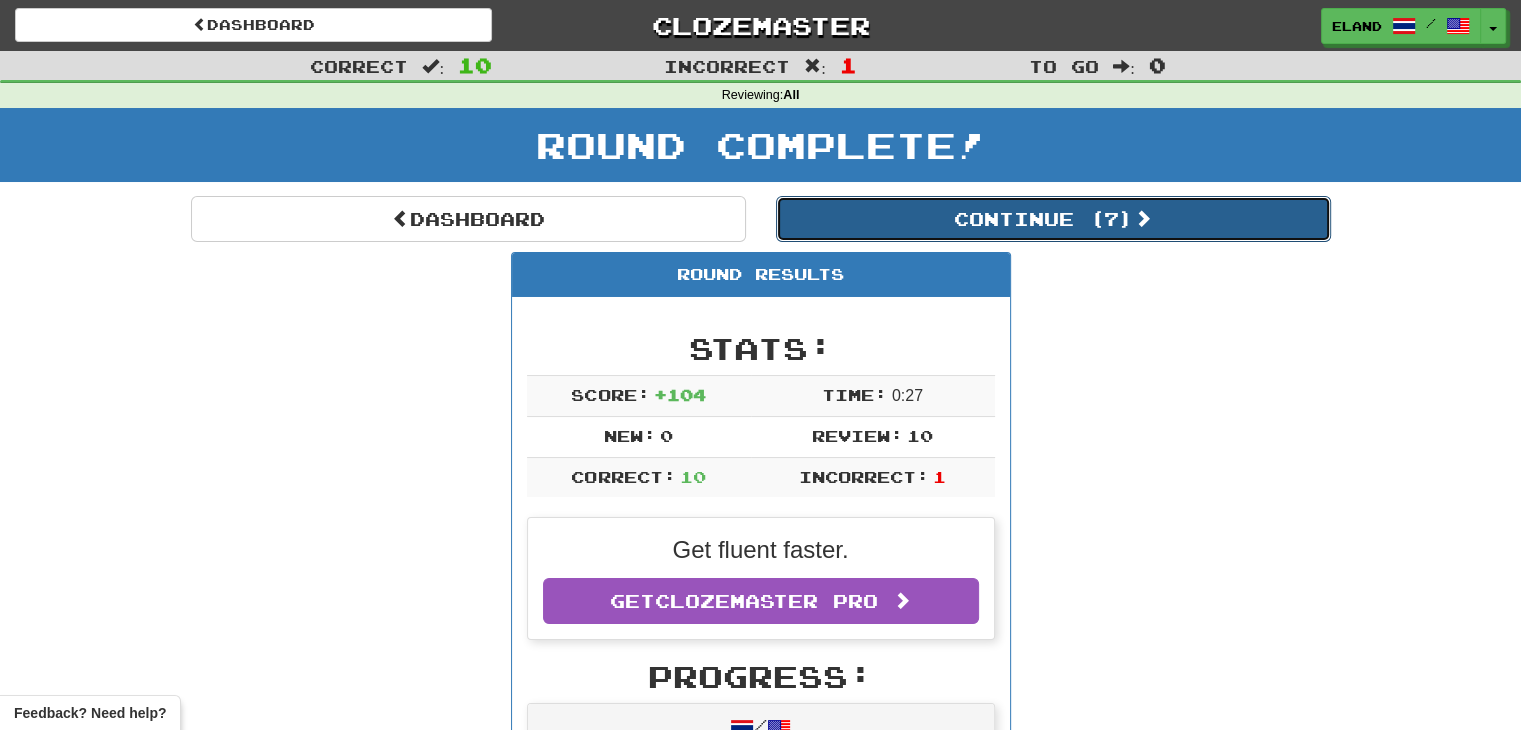click on "Continue ( 7 )" at bounding box center [1053, 219] 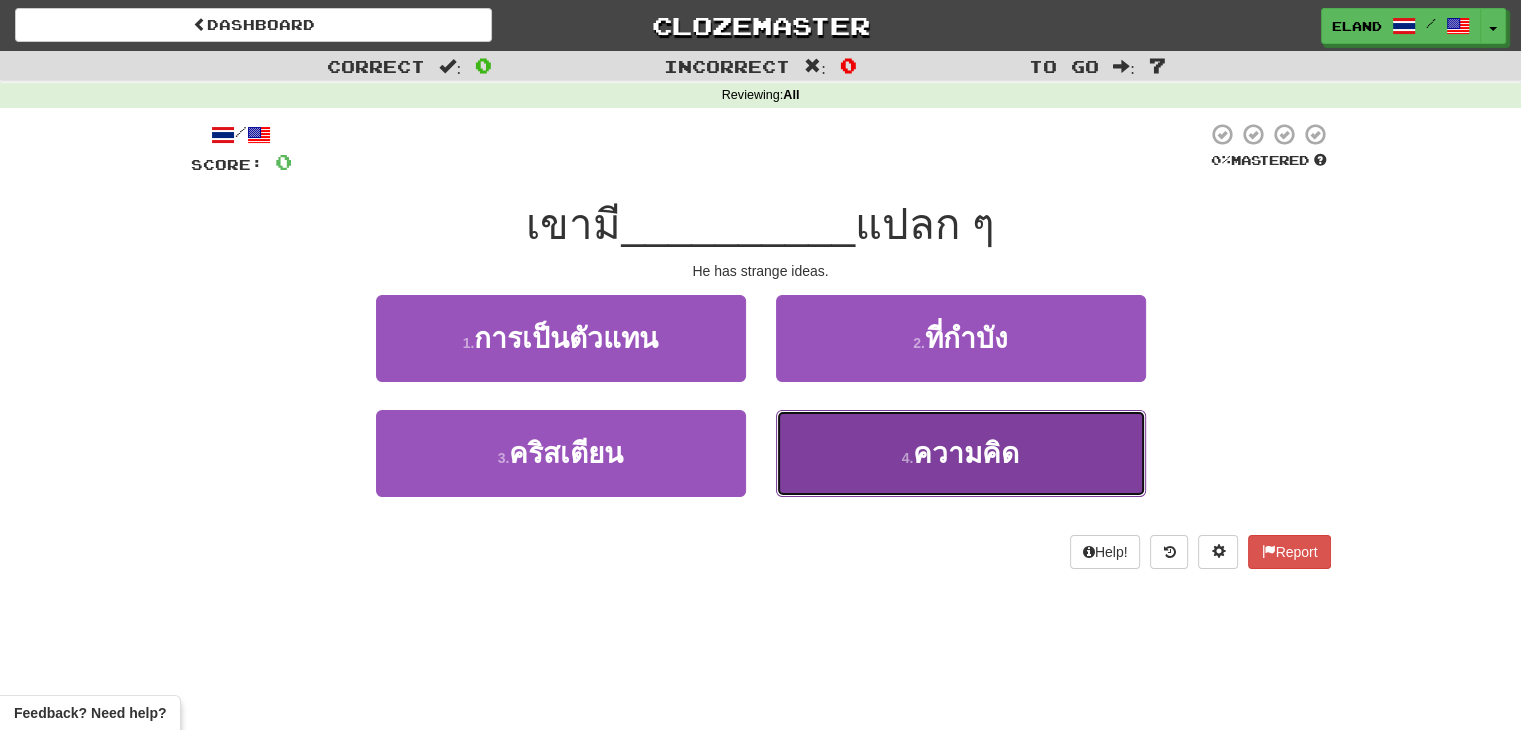 click on "4 .  ความคิด" at bounding box center (961, 453) 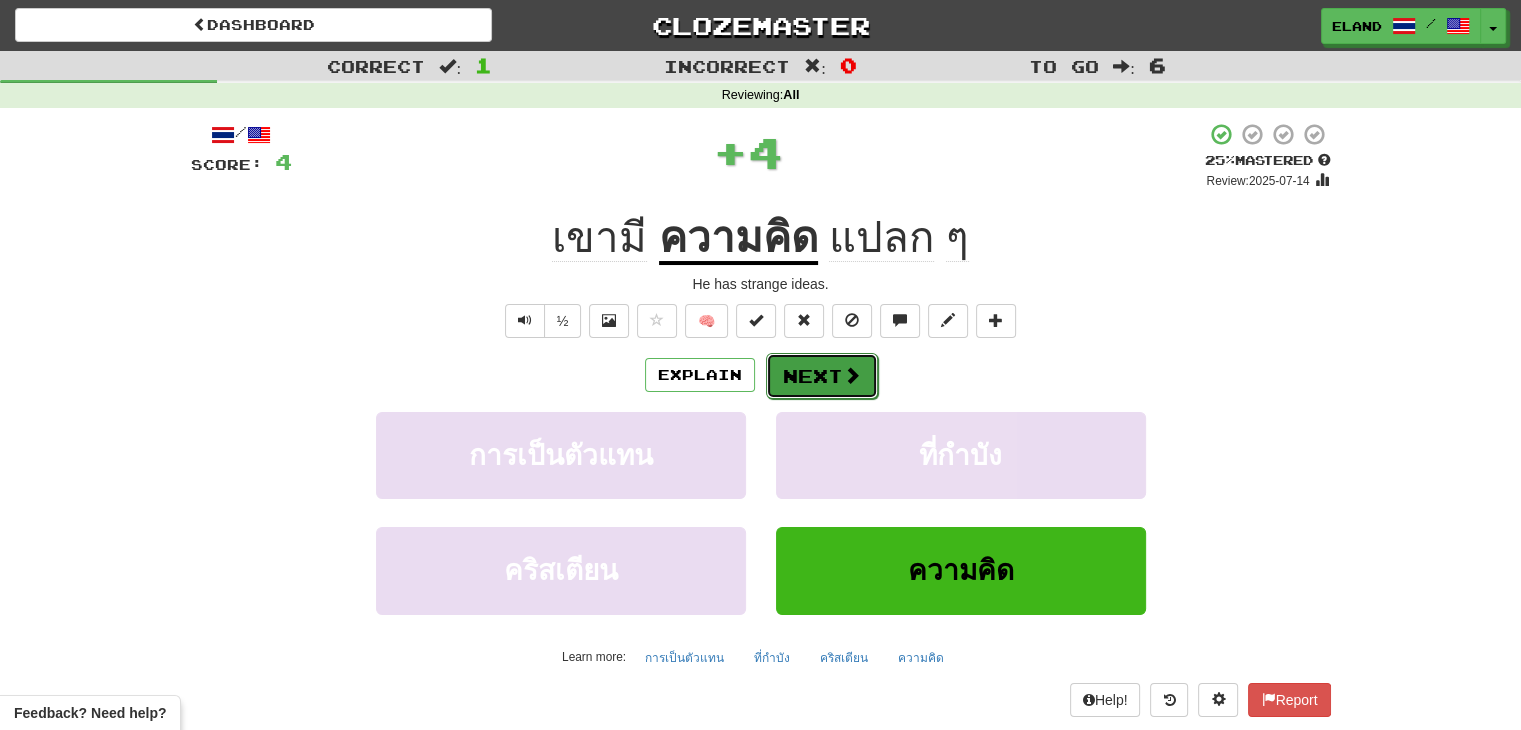 click on "Next" at bounding box center (822, 376) 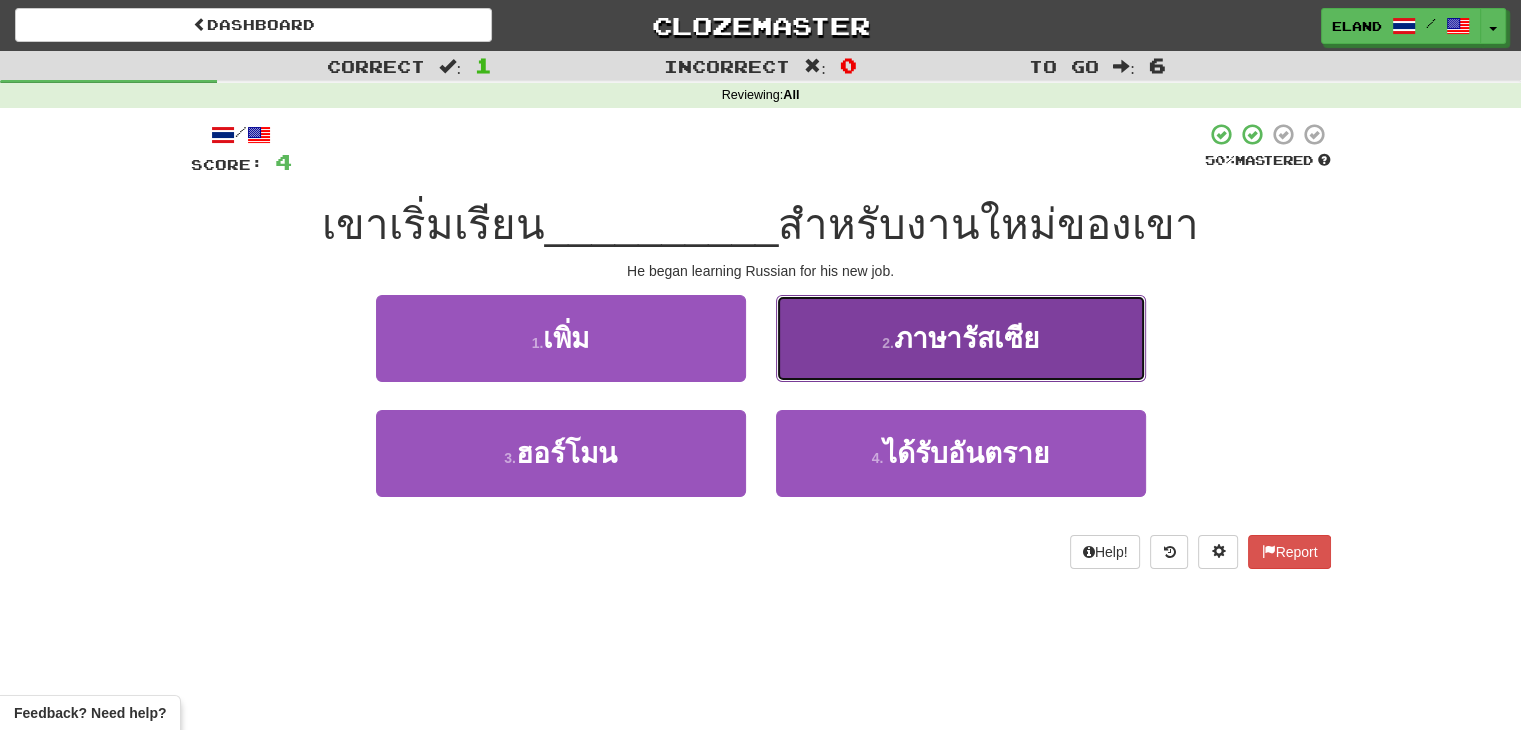 click on "2 .  ภาษารัสเซีย" at bounding box center [961, 338] 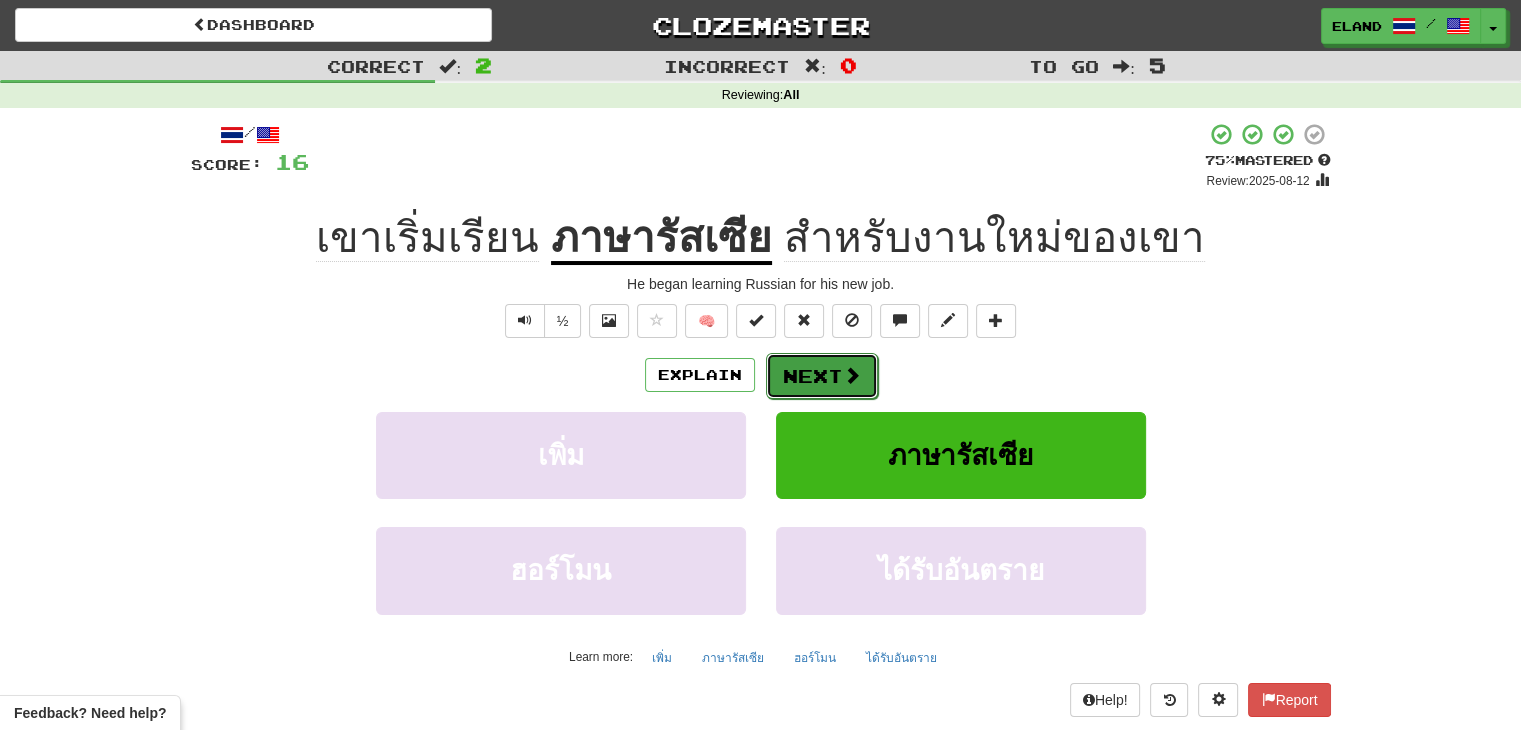 click on "Next" at bounding box center (822, 376) 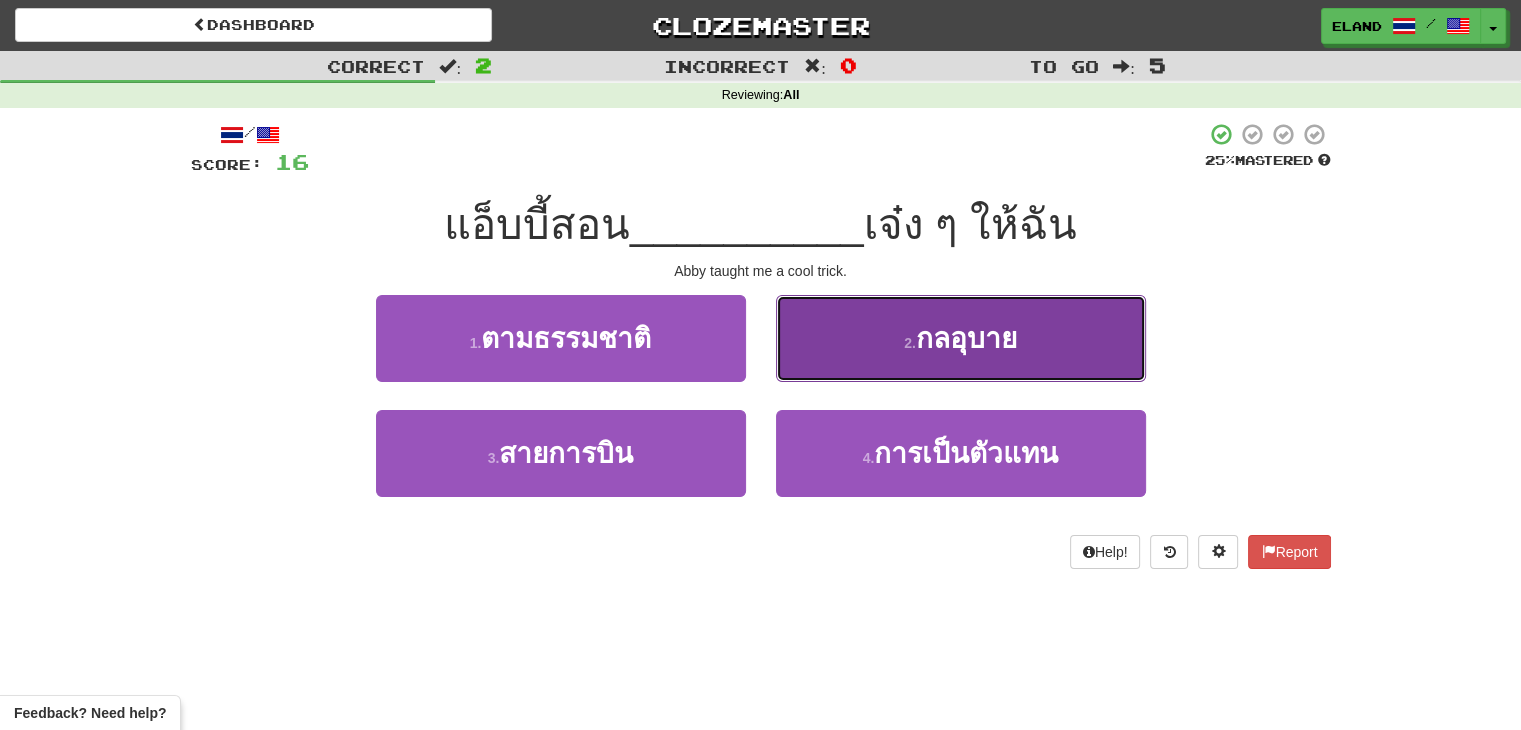click on "2 .  กลอุบาย" at bounding box center (961, 338) 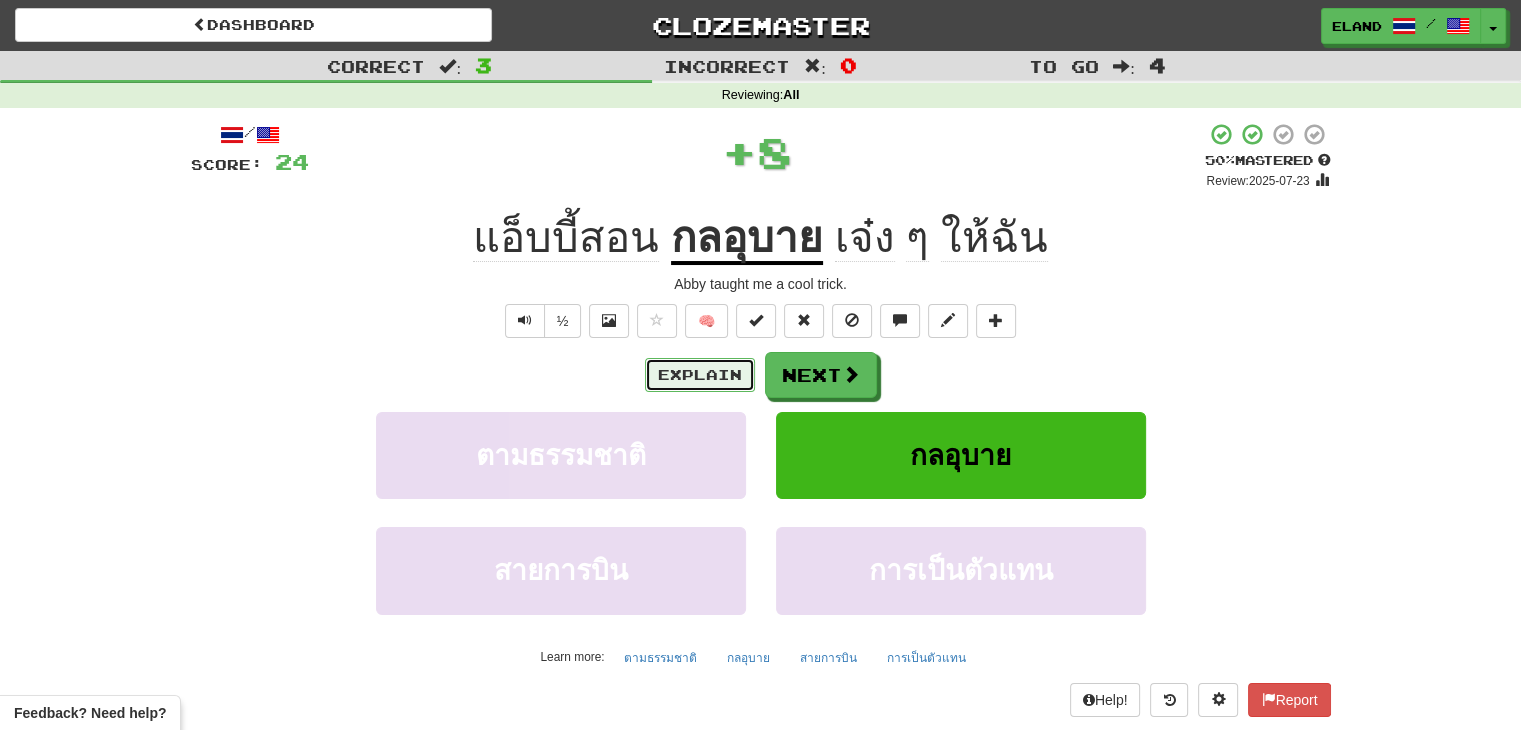 click on "Explain" at bounding box center [700, 375] 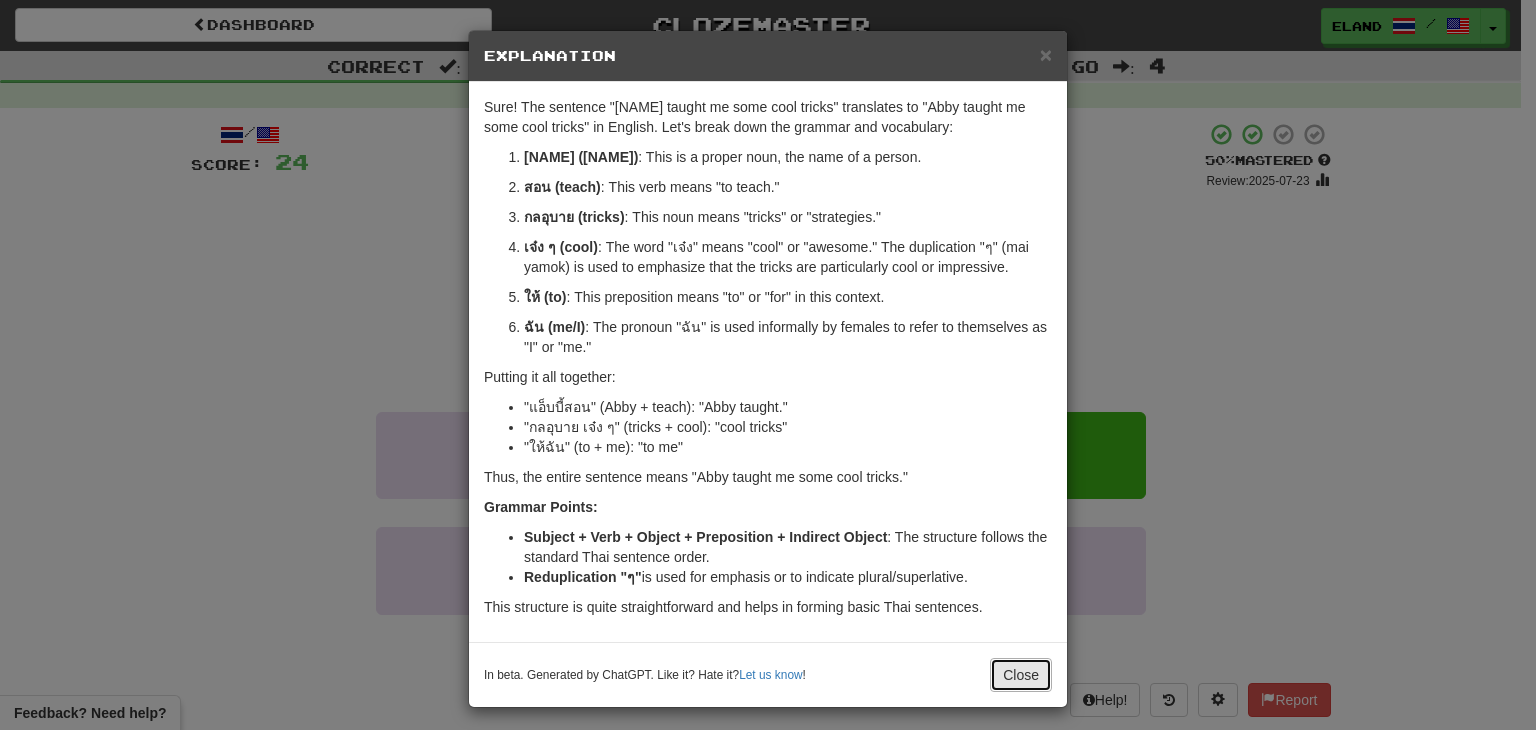 click on "Close" at bounding box center [1021, 675] 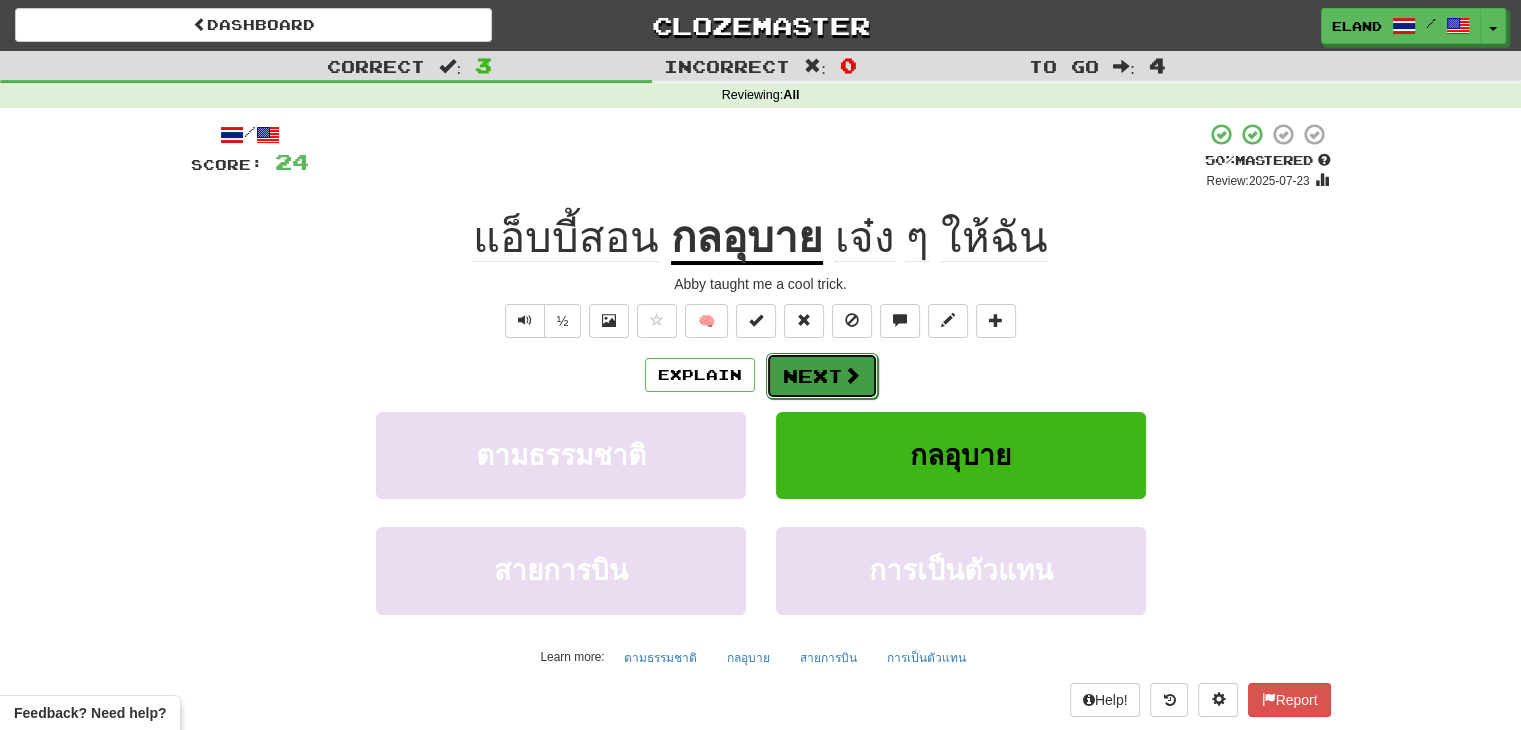 click on "Next" at bounding box center [822, 376] 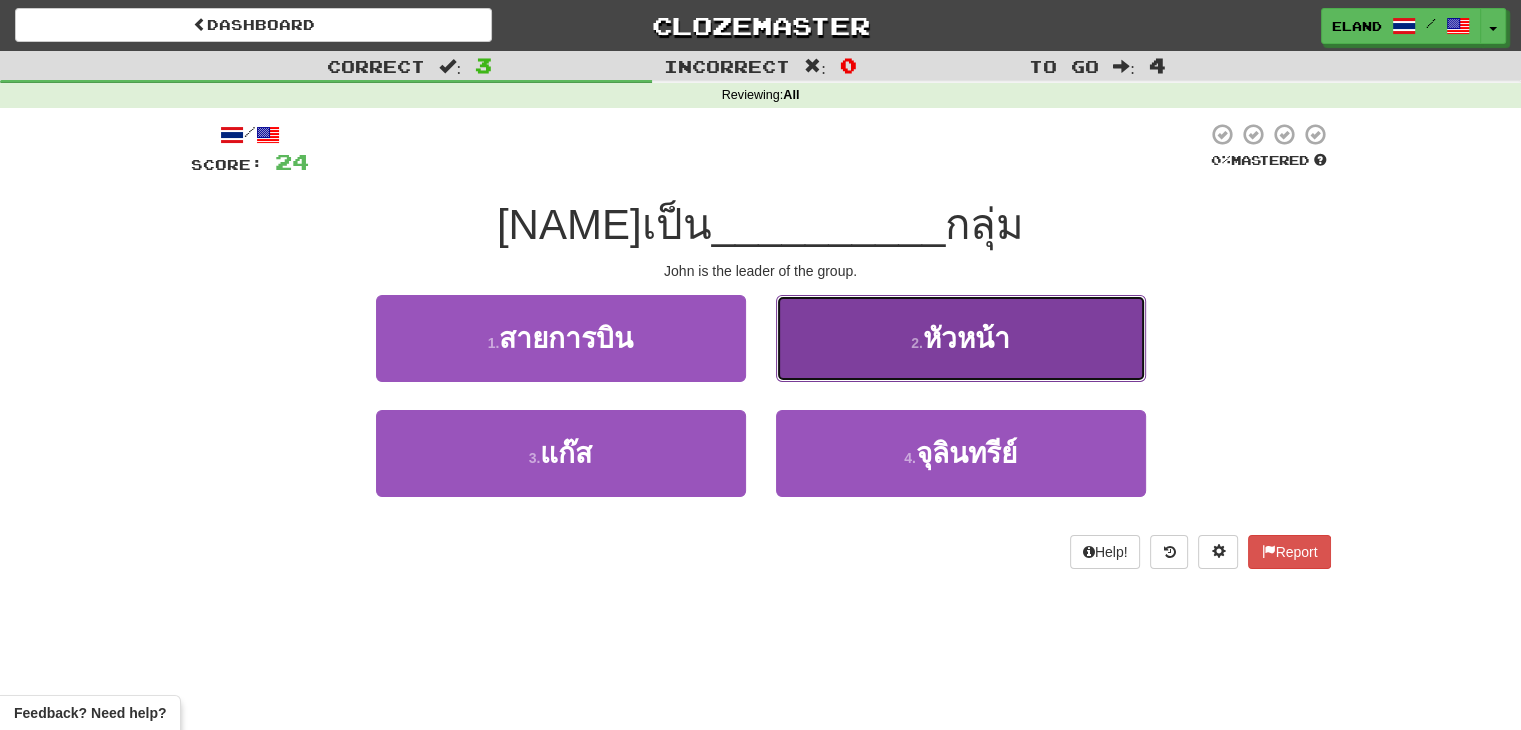 click on "2 .  หัวหน้า" at bounding box center (961, 338) 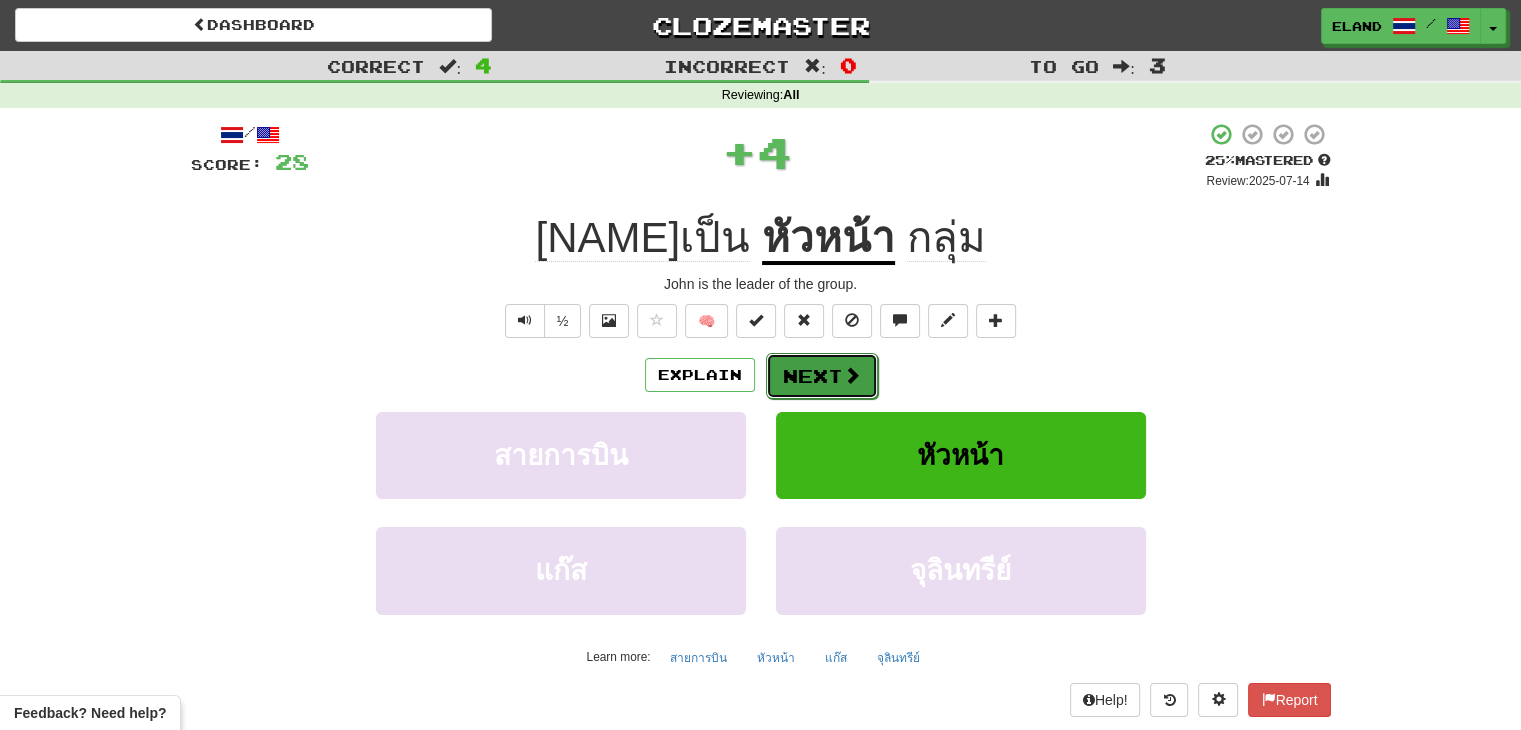 click on "Next" at bounding box center (822, 376) 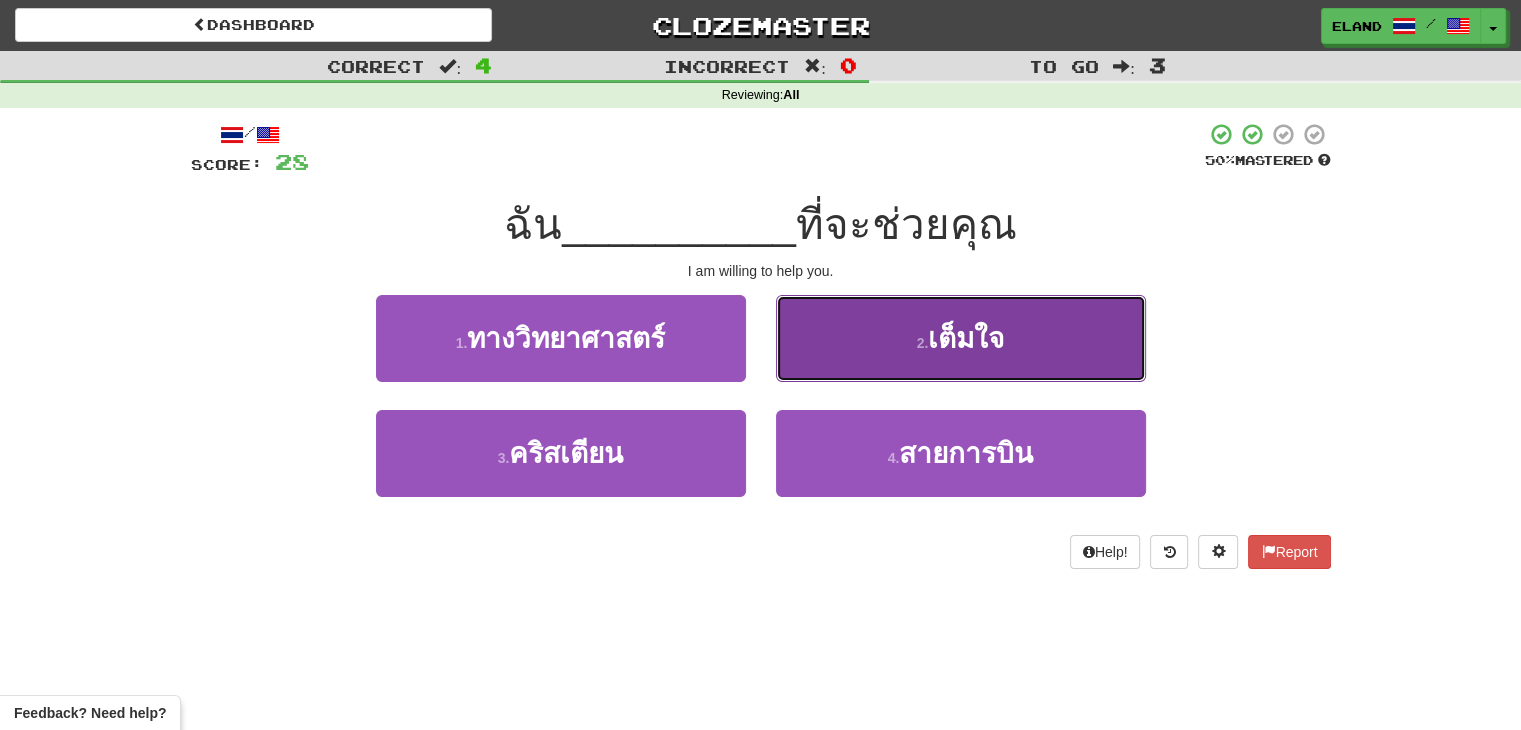 click on "2 .  เต็มใจ" at bounding box center [961, 338] 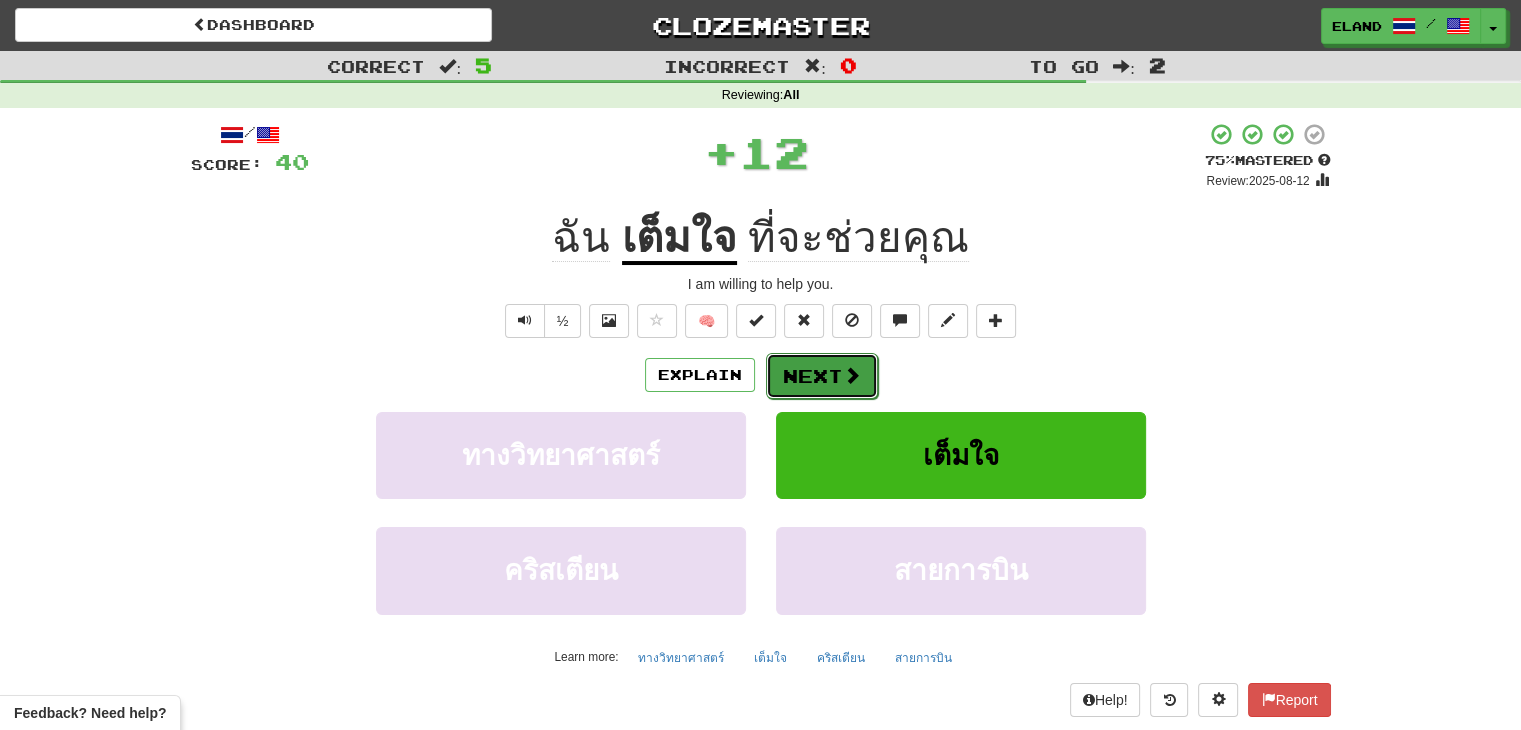 click on "Next" at bounding box center (822, 376) 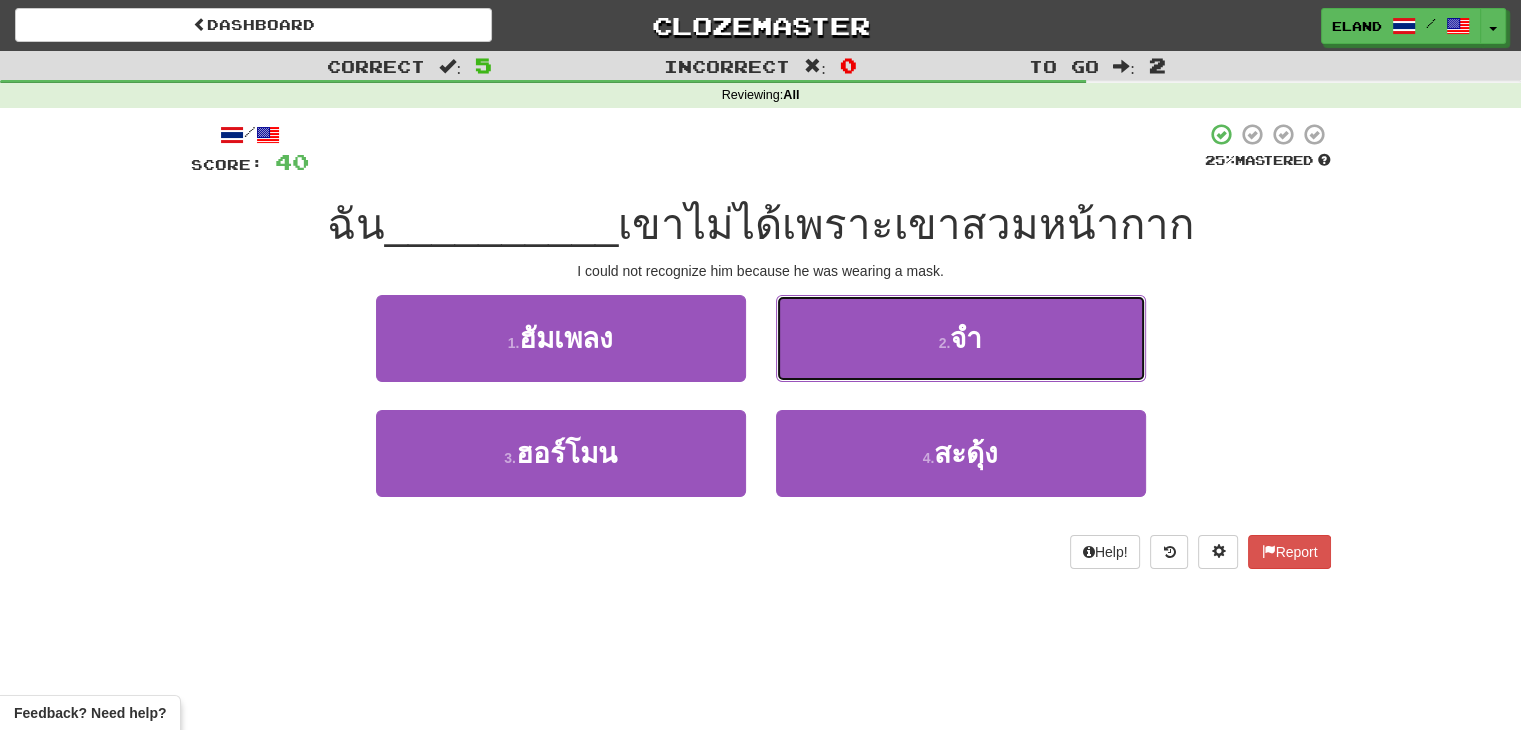 click on "2 .  จำ" at bounding box center [961, 338] 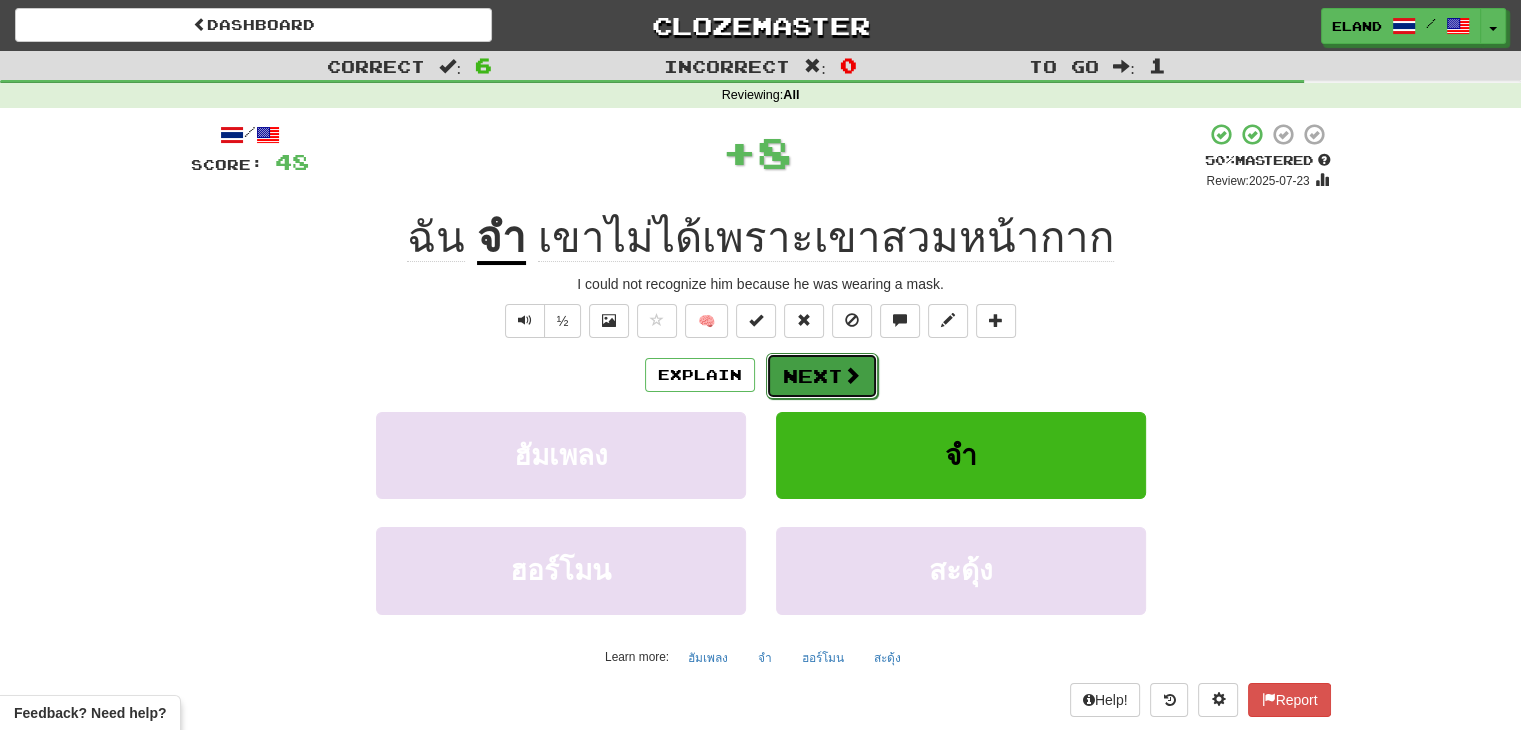 click on "Next" at bounding box center (822, 376) 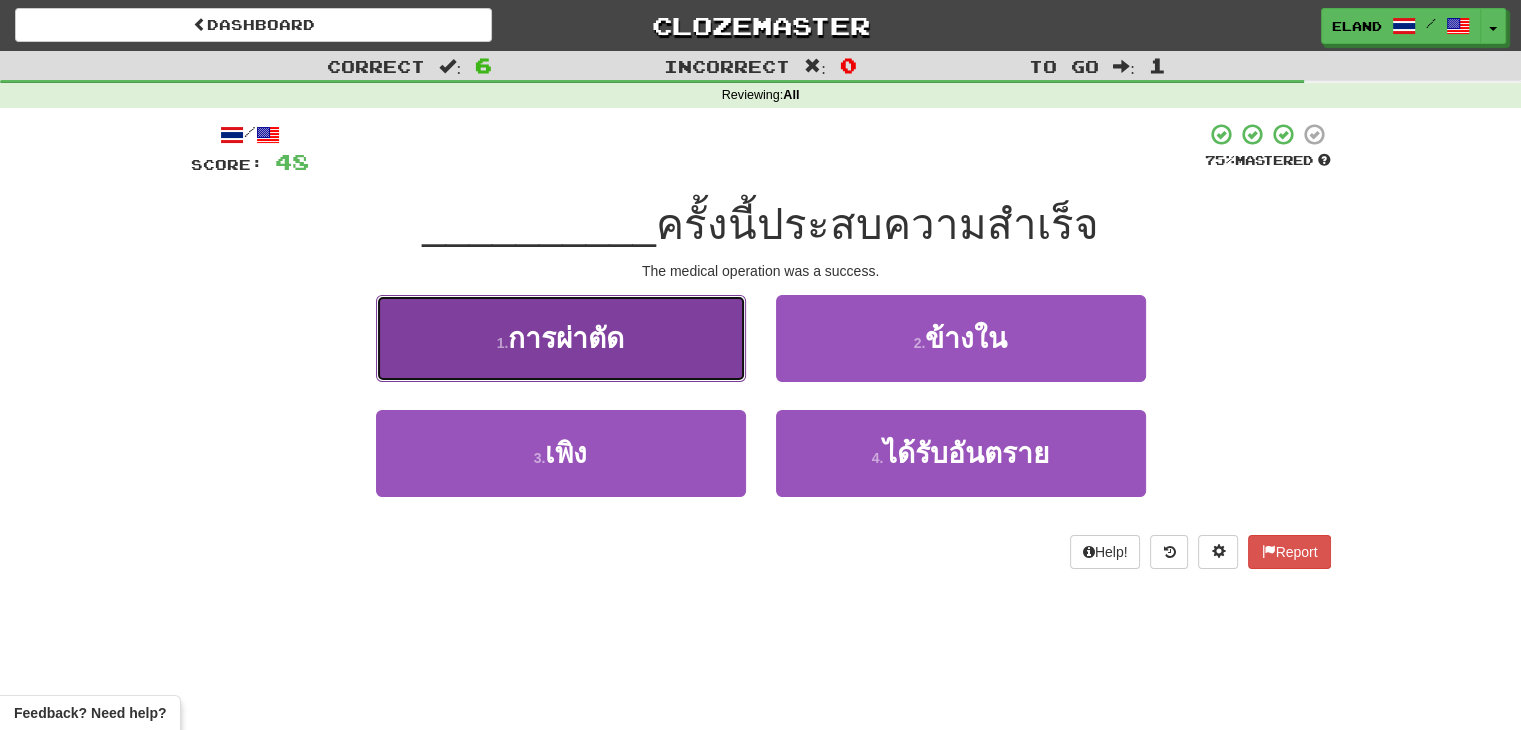 click on "1 .  การผ่าตัด" at bounding box center (561, 338) 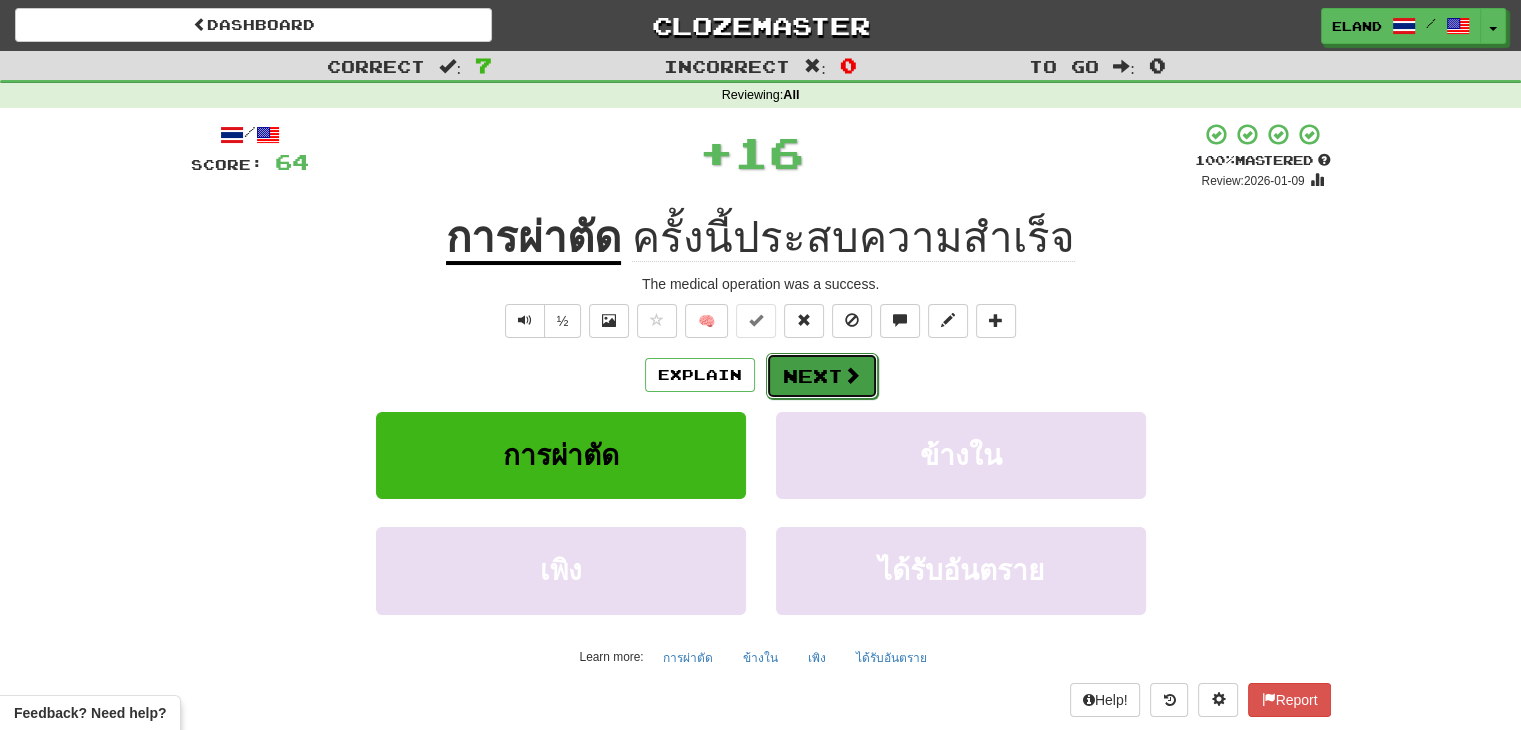 click at bounding box center (852, 375) 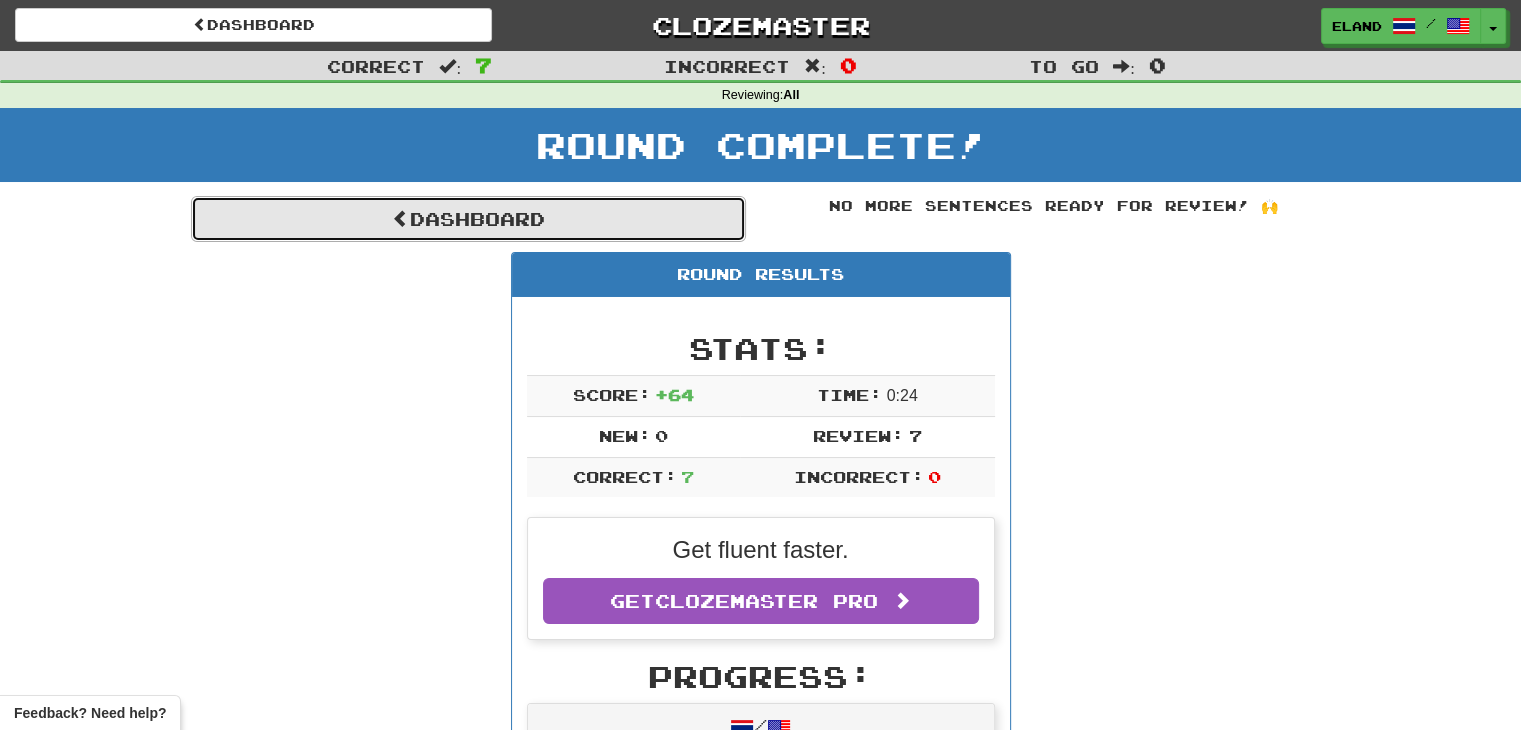 click on "Dashboard" at bounding box center [468, 219] 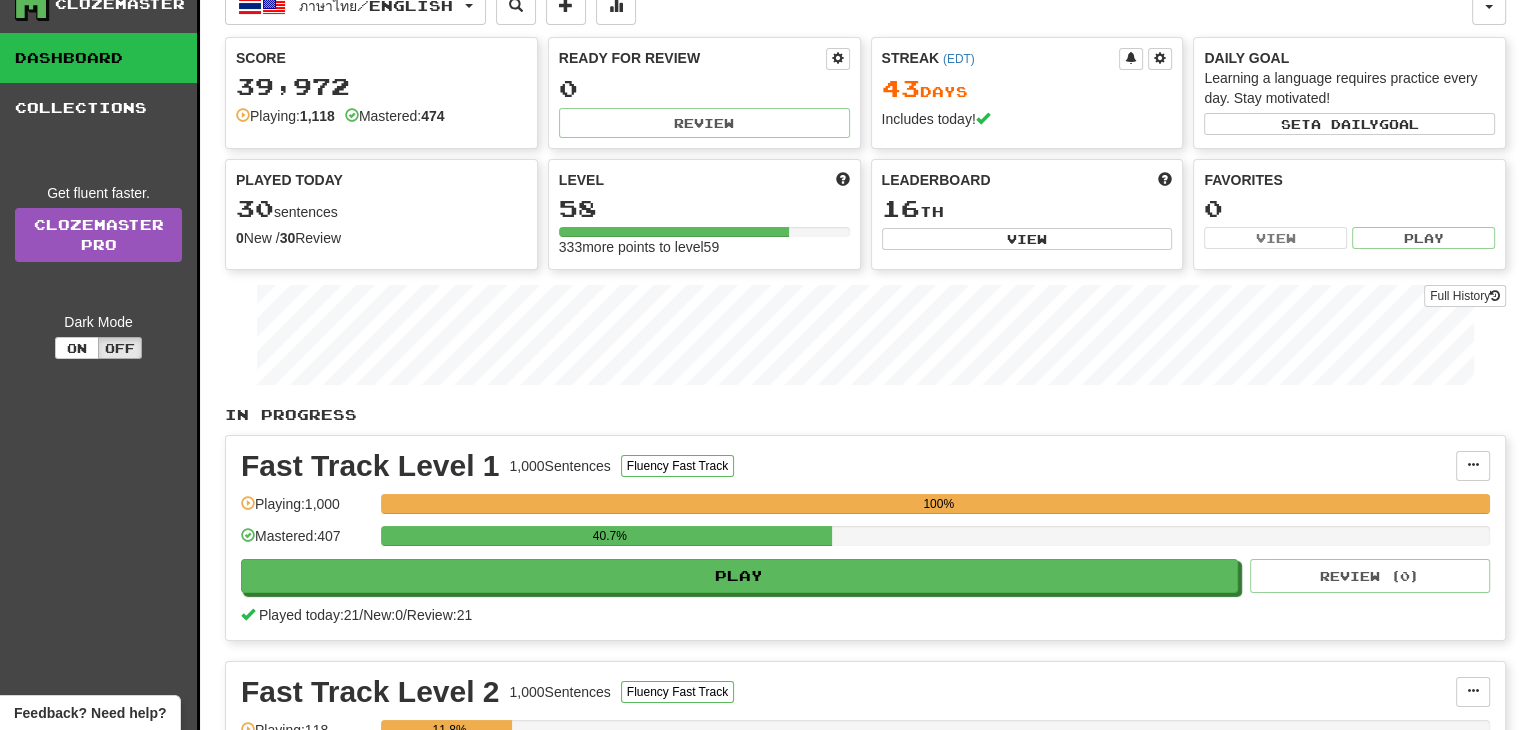 scroll, scrollTop: 0, scrollLeft: 0, axis: both 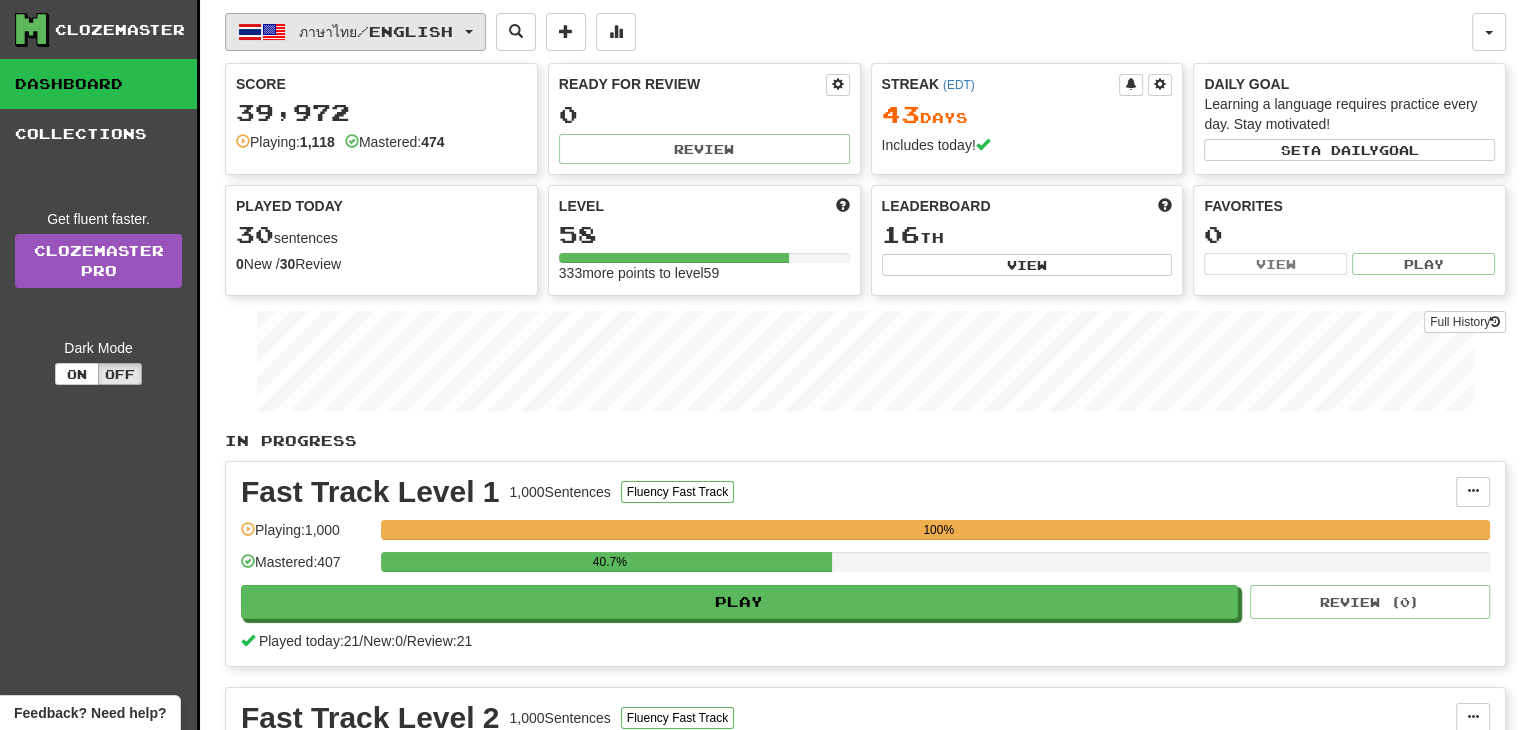 click on "ภาษาไทย  /  English" at bounding box center [355, 32] 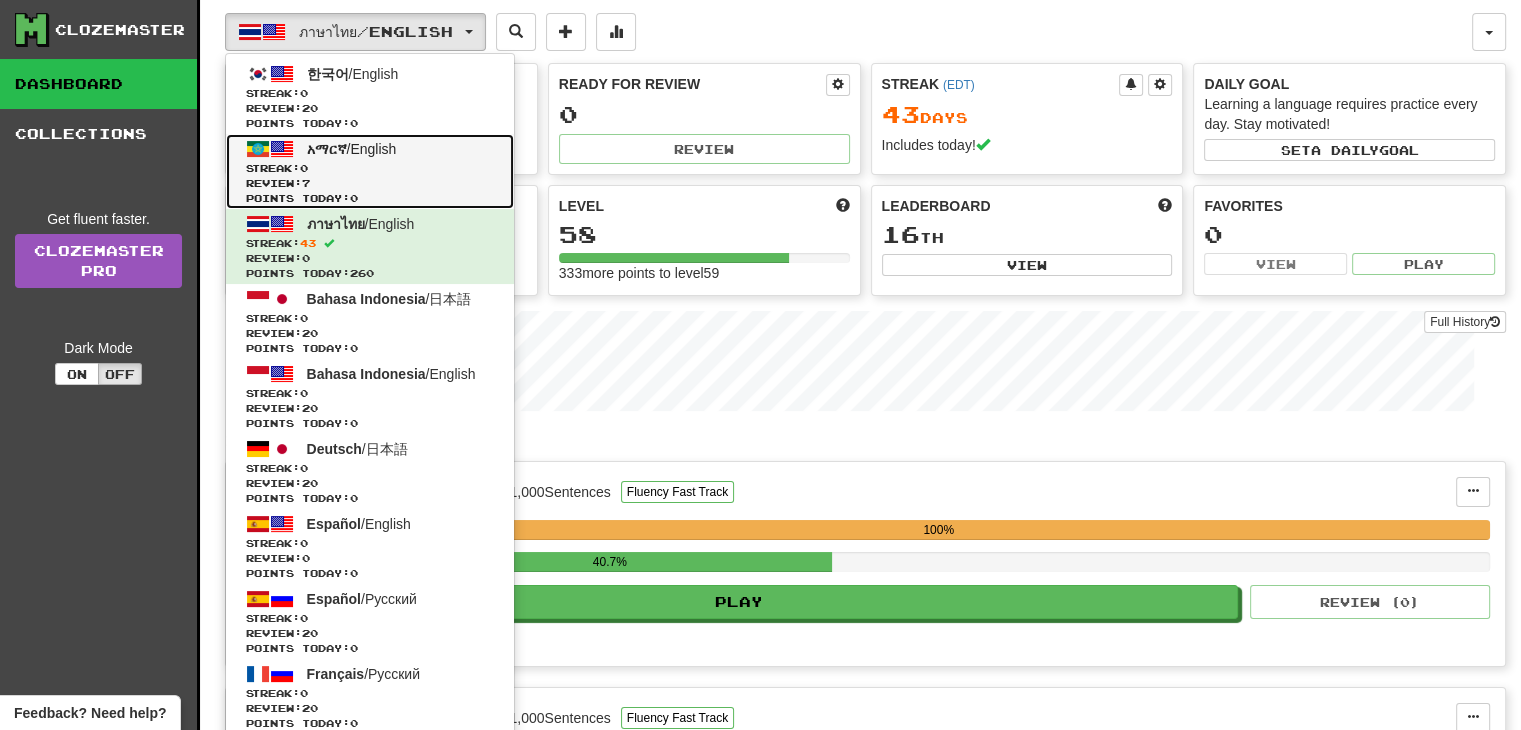 click on "አማርኛ  /  English" at bounding box center (352, 149) 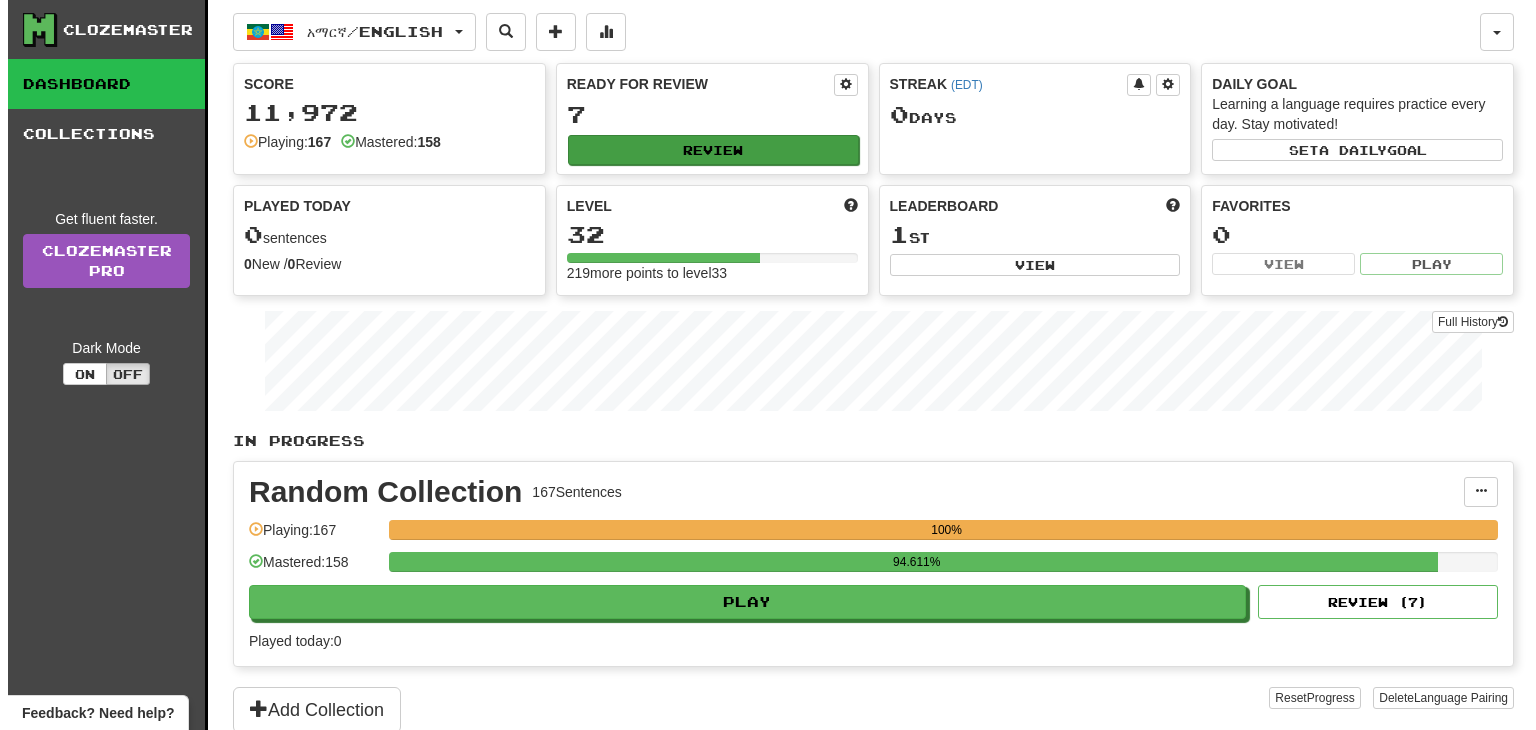 scroll, scrollTop: 0, scrollLeft: 0, axis: both 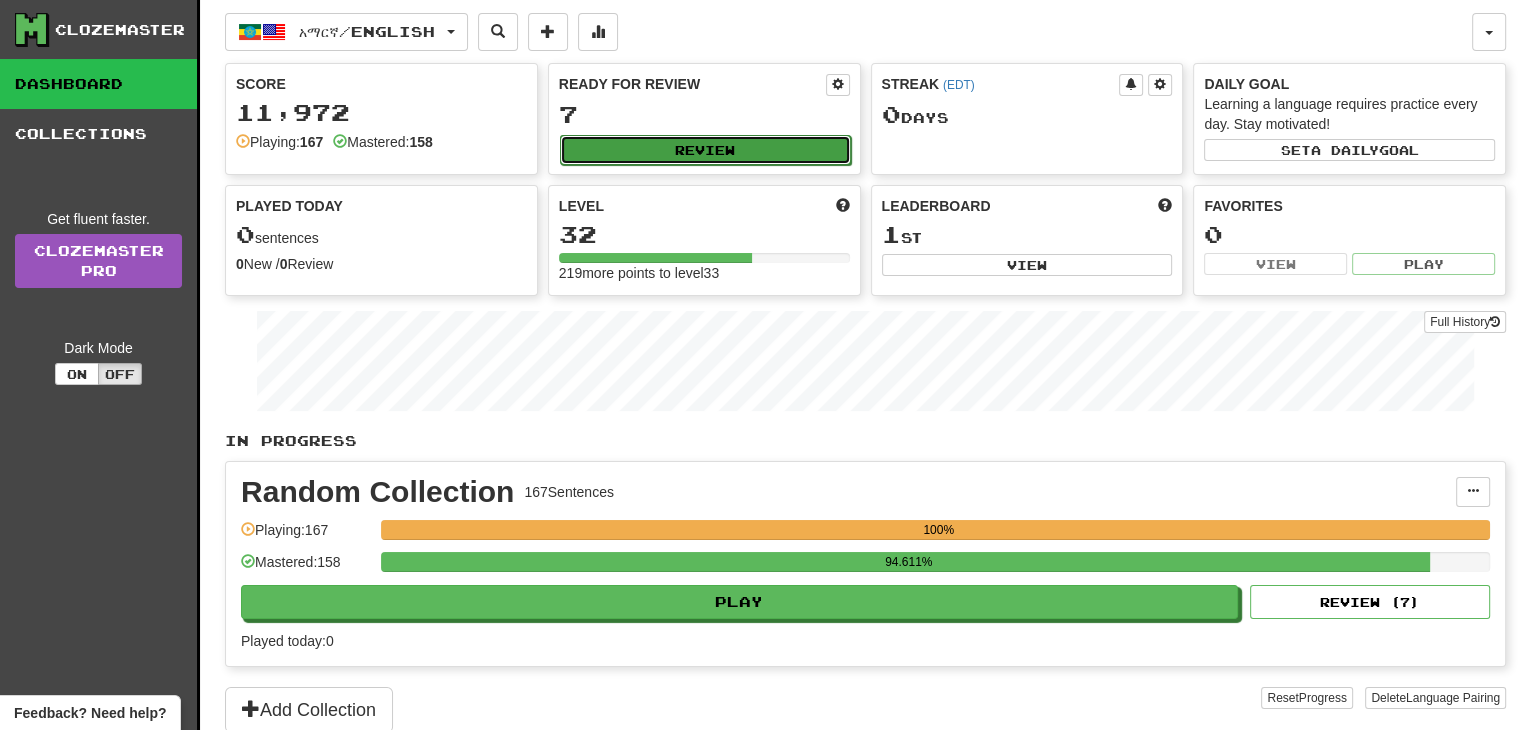click on "Review" at bounding box center (705, 150) 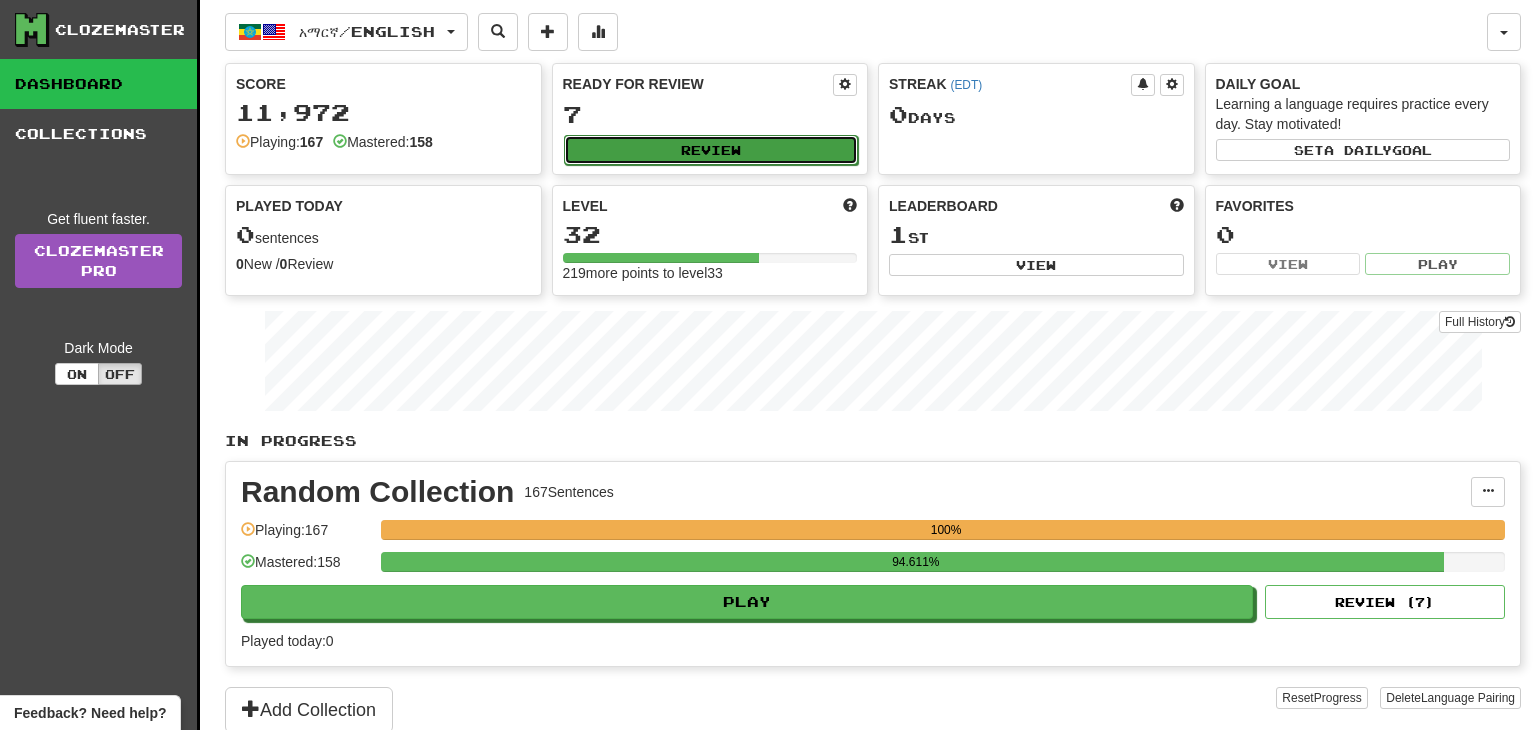 select on "**" 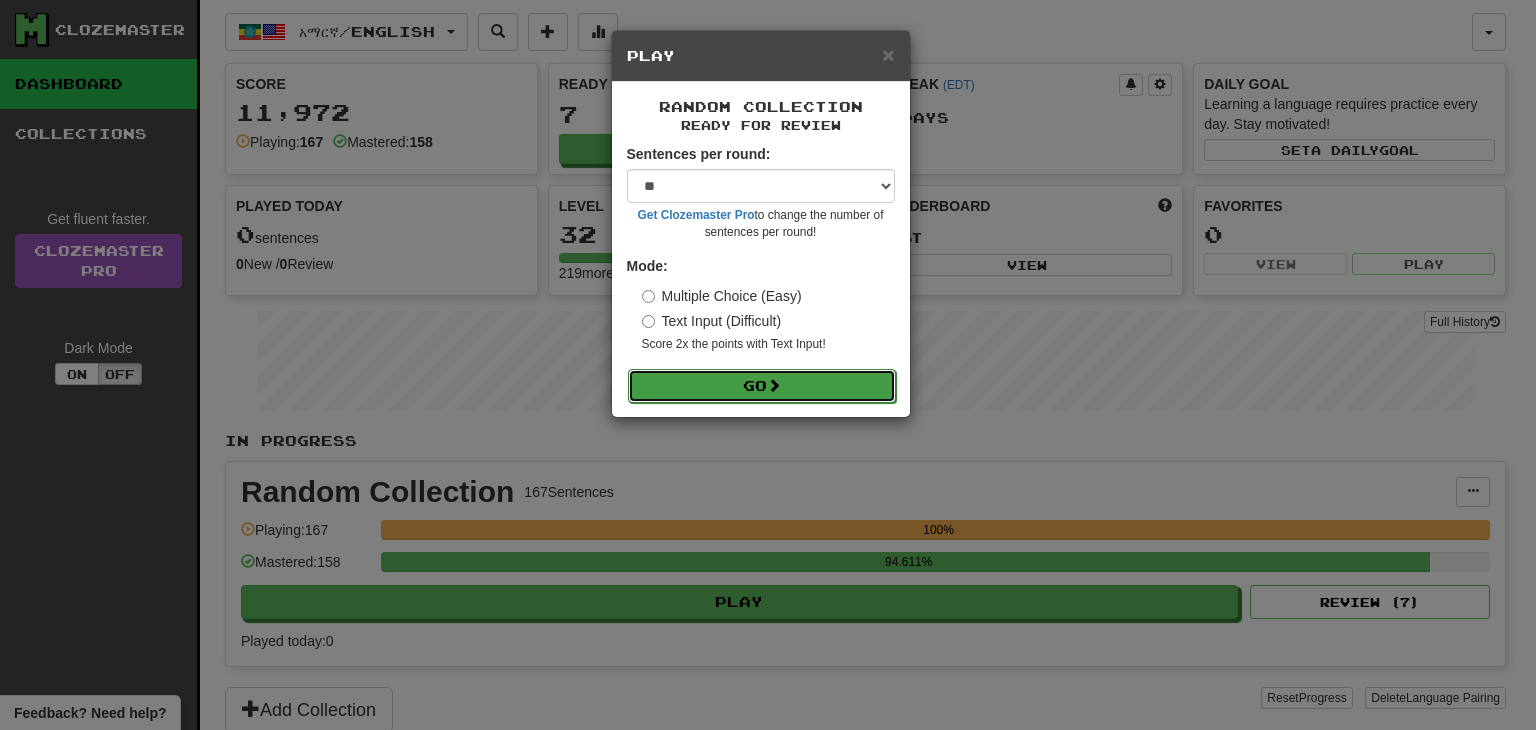 click on "Go" at bounding box center (762, 386) 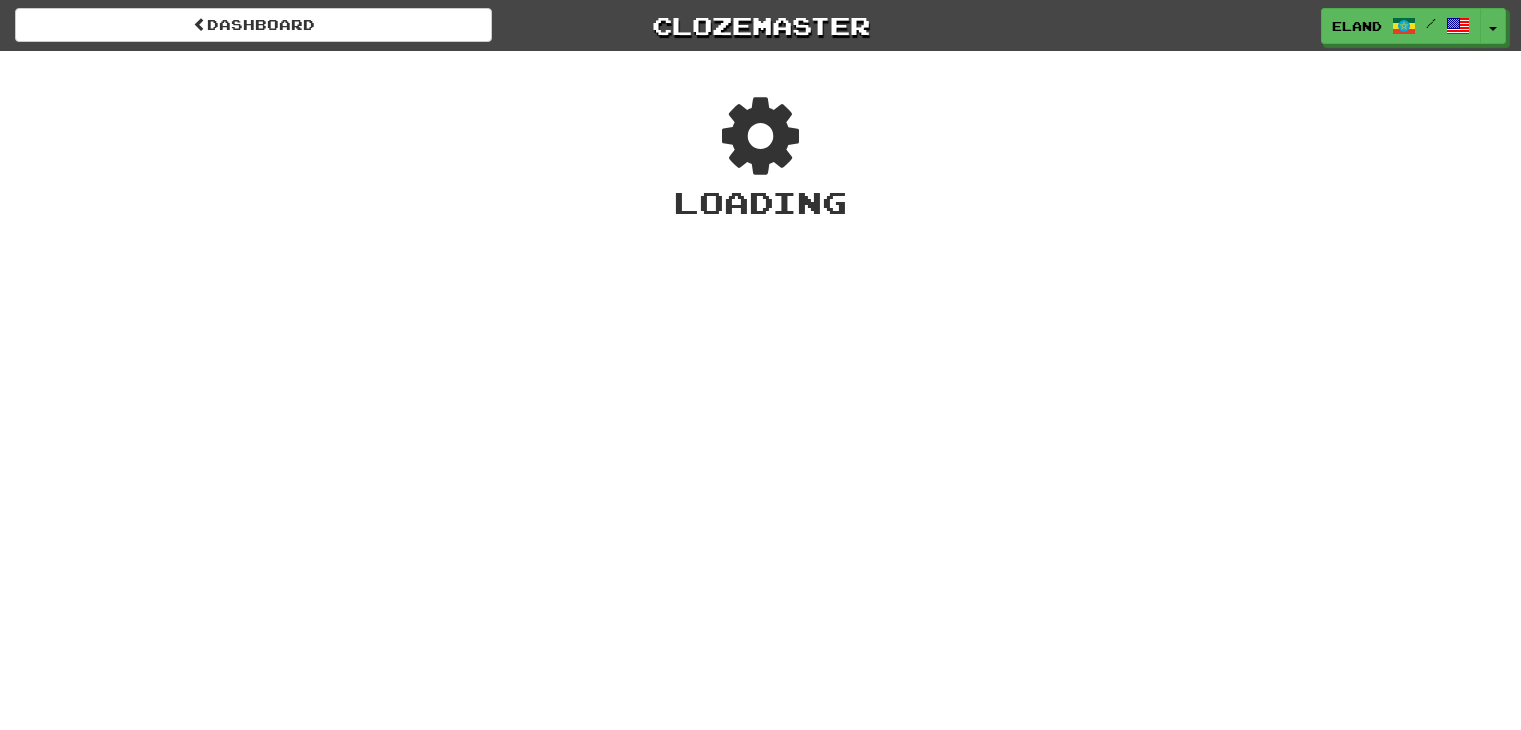 scroll, scrollTop: 0, scrollLeft: 0, axis: both 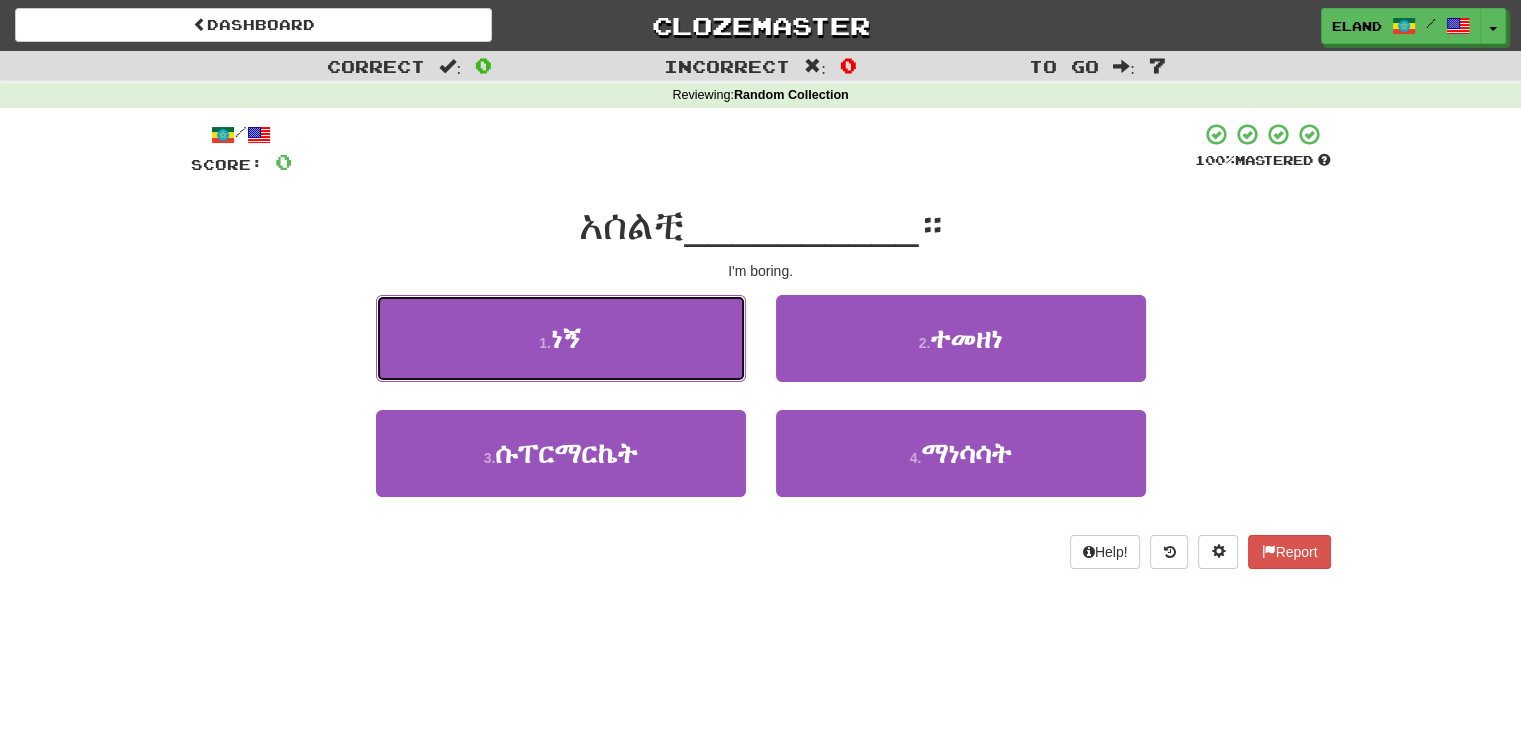 drag, startPoint x: 644, startPoint y: 335, endPoint x: 665, endPoint y: 341, distance: 21.84033 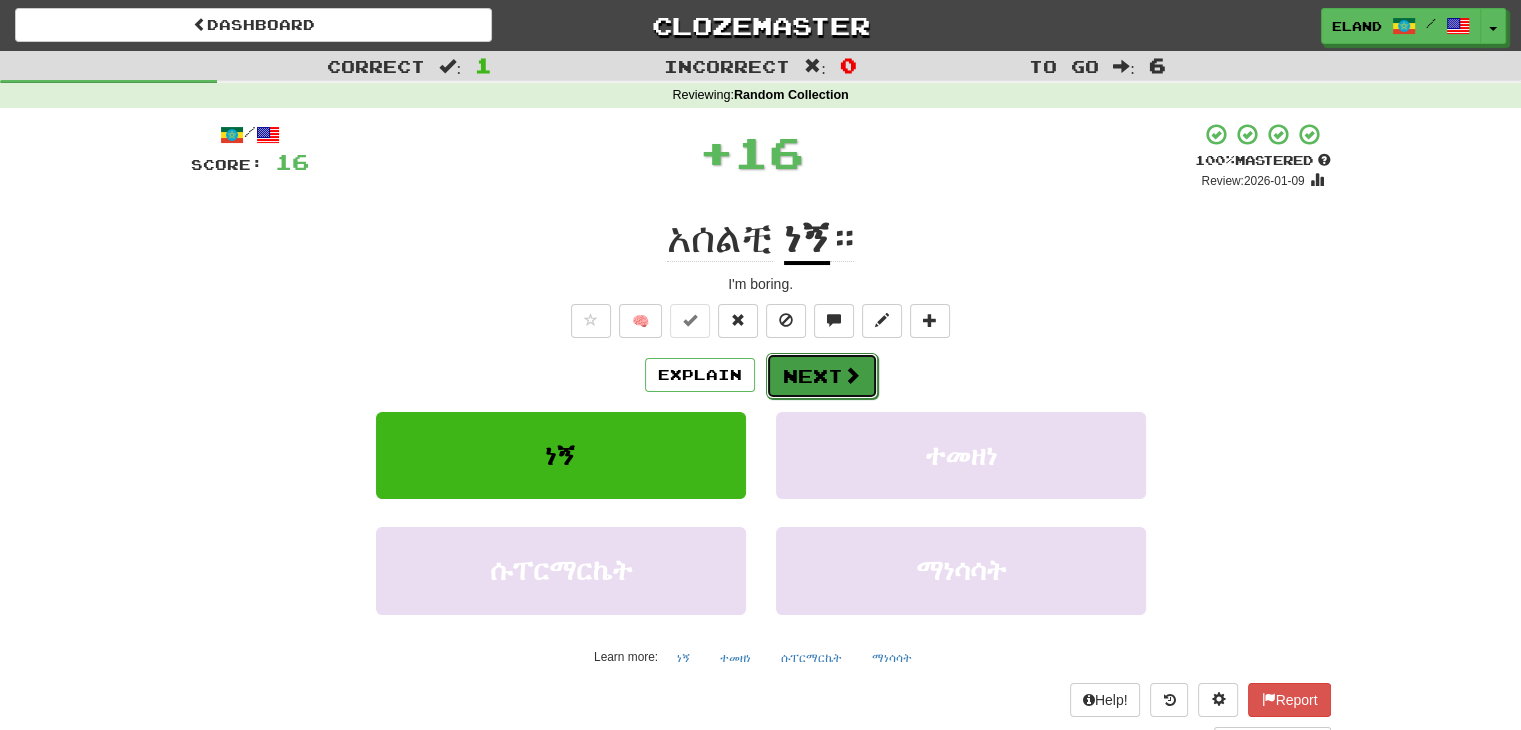 click on "Next" at bounding box center [822, 376] 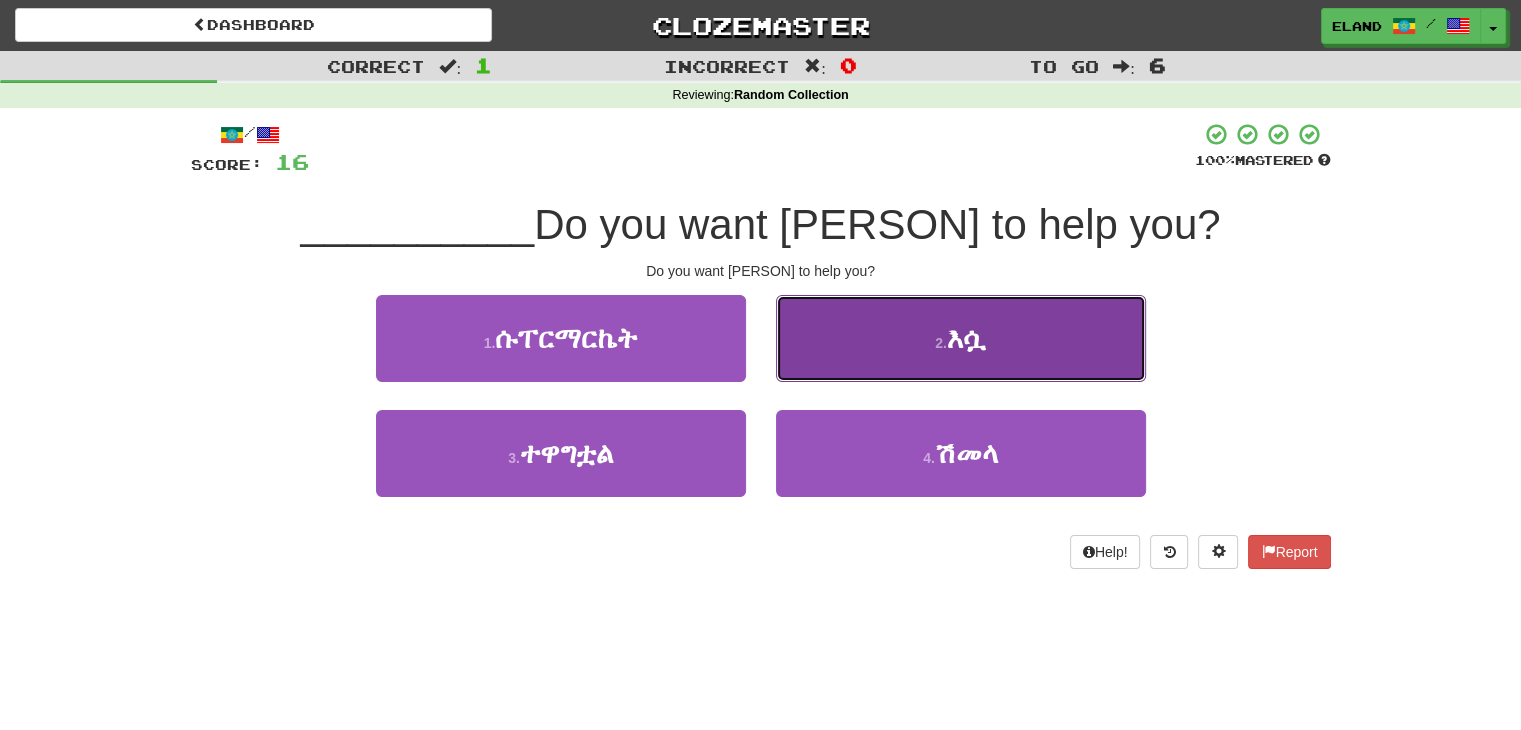 click on "2 .  እሷ" at bounding box center [961, 338] 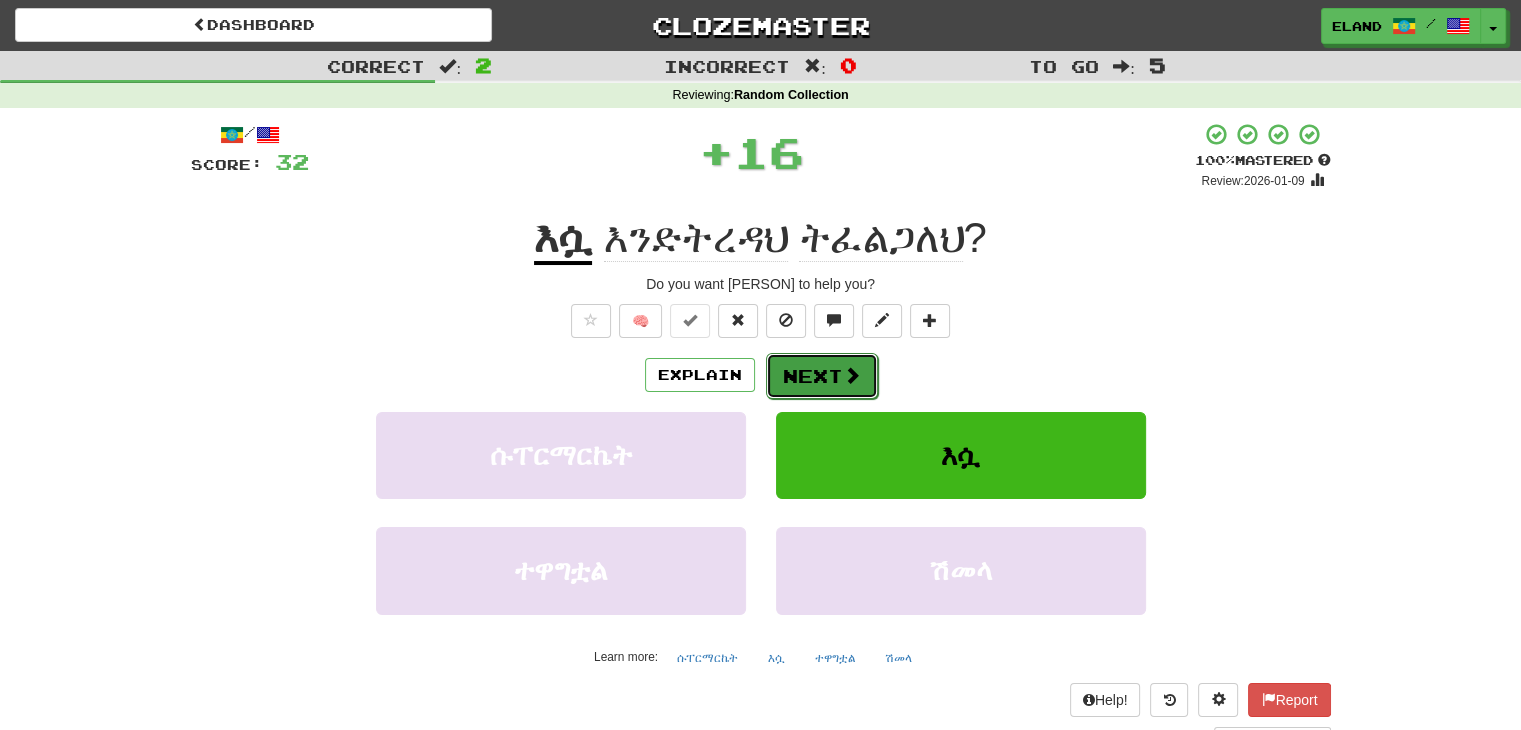 click on "Next" at bounding box center [822, 376] 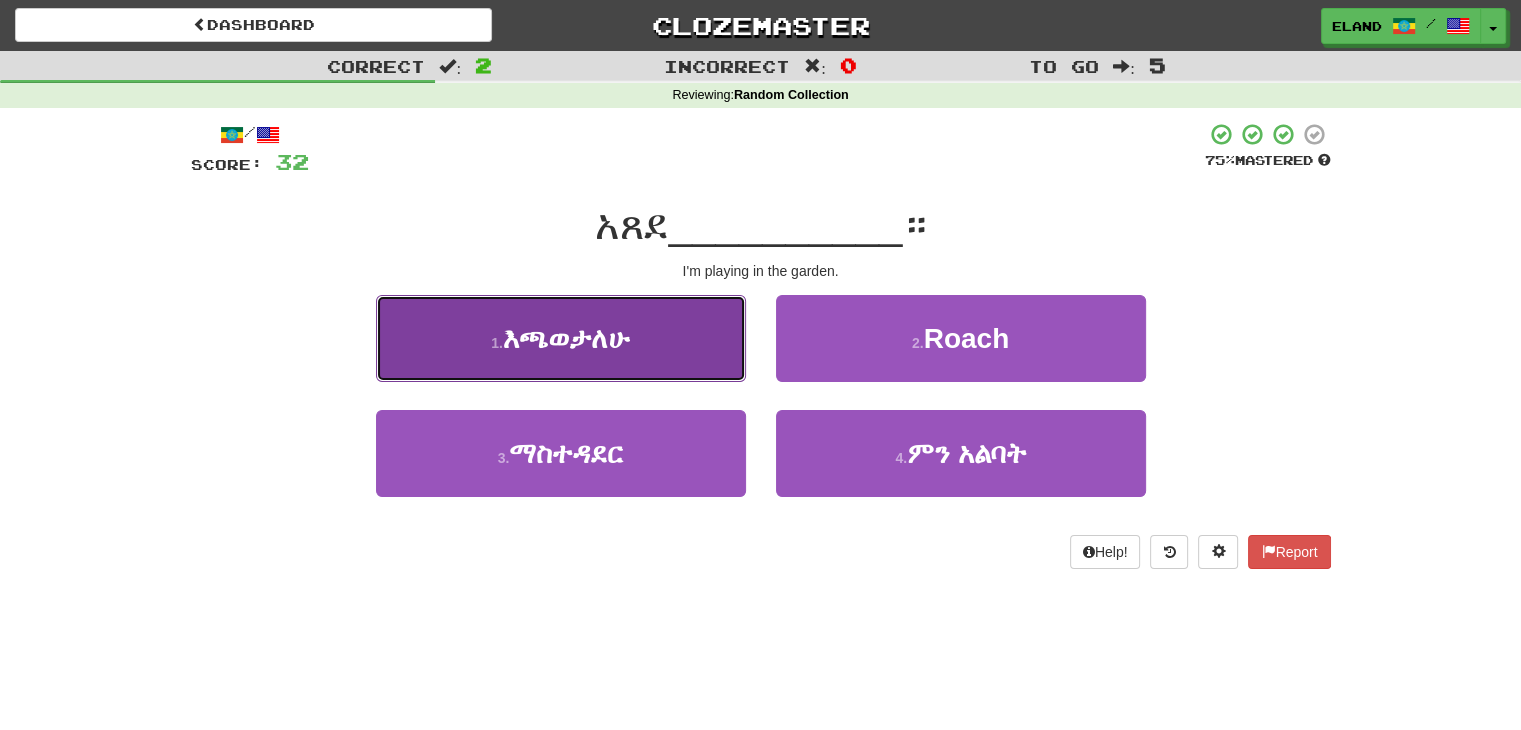 click on "1 .  እጫወታለሁ" at bounding box center [561, 338] 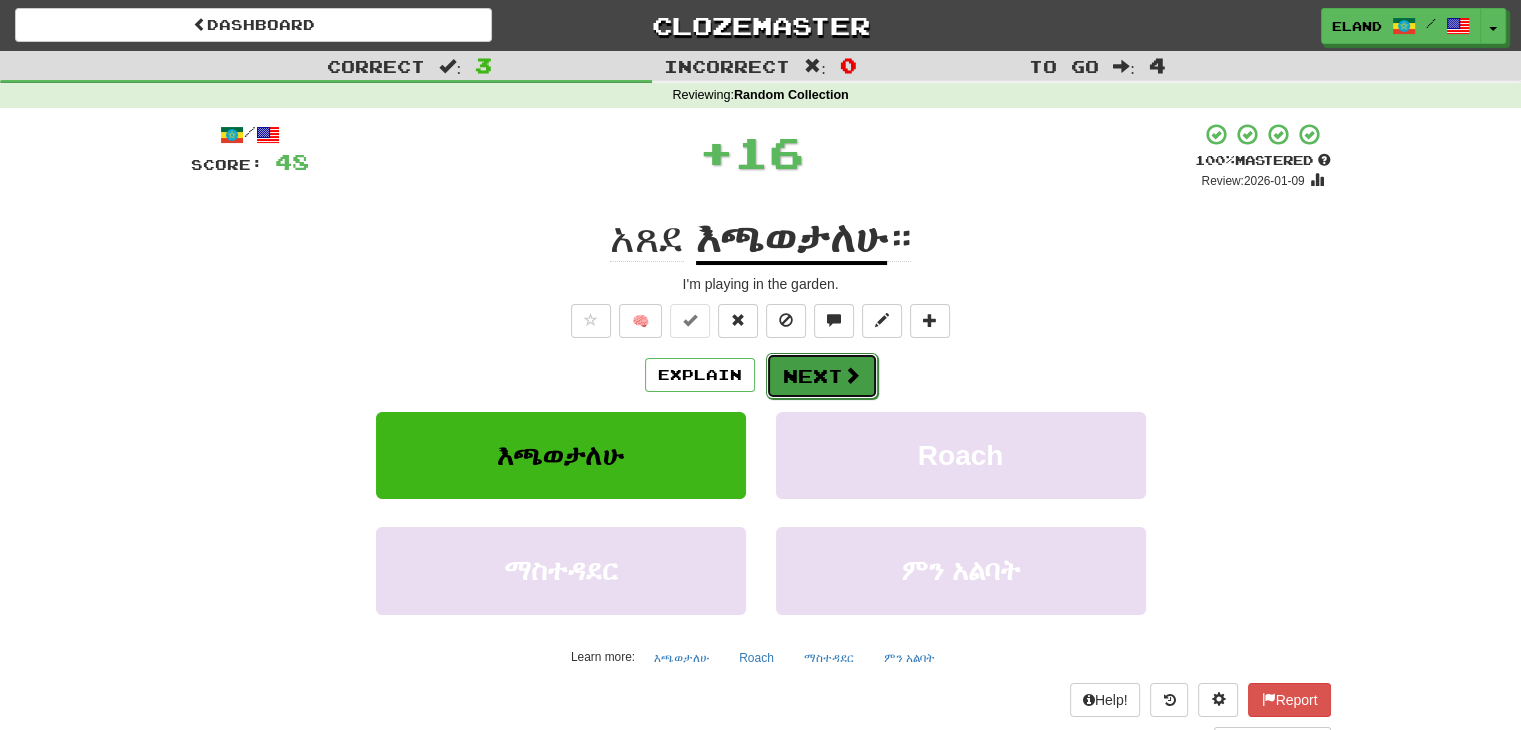 click at bounding box center (852, 375) 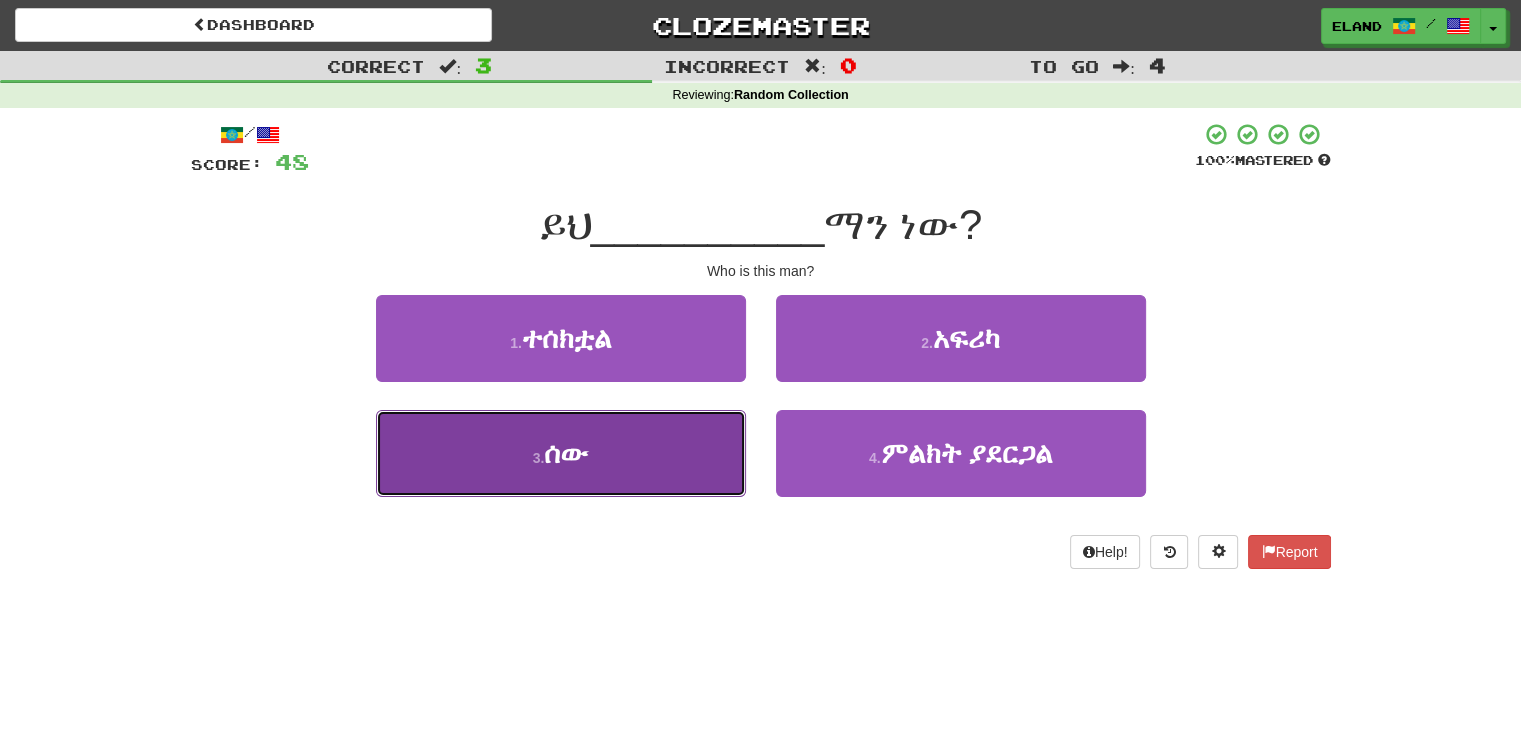 click on "3 .  ሰው" at bounding box center (561, 453) 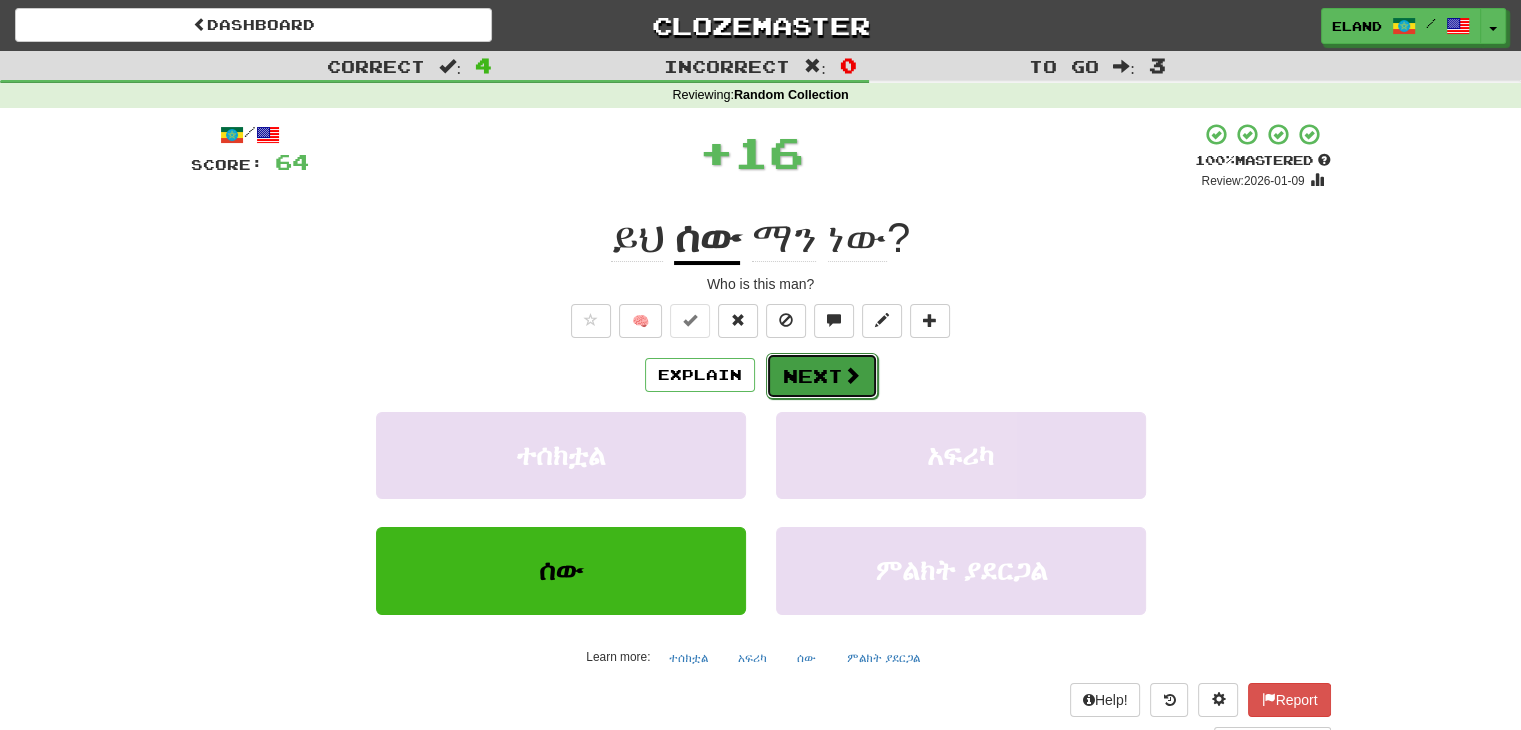 click on "Next" at bounding box center [822, 376] 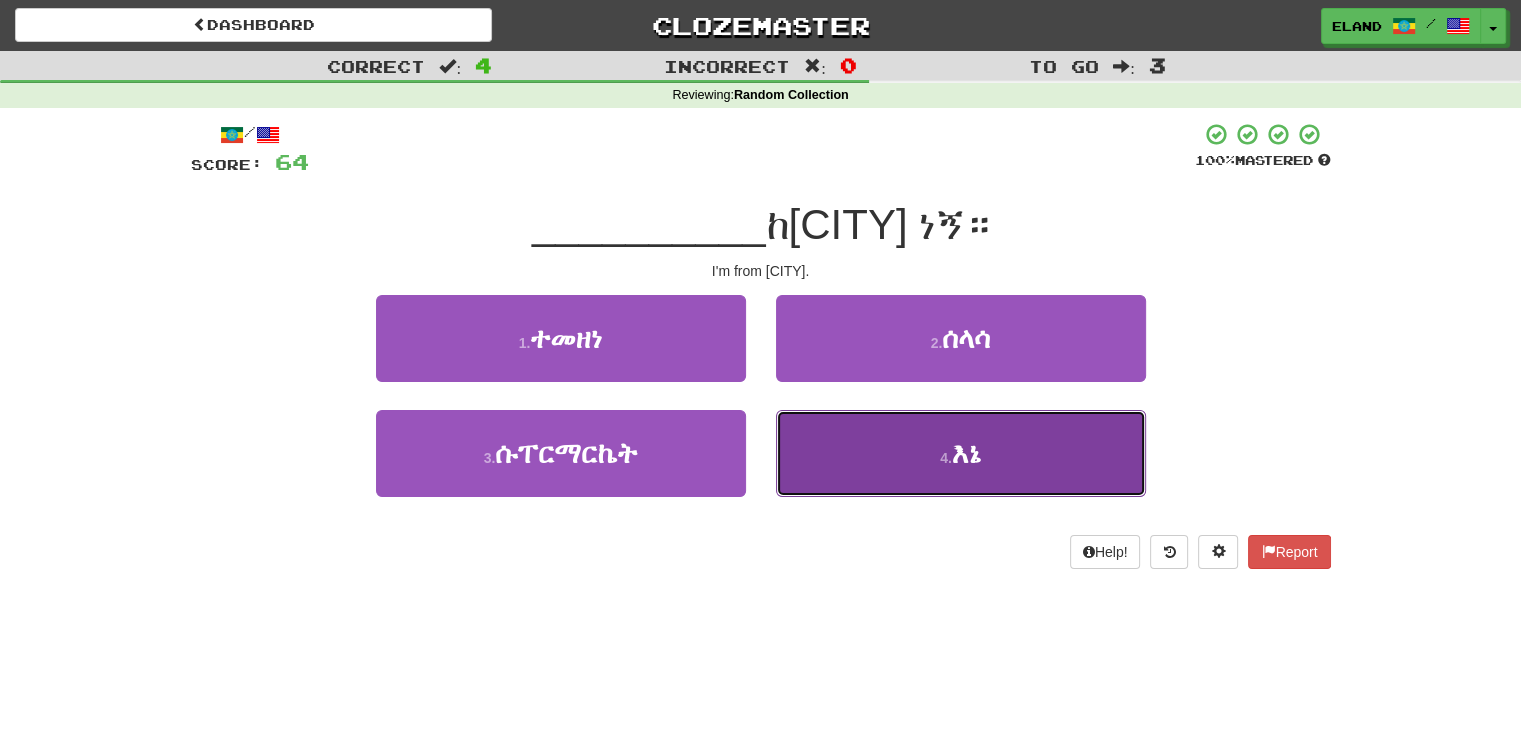 click on "4 .  እኔ" at bounding box center [961, 453] 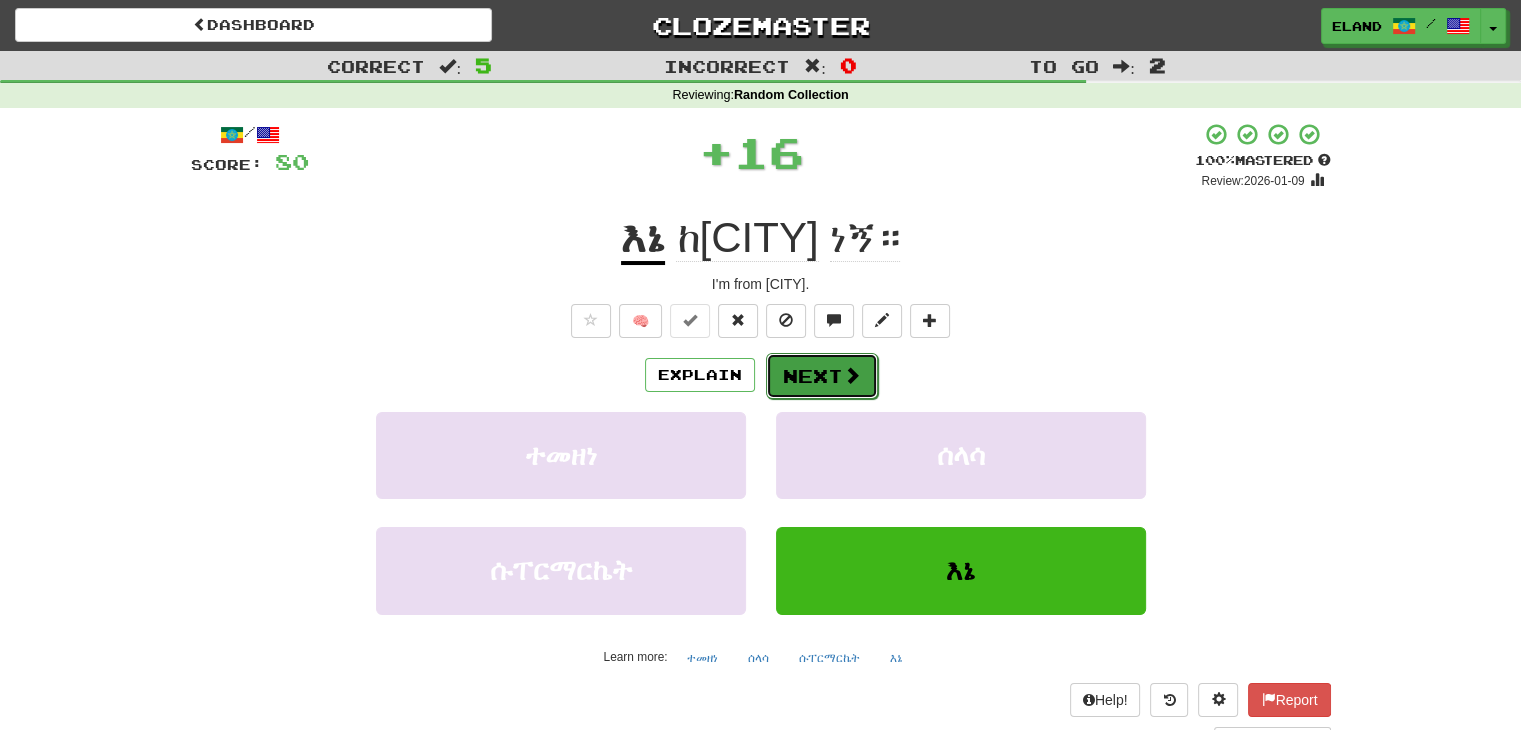 click on "Next" at bounding box center (822, 376) 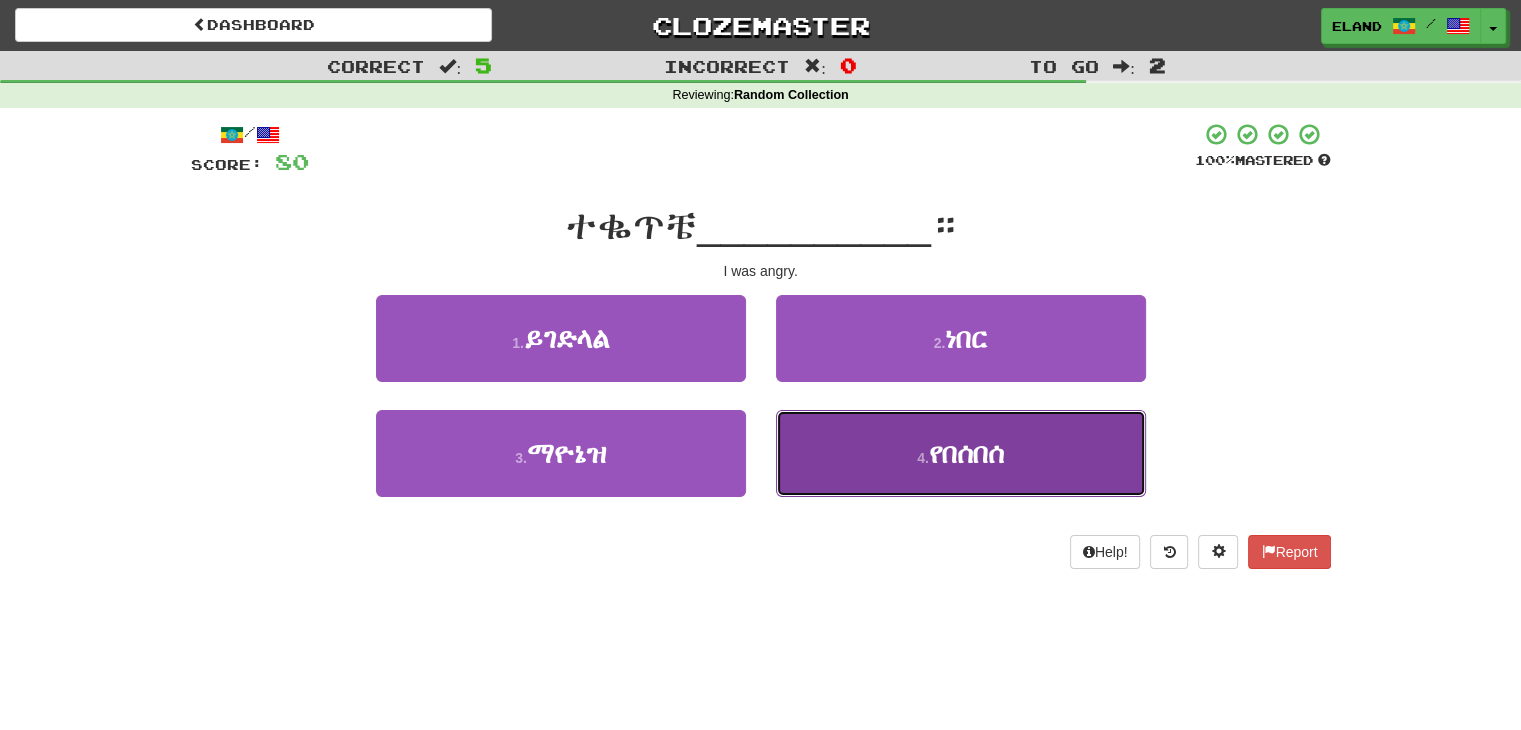 click on "4 .  የበሰበሰ" at bounding box center [961, 453] 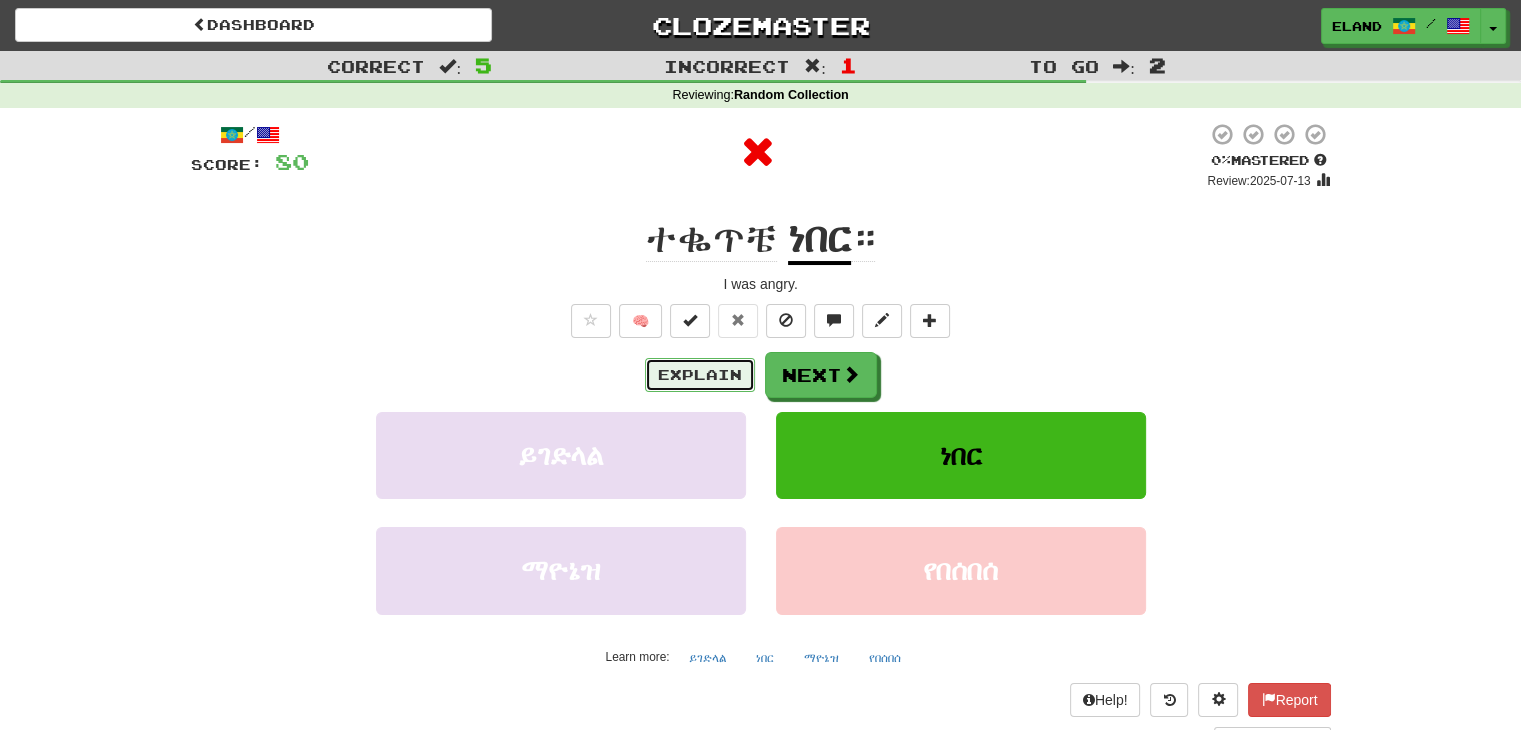 click on "Explain" at bounding box center (700, 375) 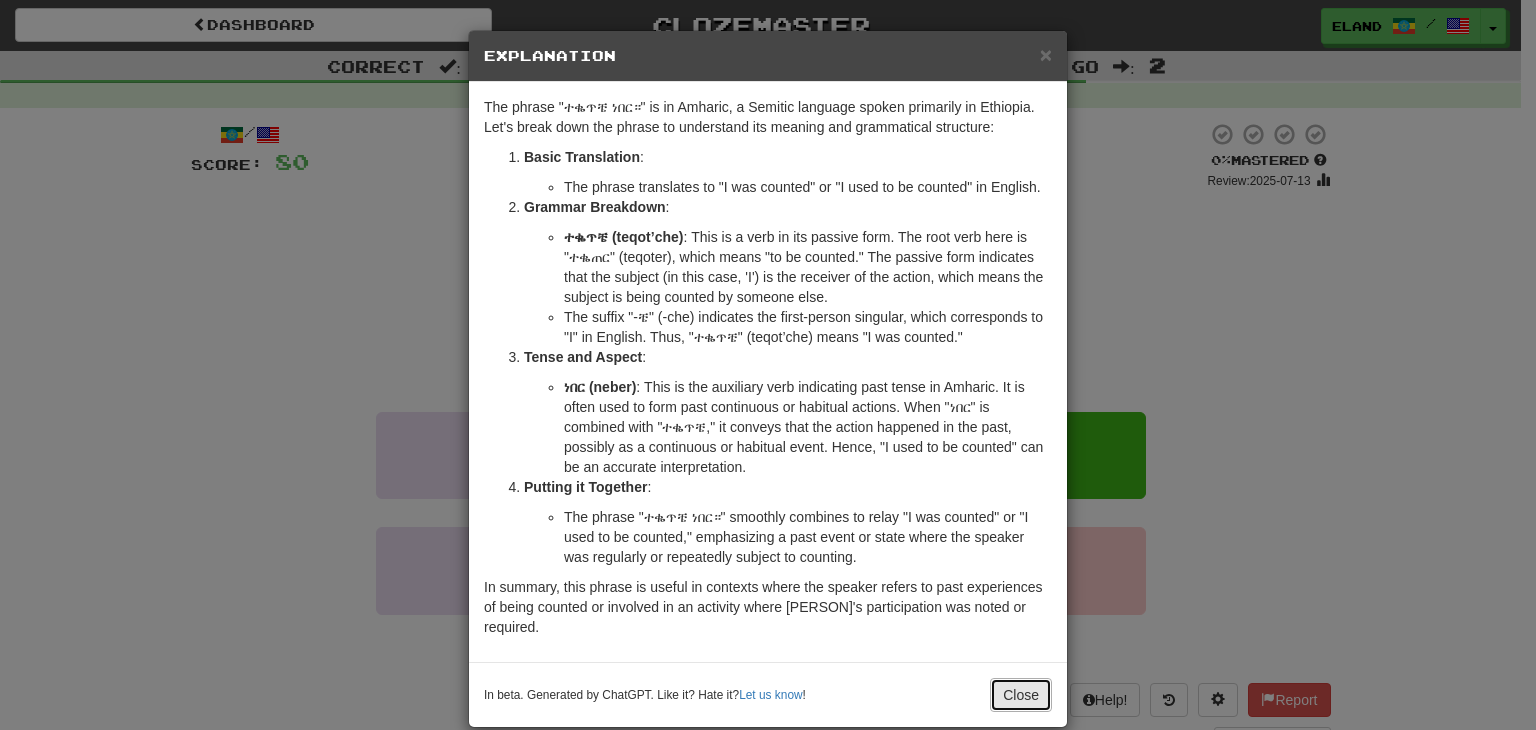 click on "Close" at bounding box center (1021, 695) 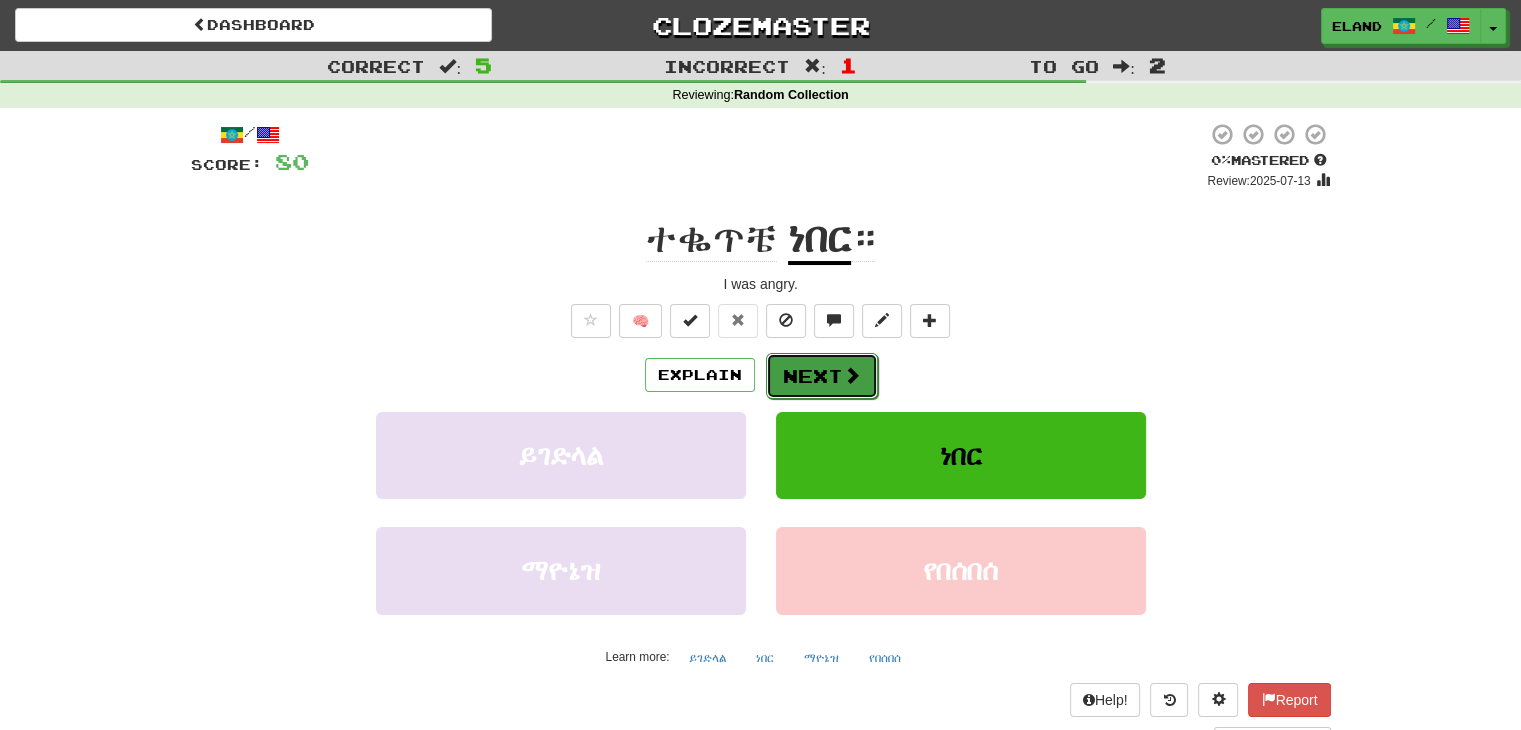 click on "Next" at bounding box center [822, 376] 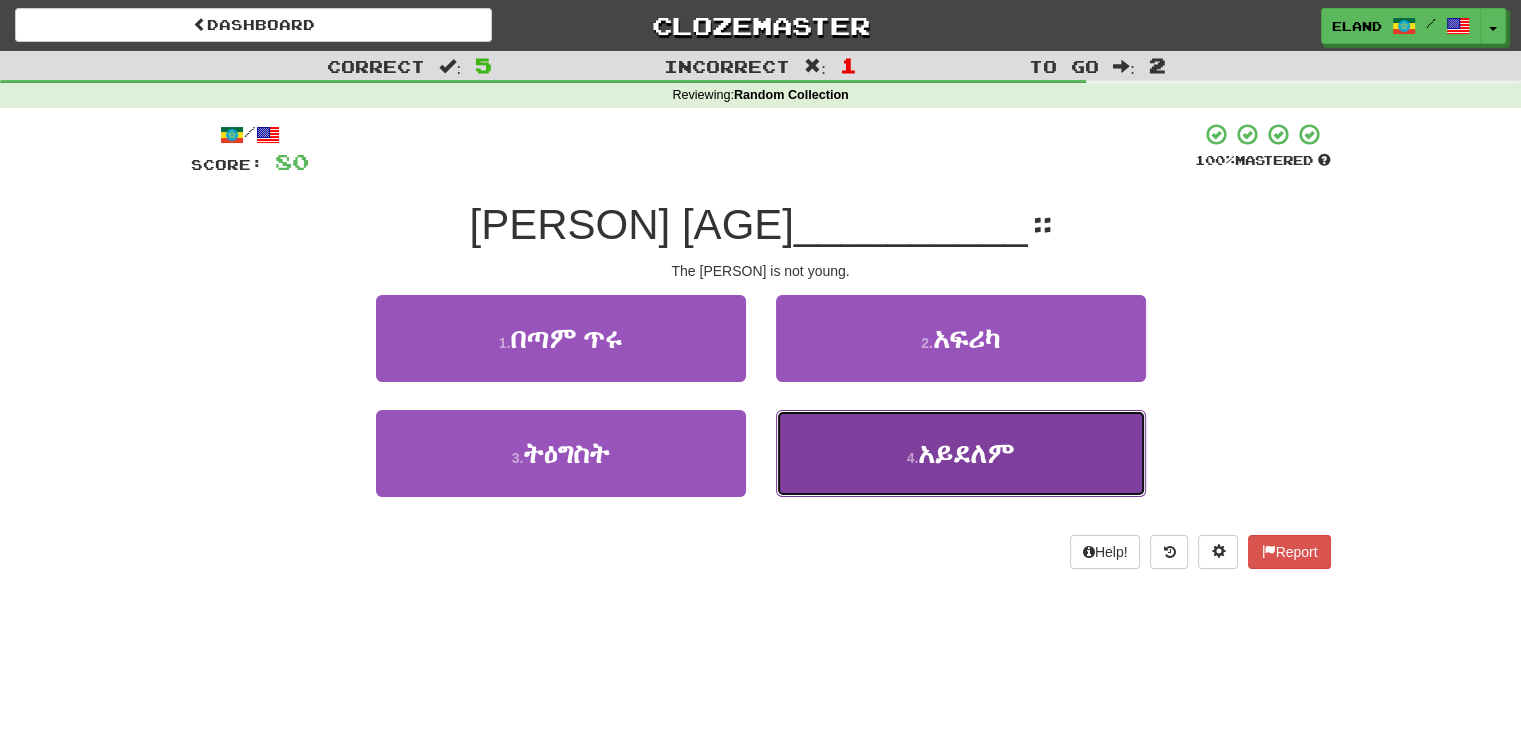 click on "4 .  አይደለም" at bounding box center (961, 453) 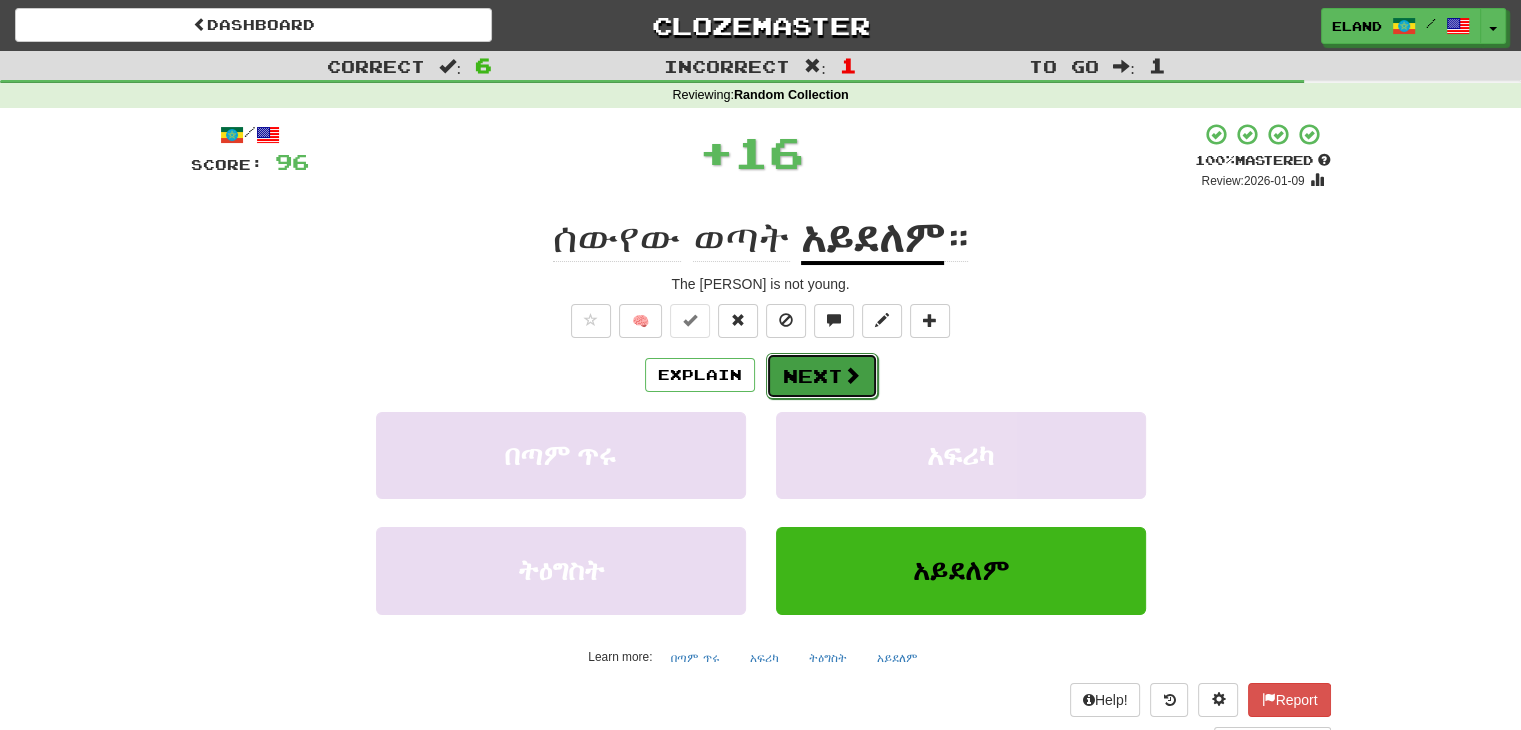 click on "Next" at bounding box center [822, 376] 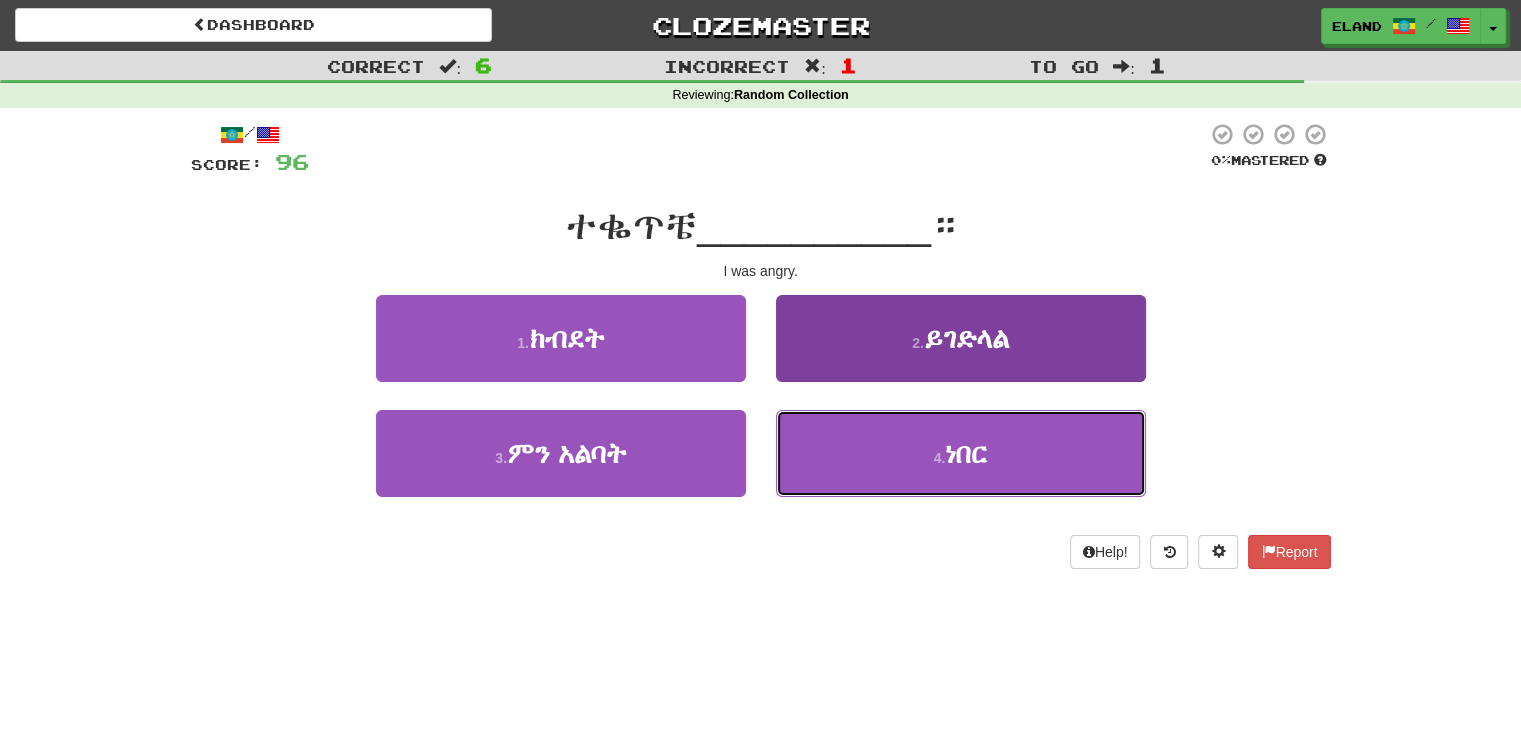 click on "4 .  ነበር" at bounding box center [961, 453] 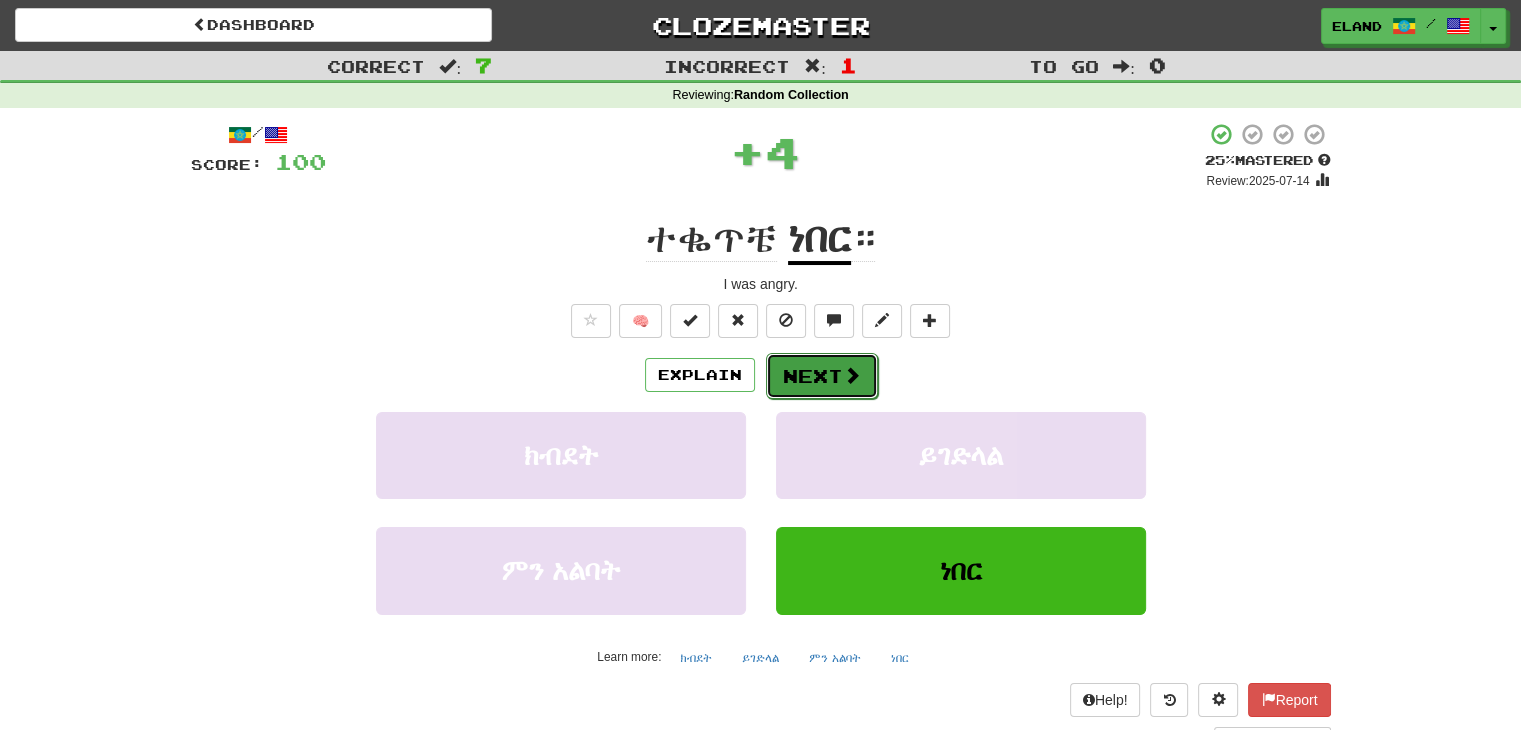 click on "Next" at bounding box center (822, 376) 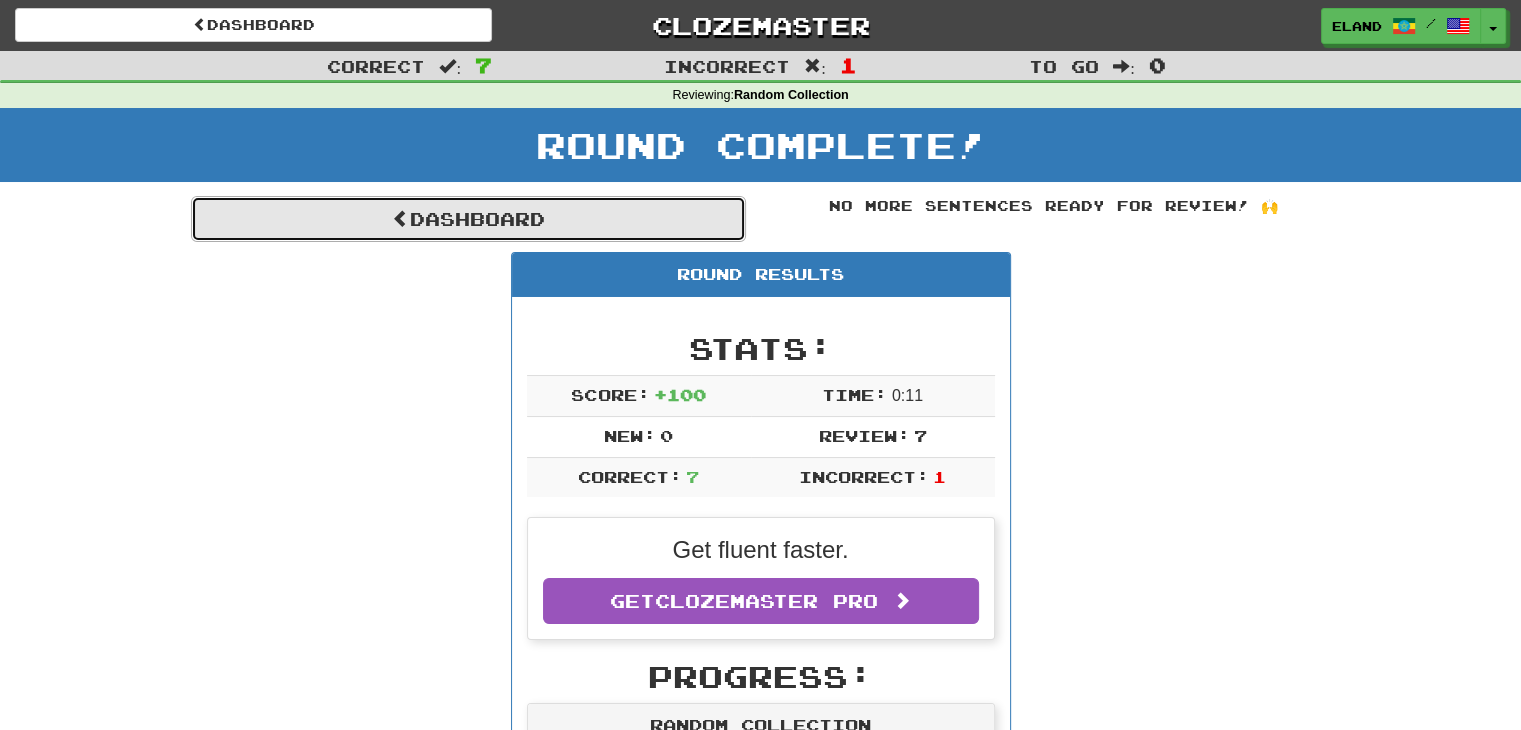 click on "Dashboard" at bounding box center (468, 219) 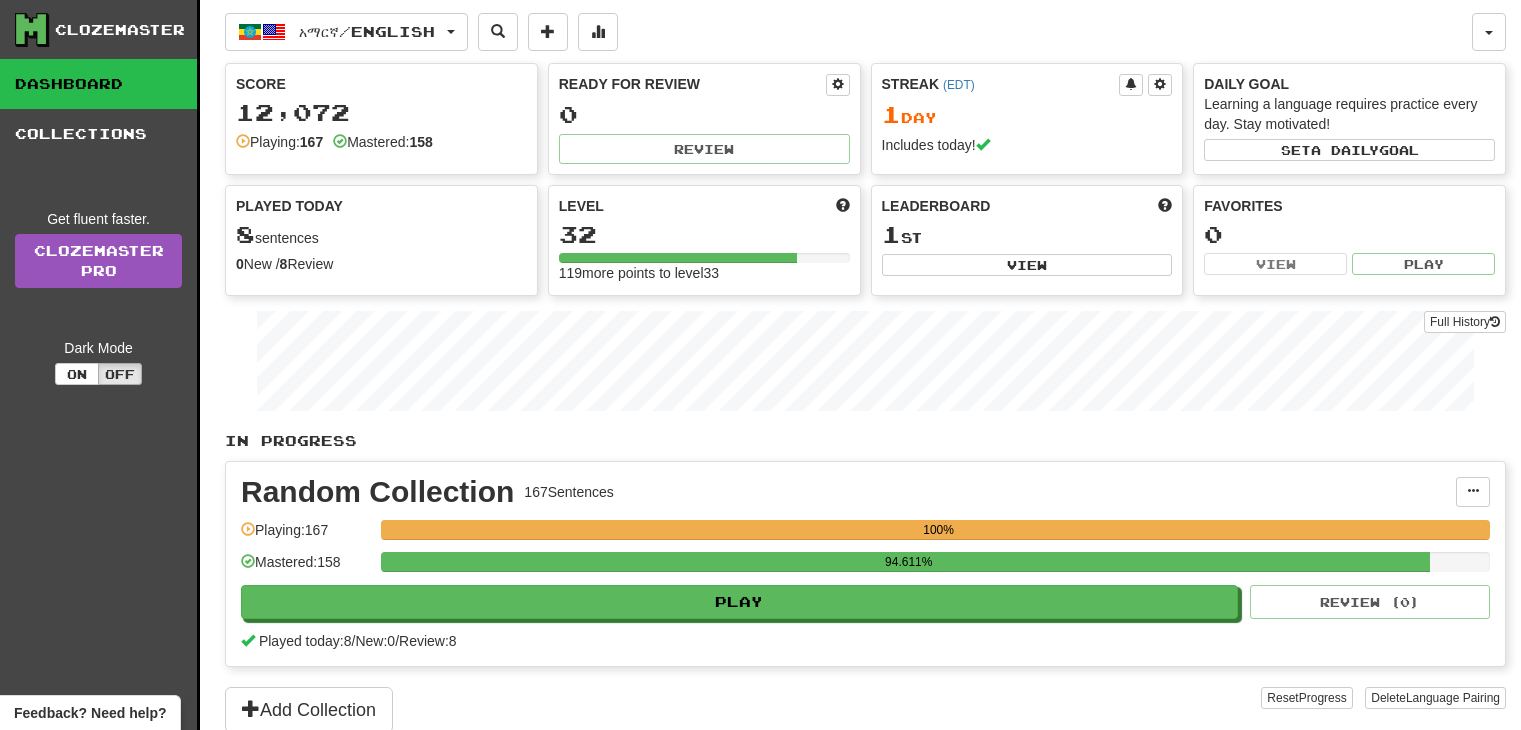 scroll, scrollTop: 0, scrollLeft: 0, axis: both 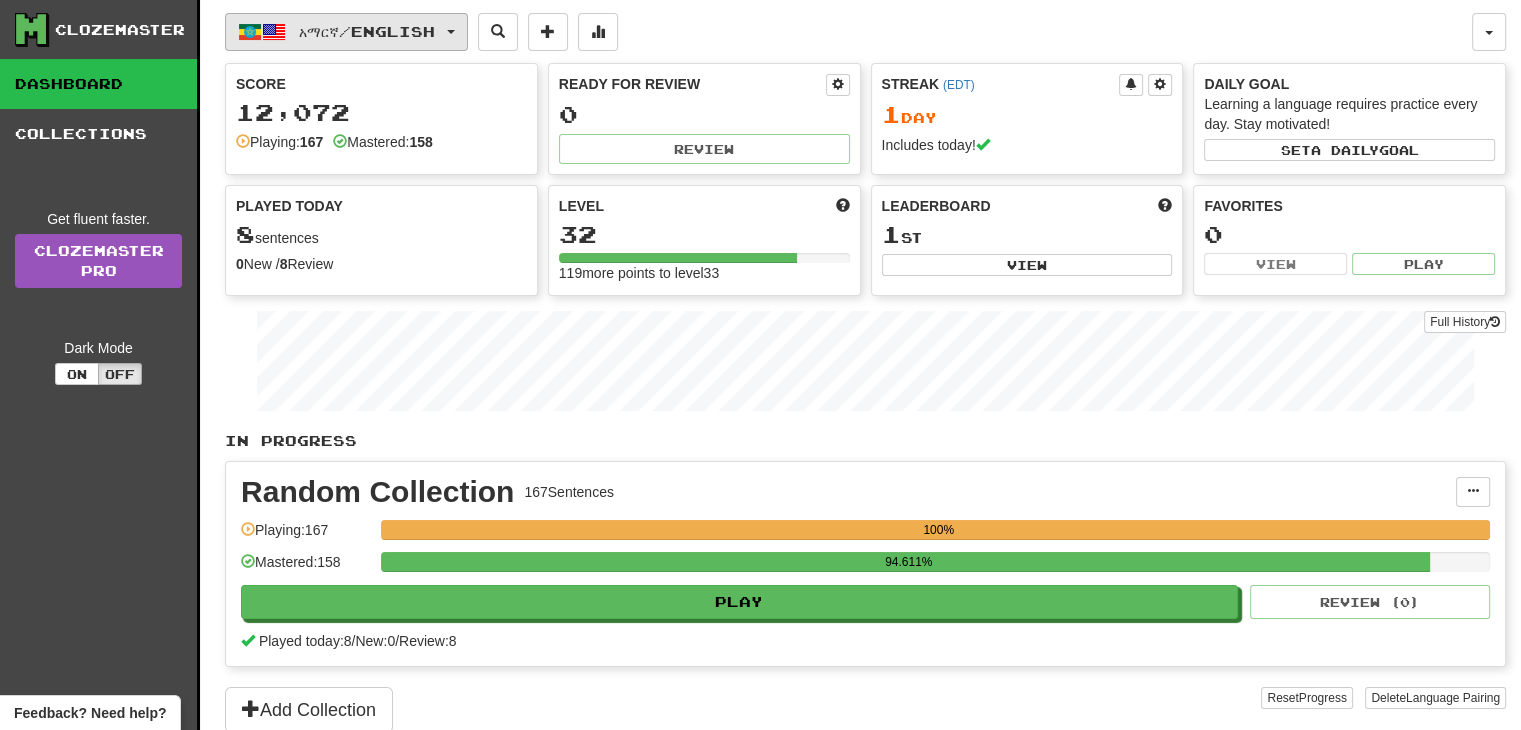click on "አማርኛ  /  English" at bounding box center [367, 31] 